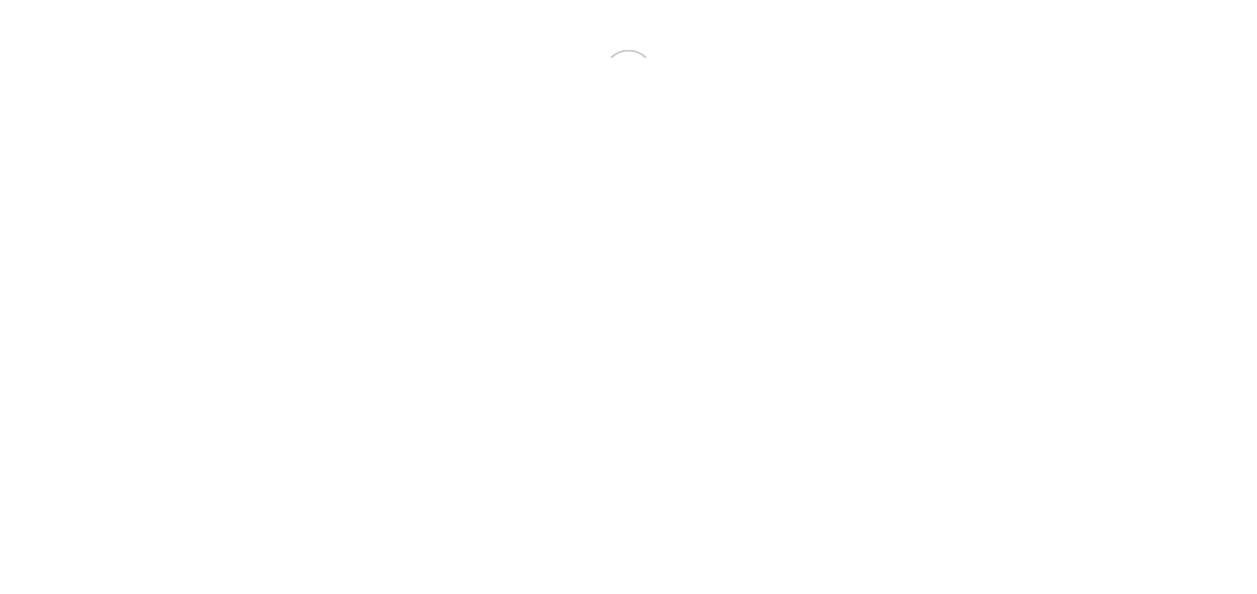 scroll, scrollTop: 0, scrollLeft: 0, axis: both 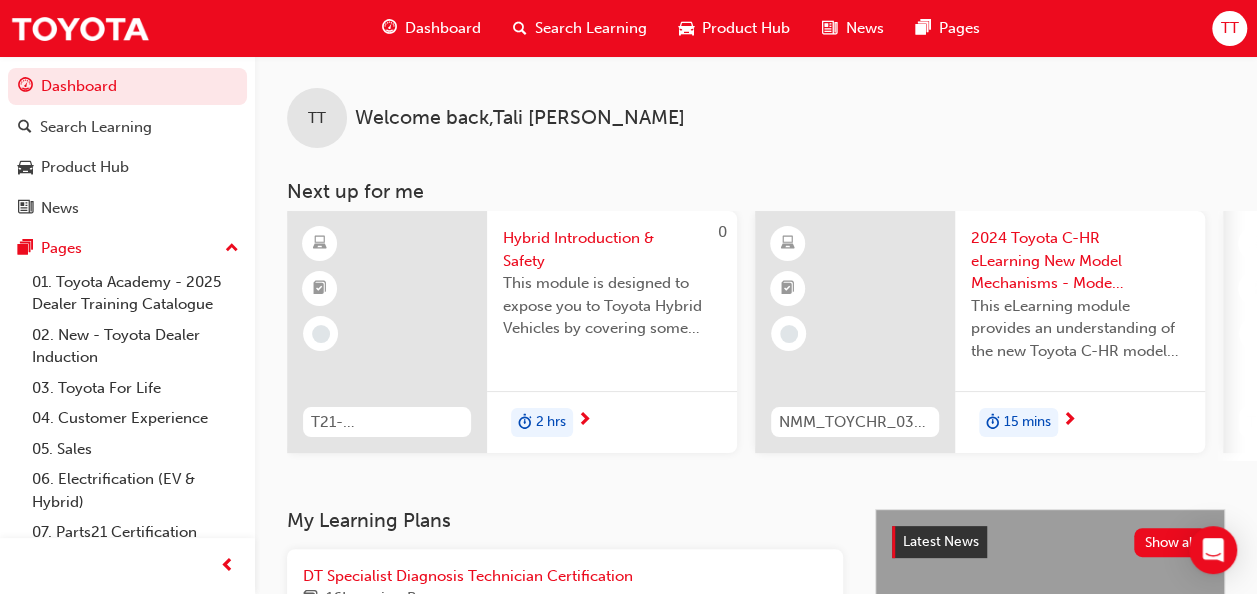 click on "Hybrid Introduction & Safety" at bounding box center (612, 249) 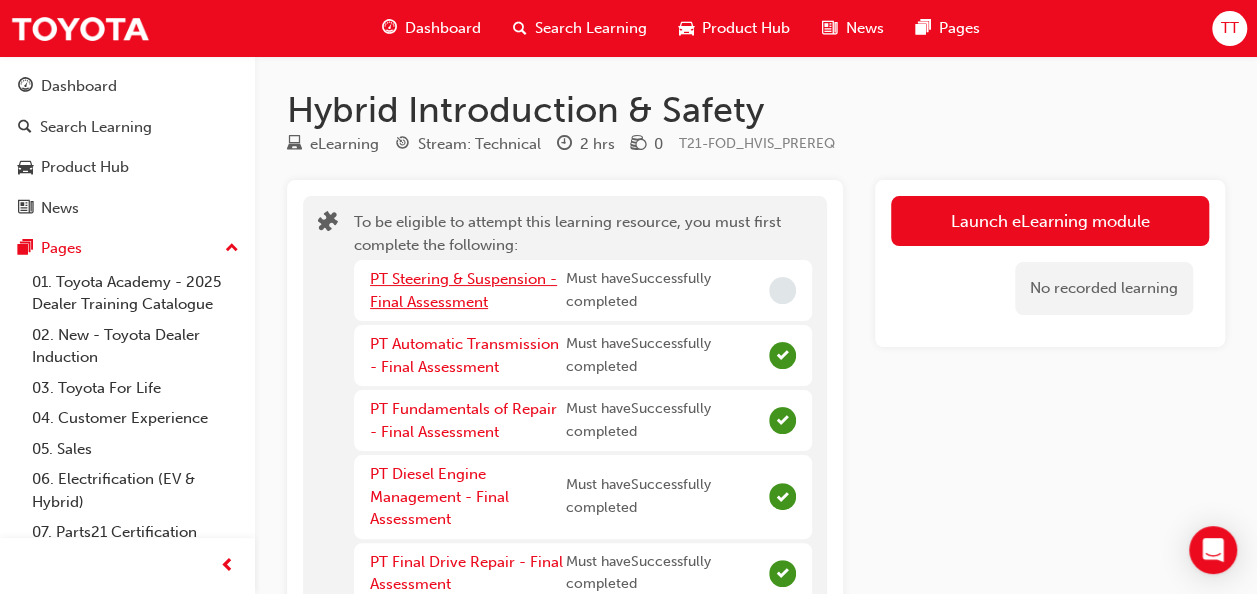 click on "PT Steering & Suspension - Final Assessment" at bounding box center [463, 290] 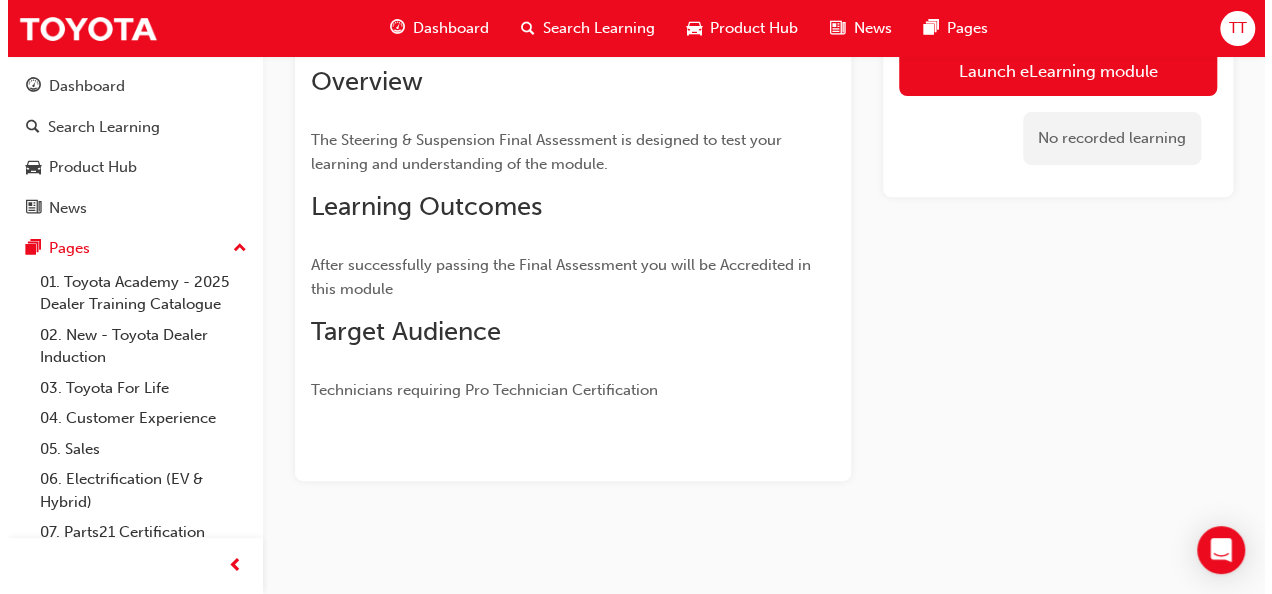 scroll, scrollTop: 0, scrollLeft: 0, axis: both 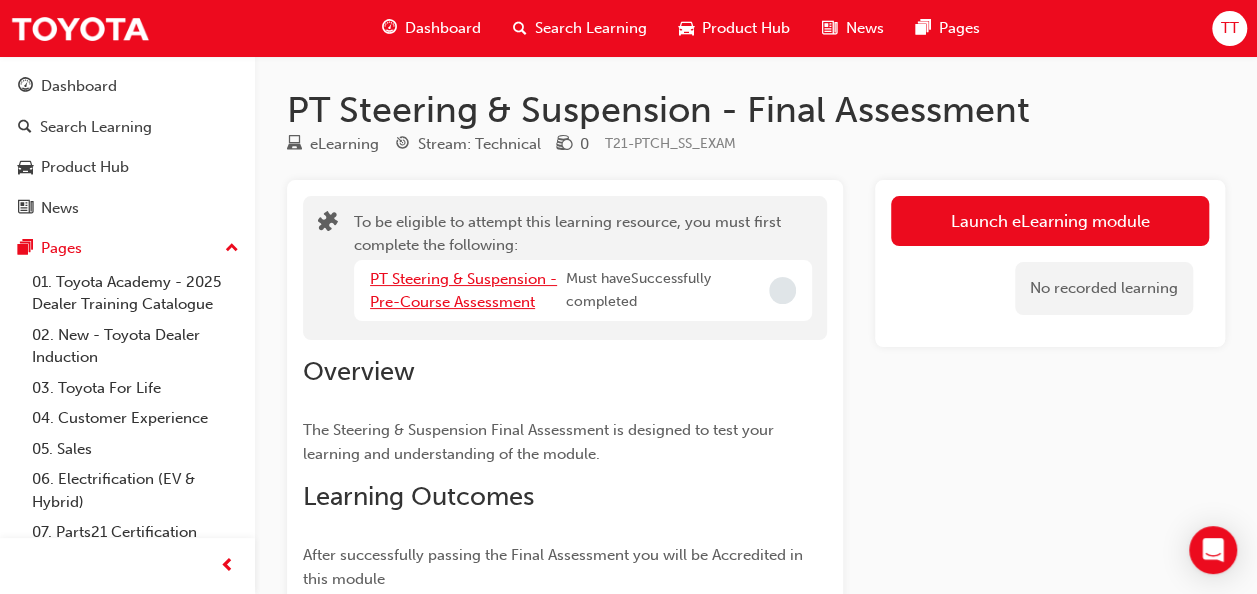 click on "PT Steering & Suspension - Pre-Course Assessment" at bounding box center [463, 290] 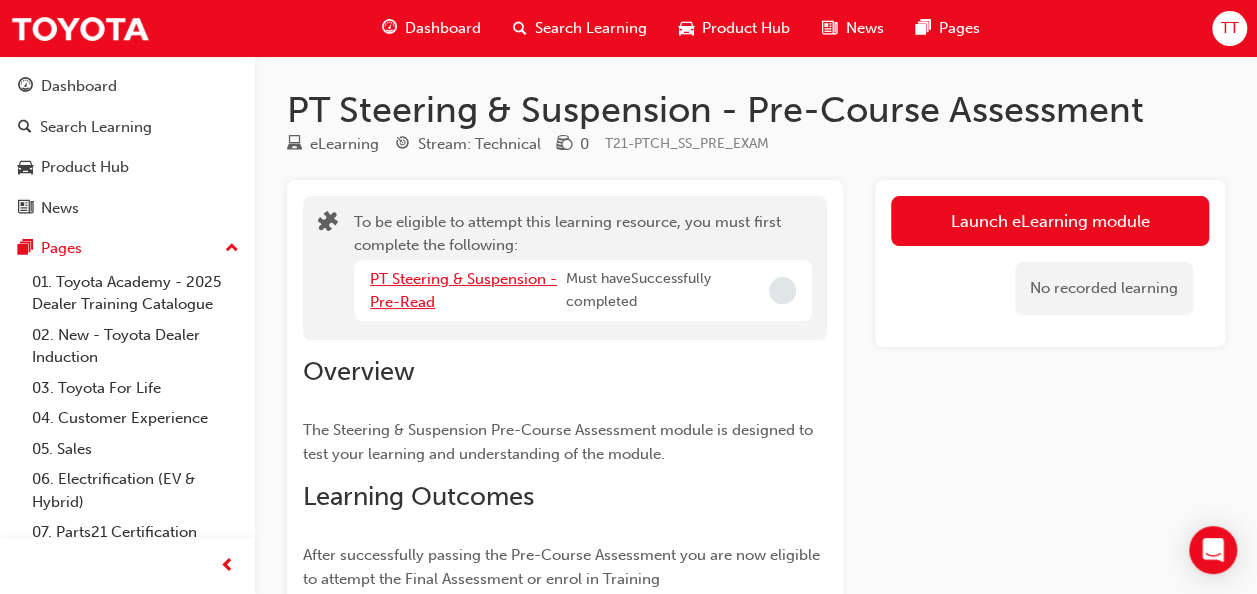 click on "PT Steering & Suspension - Pre-Read" at bounding box center (463, 290) 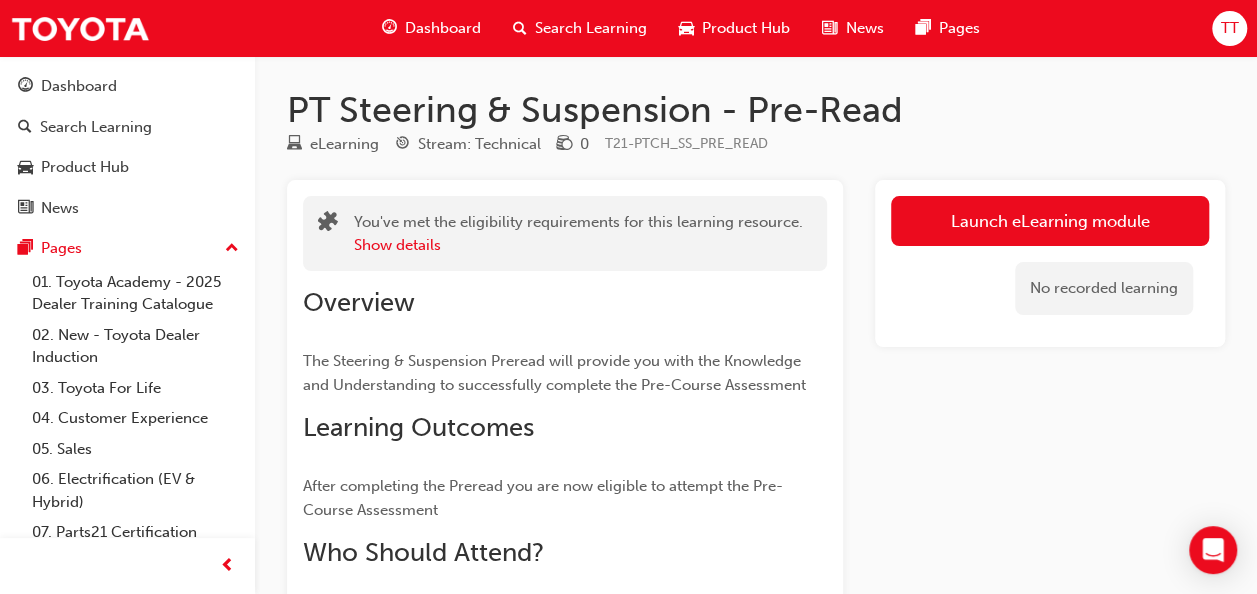 click on "Launch eLearning module" at bounding box center [1050, 221] 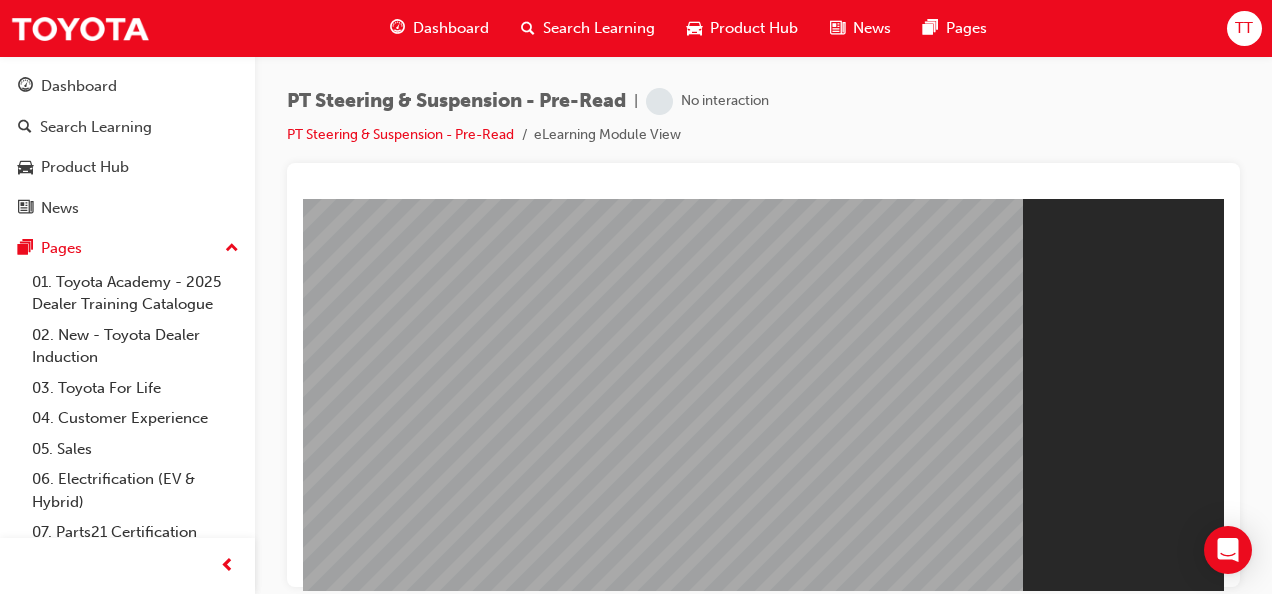 scroll, scrollTop: 0, scrollLeft: 0, axis: both 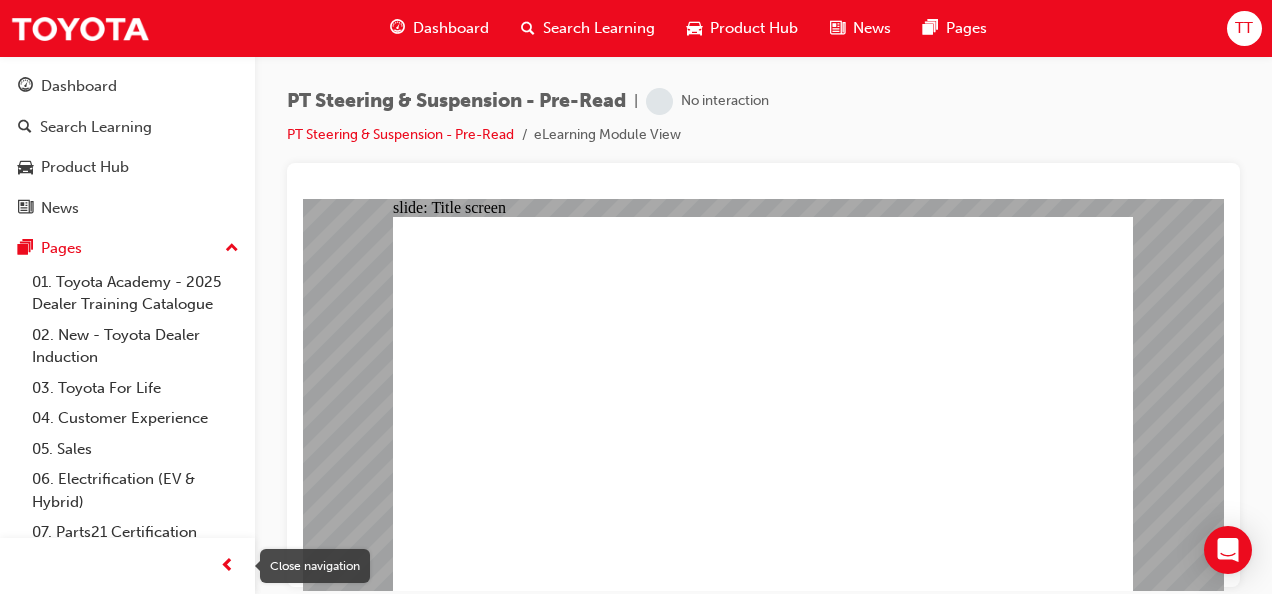 click at bounding box center (227, 566) 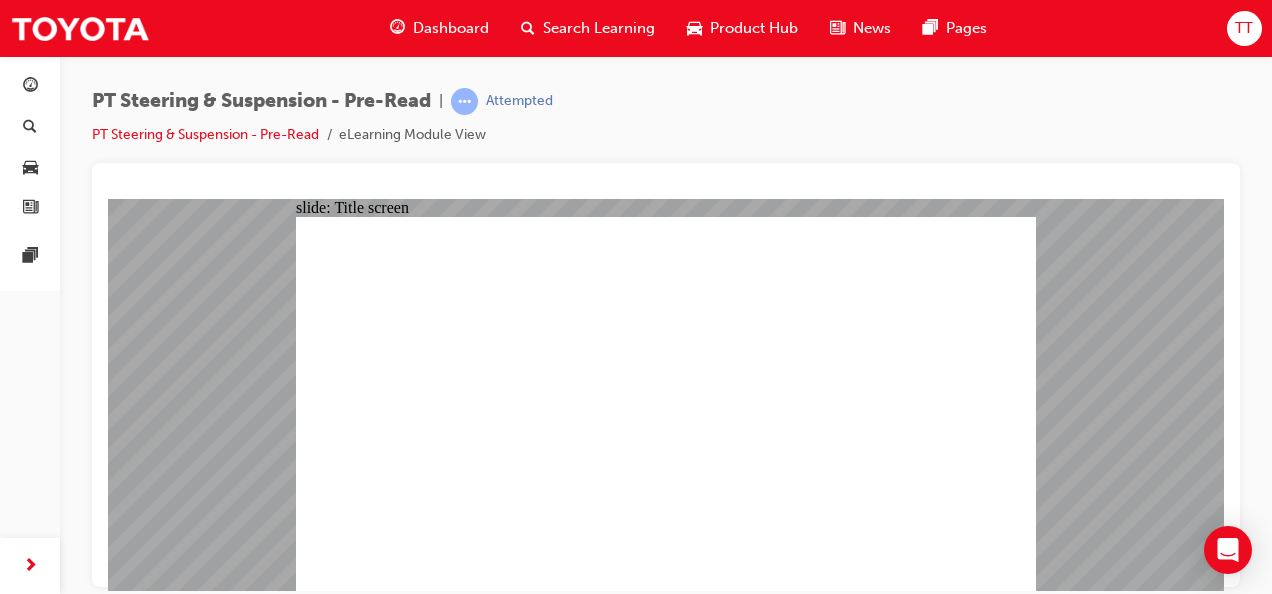 click 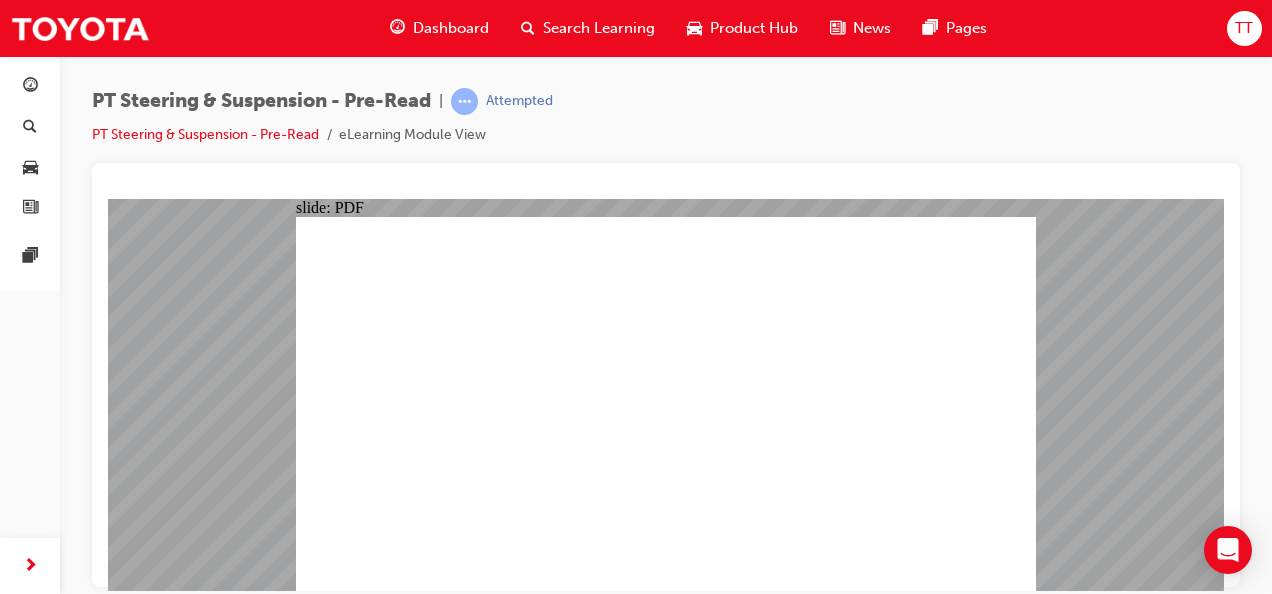 click on "PT Steering & Suspension - Pre-Read | Attempted PT Steering & Suspension - Pre-Read eLearning Module View" at bounding box center [666, 125] 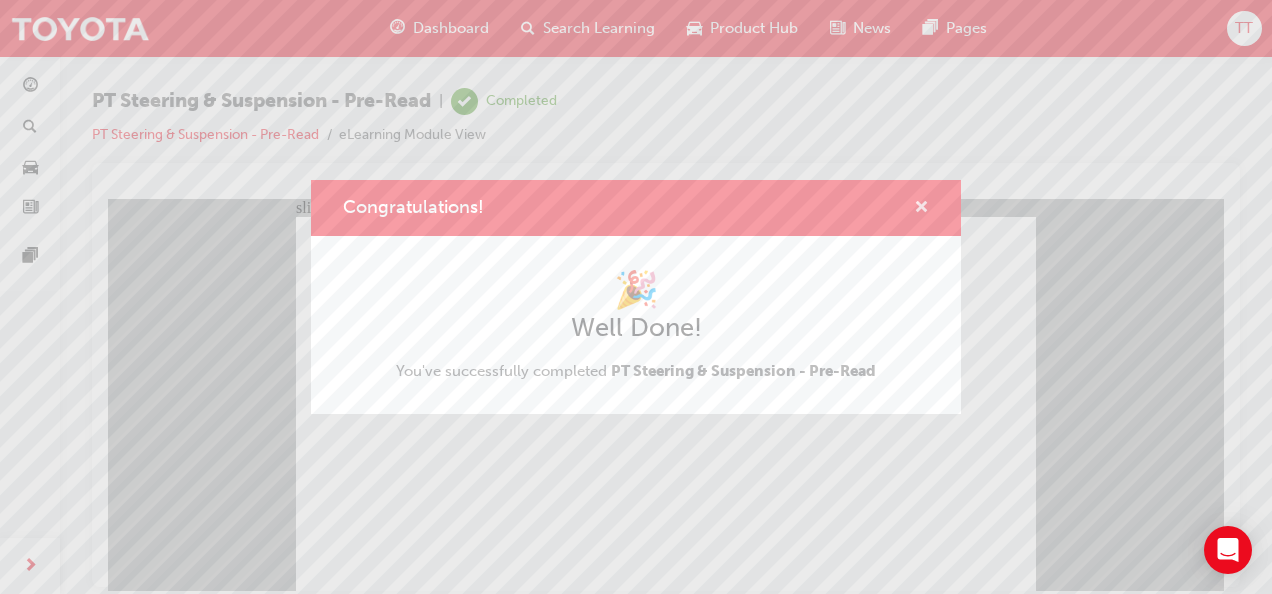 click at bounding box center (921, 209) 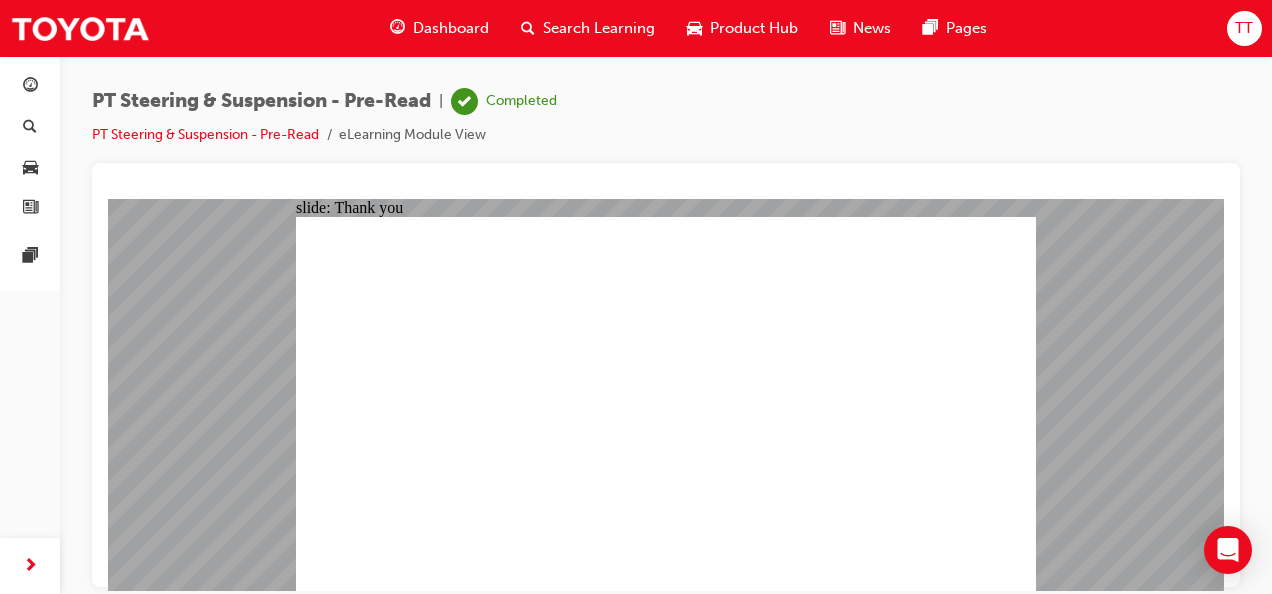 click 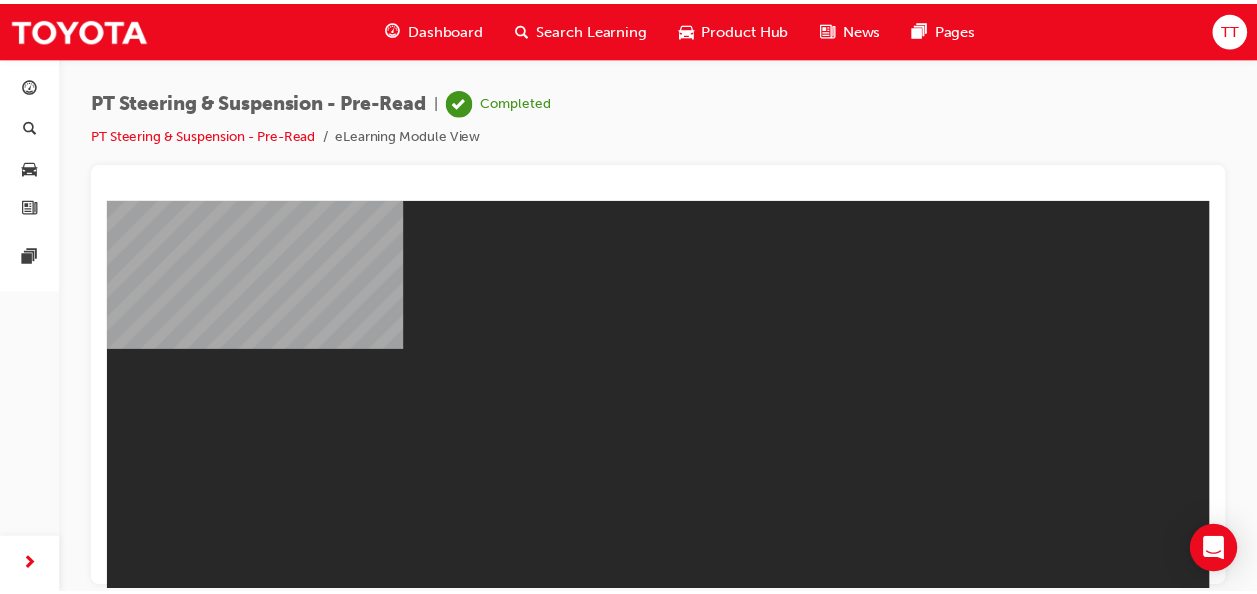 scroll, scrollTop: 0, scrollLeft: 0, axis: both 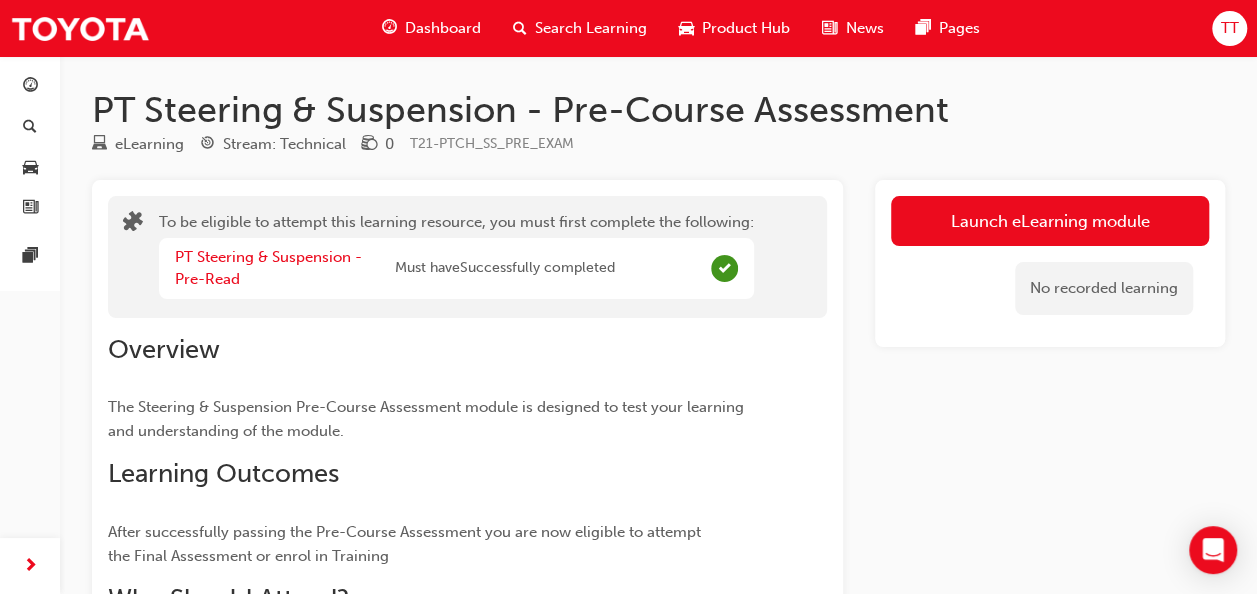 click on "Launch eLearning module" at bounding box center [1050, 221] 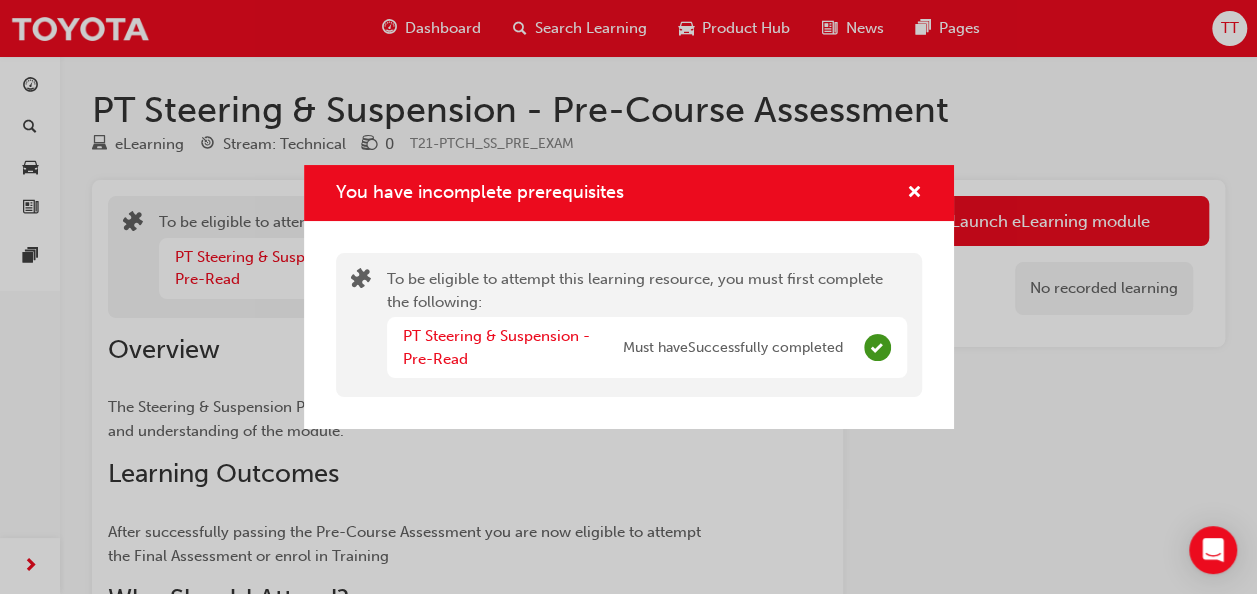 click on "Must have  Successfully completed" at bounding box center (733, 348) 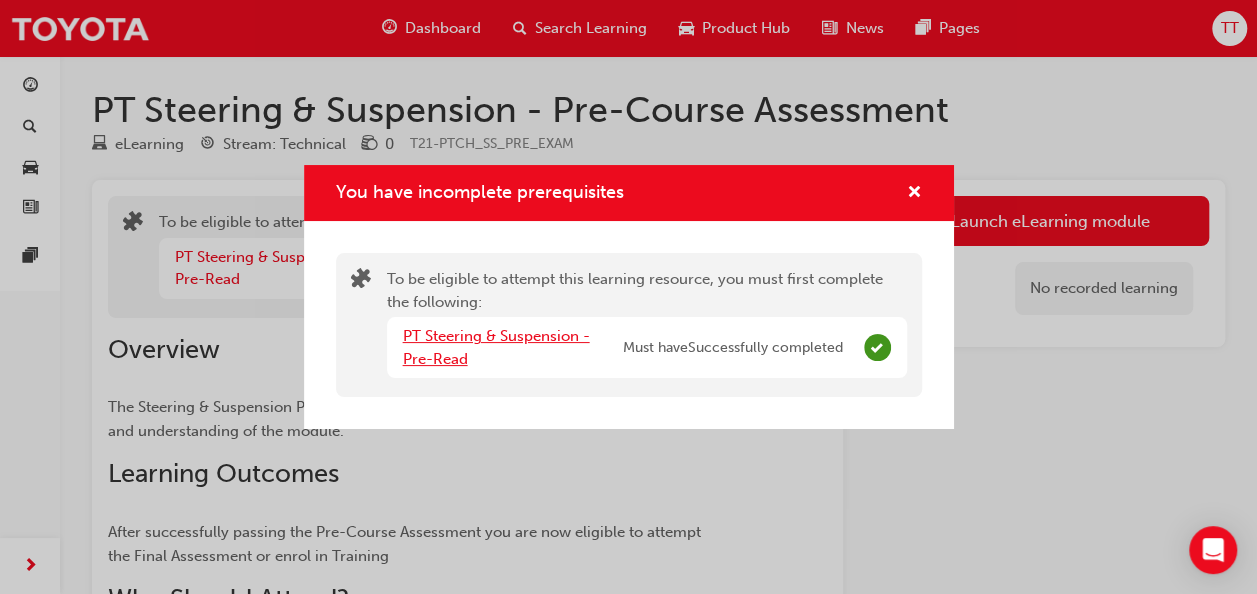 click on "PT Steering & Suspension - Pre-Read" at bounding box center [496, 347] 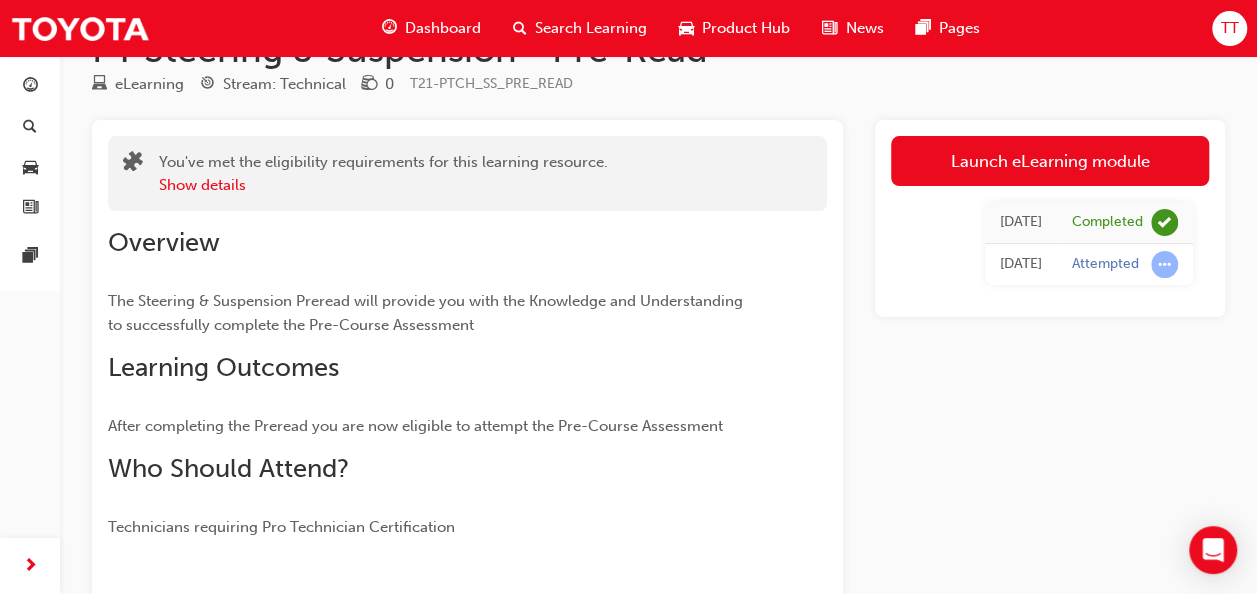 scroll, scrollTop: 0, scrollLeft: 0, axis: both 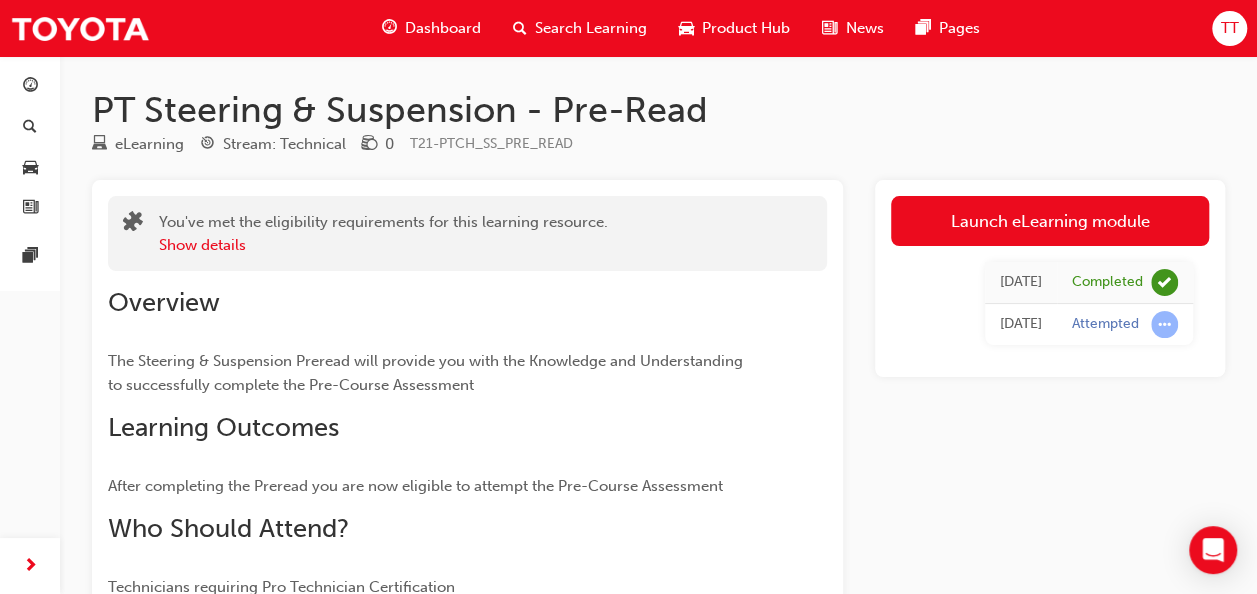 click on "Today" at bounding box center [1021, 325] 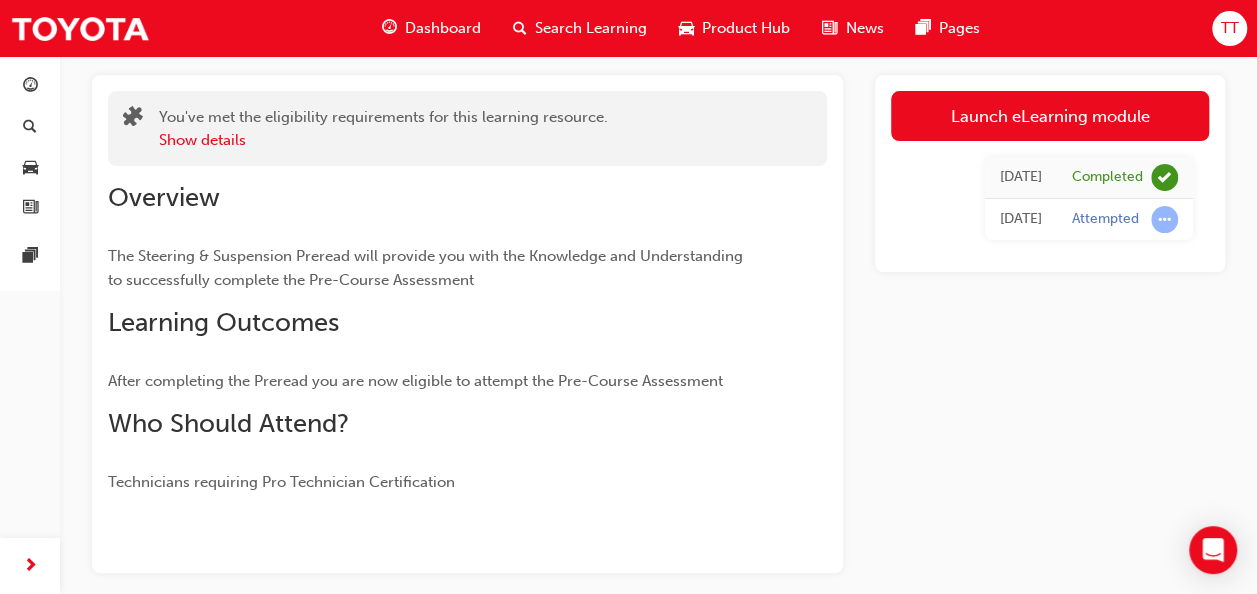 scroll, scrollTop: 0, scrollLeft: 0, axis: both 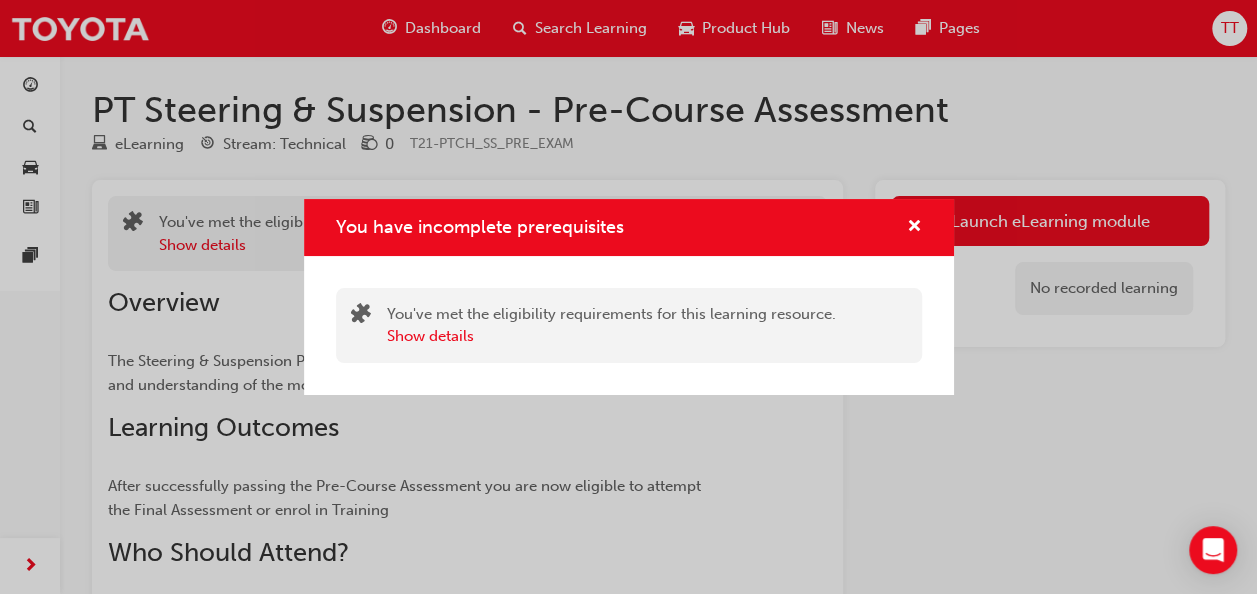 click on "You have incomplete prerequisites You've met the eligibility requirements for this learning resource. Show details" at bounding box center (628, 297) 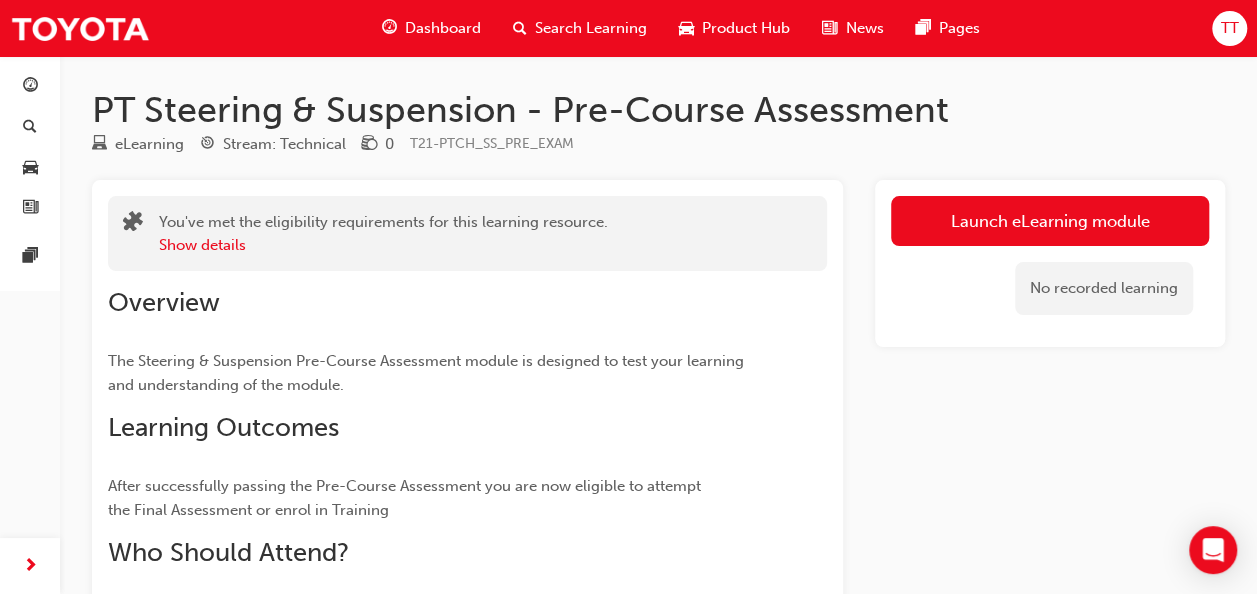click on "Launch eLearning module" at bounding box center (1050, 221) 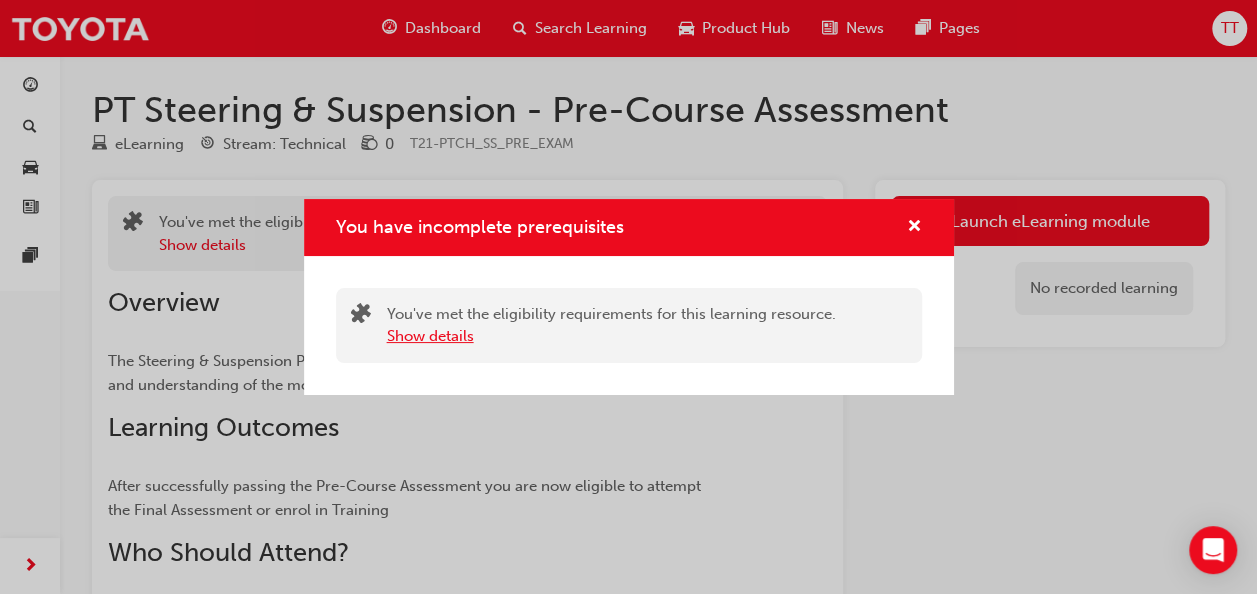 click on "Show details" at bounding box center (430, 336) 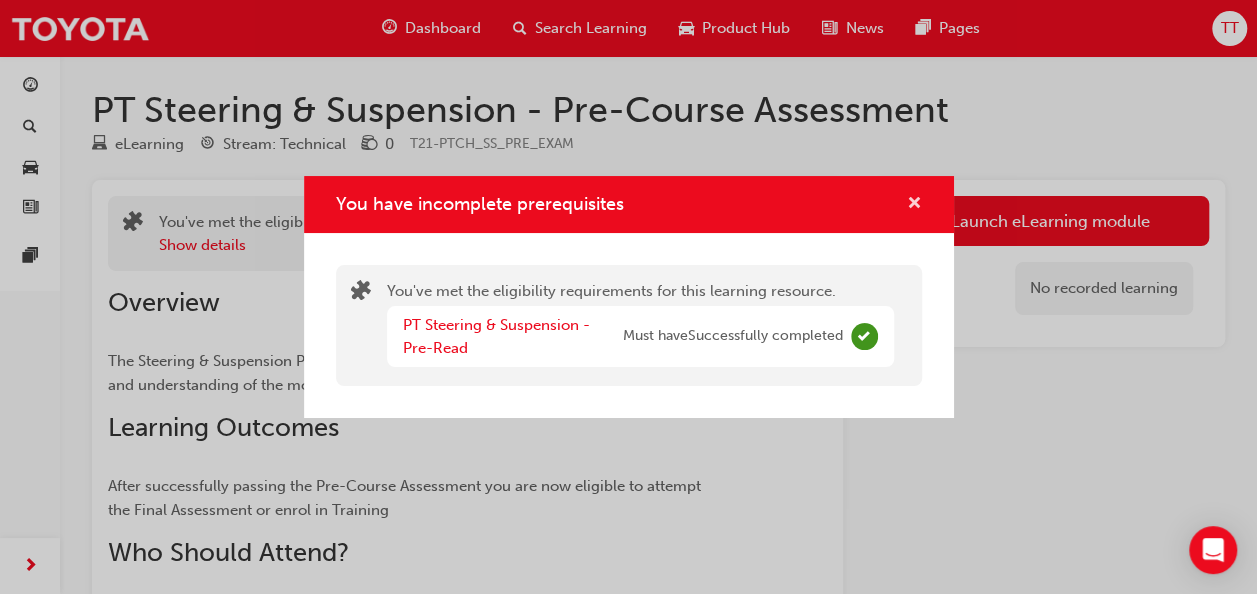 click at bounding box center (914, 205) 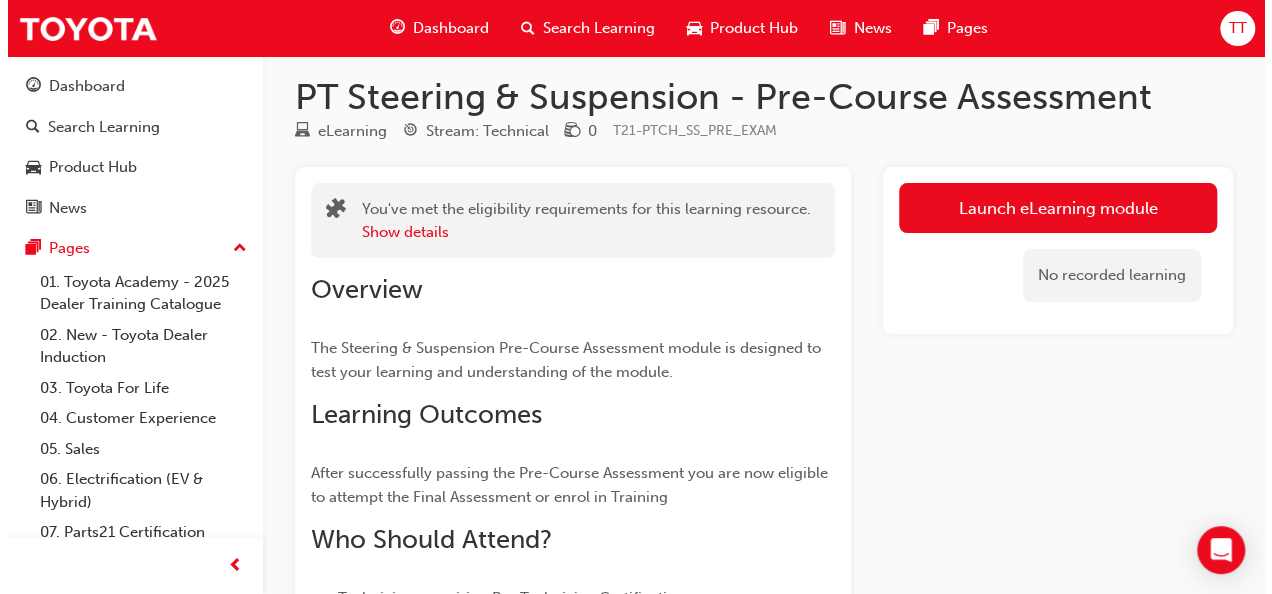 scroll, scrollTop: 0, scrollLeft: 0, axis: both 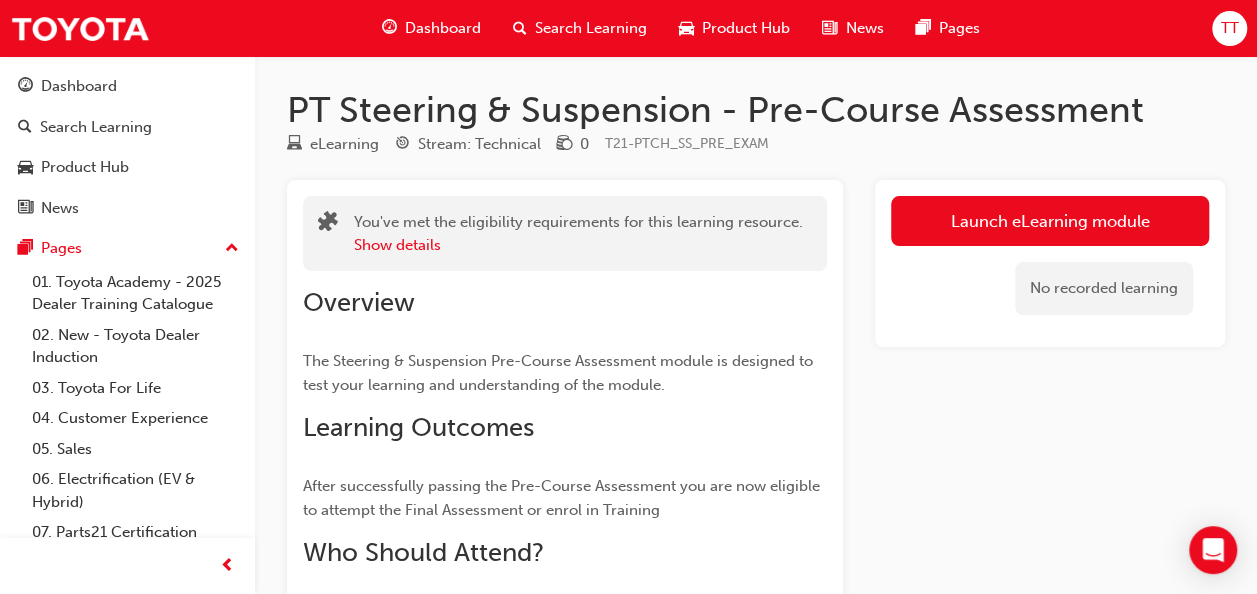 click on "Launch eLearning module" at bounding box center (1050, 221) 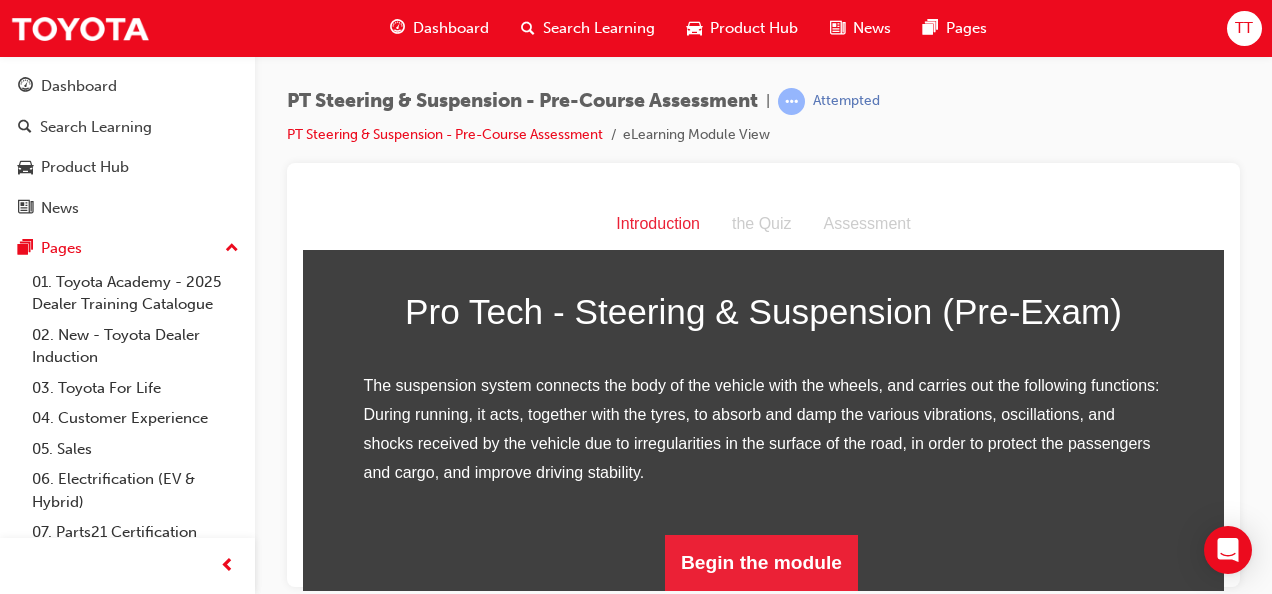 scroll, scrollTop: 303, scrollLeft: 0, axis: vertical 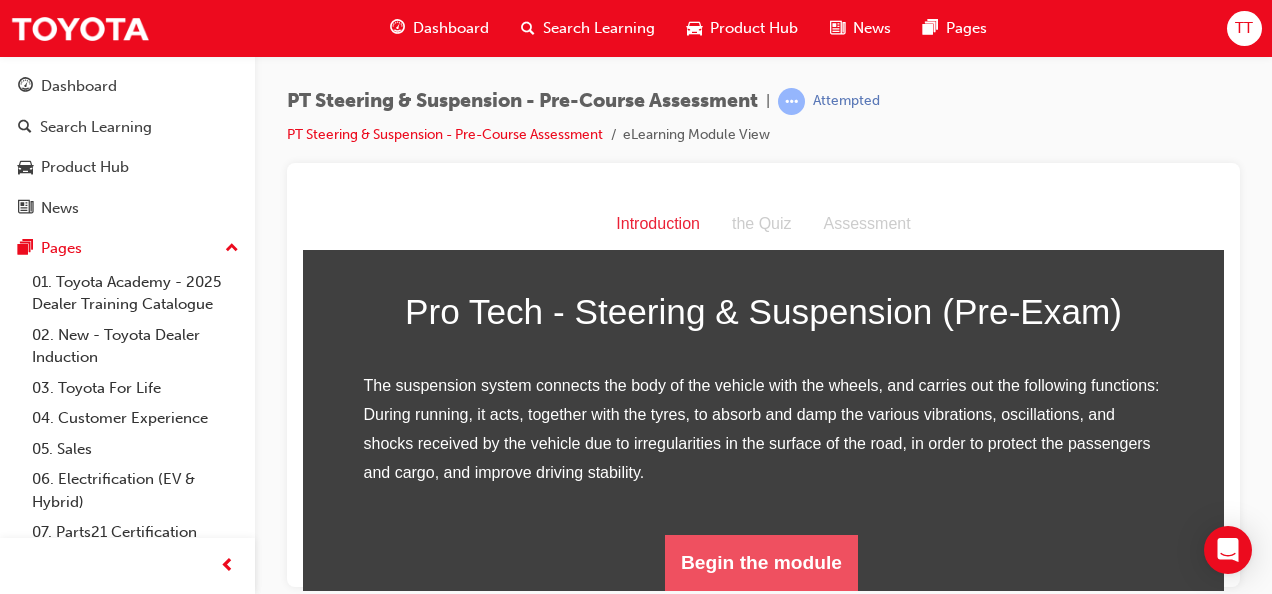 click on "Begin the module" at bounding box center [761, 562] 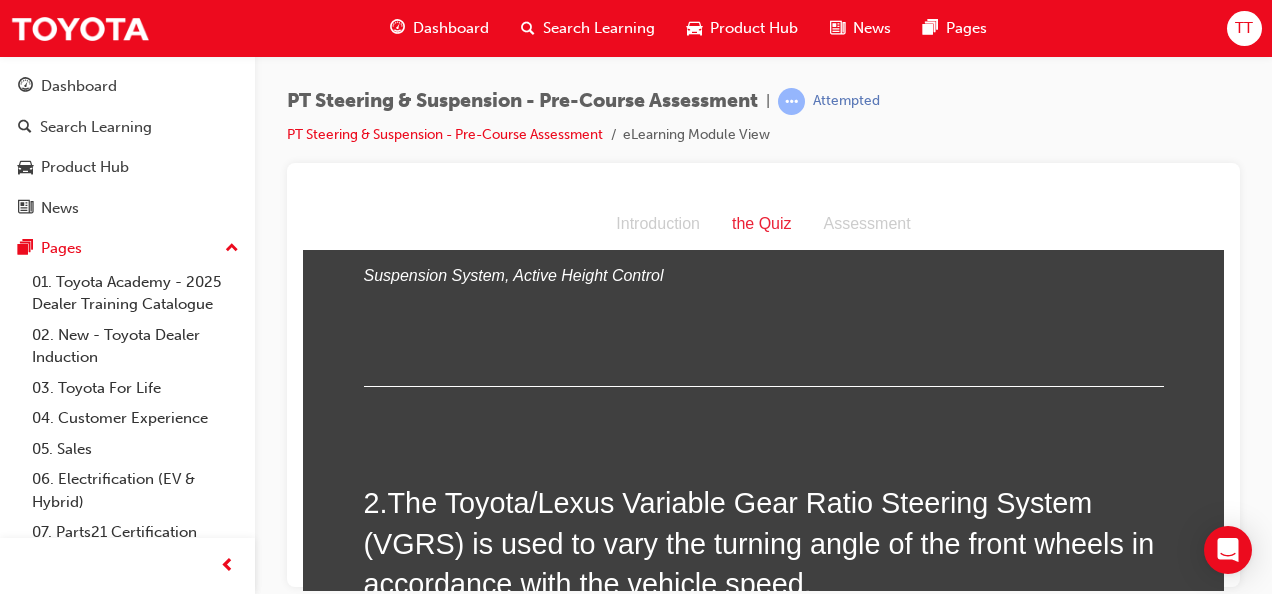 scroll, scrollTop: 0, scrollLeft: 0, axis: both 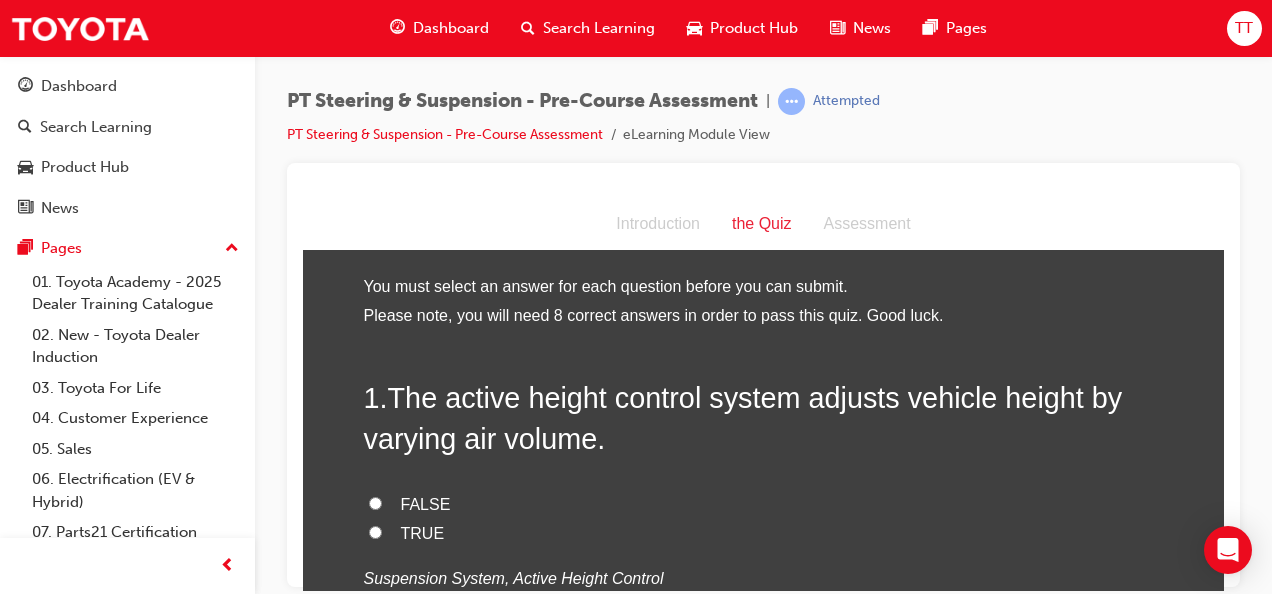 click on "TRUE" at bounding box center (423, 532) 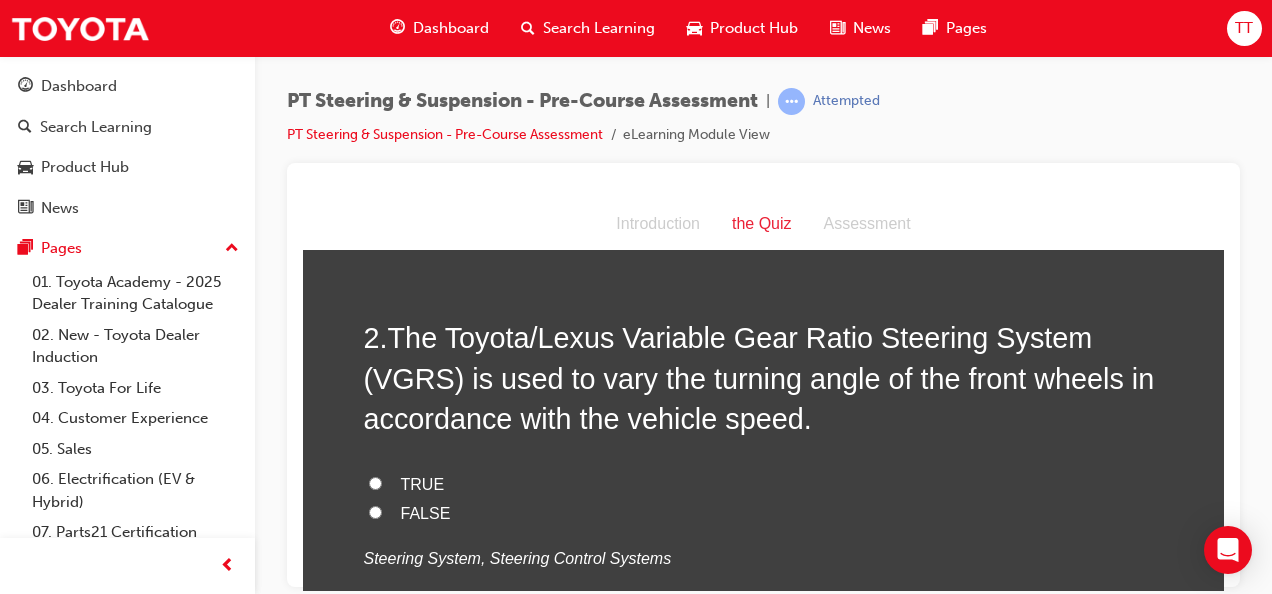 scroll, scrollTop: 500, scrollLeft: 0, axis: vertical 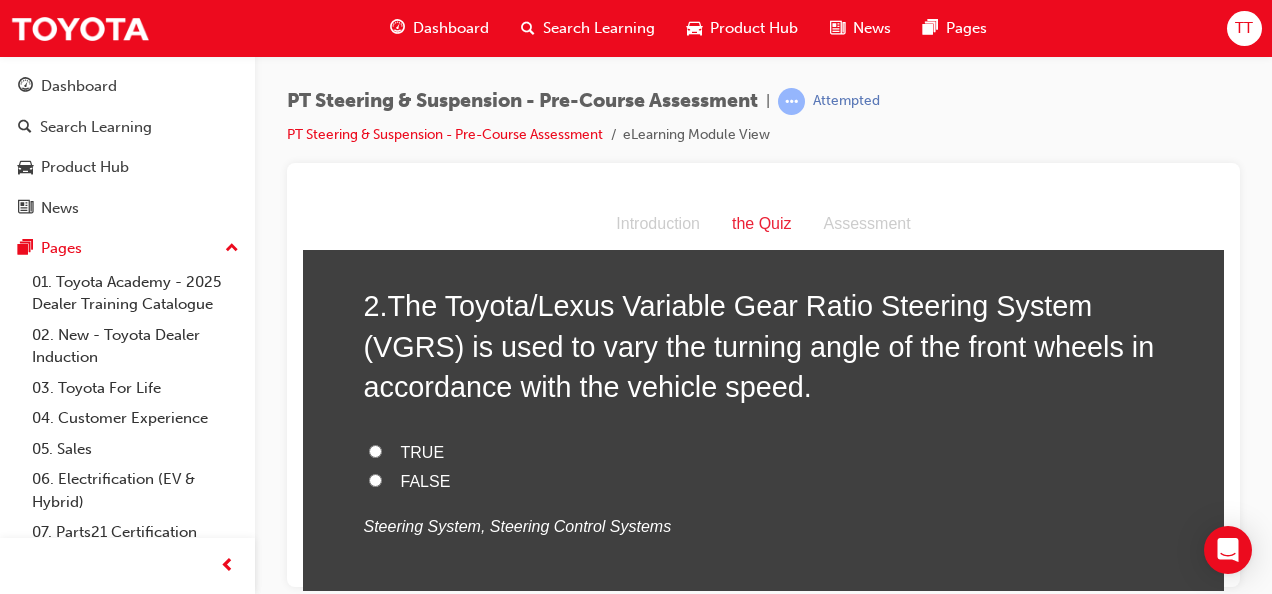 click on "TRUE" at bounding box center (423, 451) 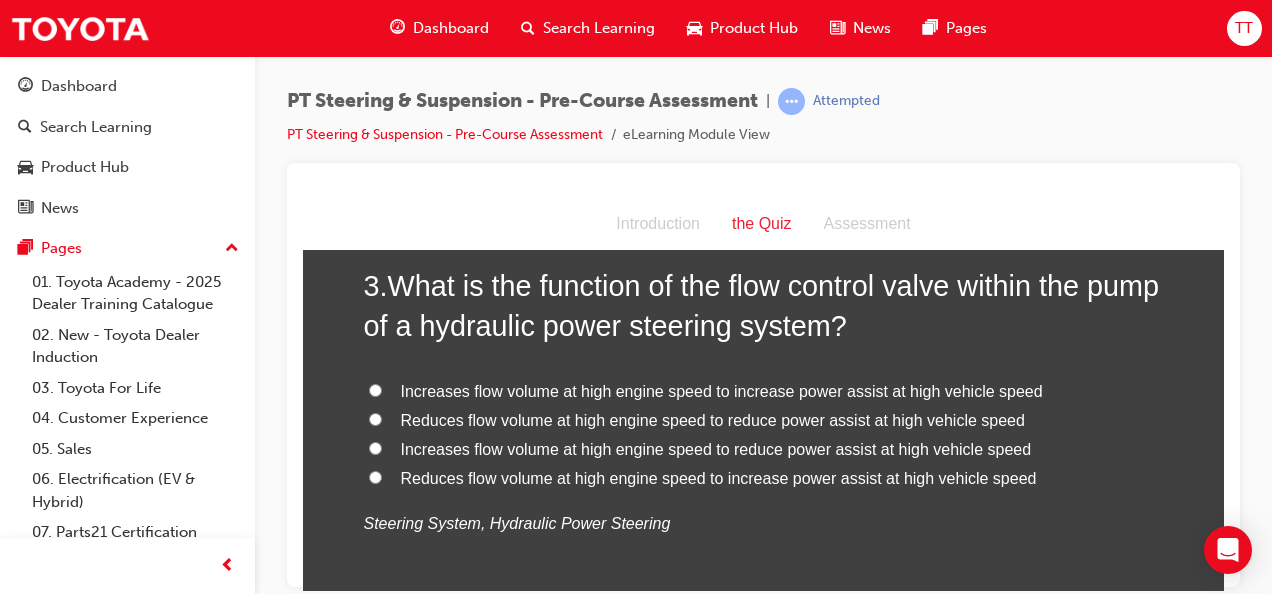 scroll, scrollTop: 1000, scrollLeft: 0, axis: vertical 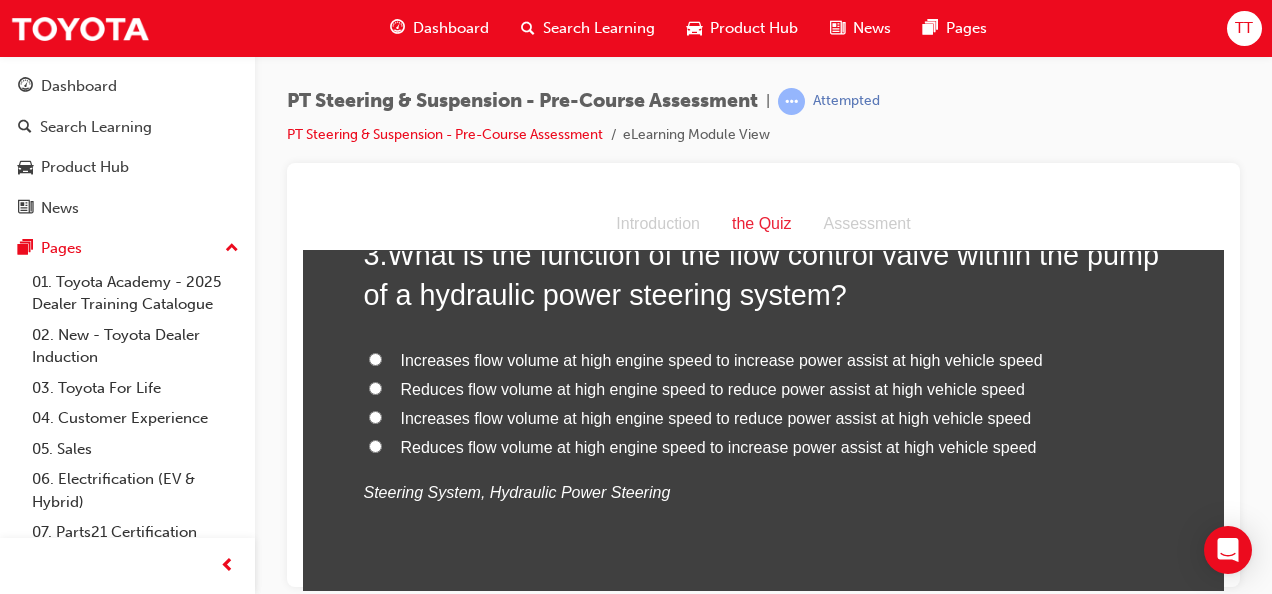 click on "Reduces flow volume at high engine speed to reduce power assist at high vehicle speed" at bounding box center [713, 388] 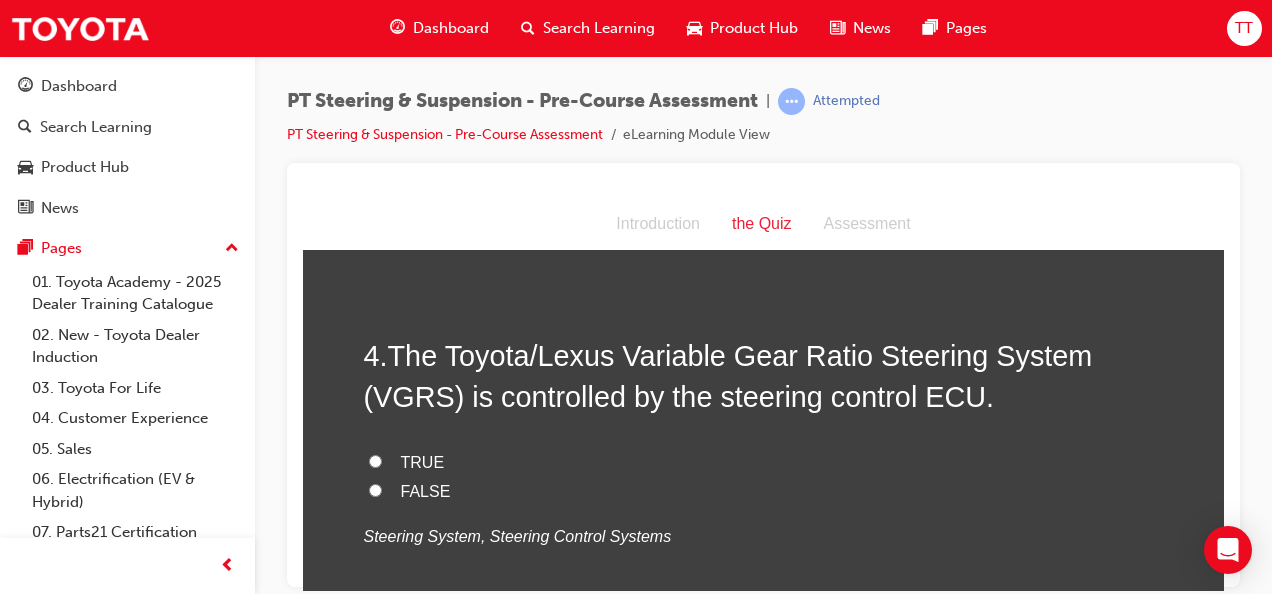scroll, scrollTop: 1400, scrollLeft: 0, axis: vertical 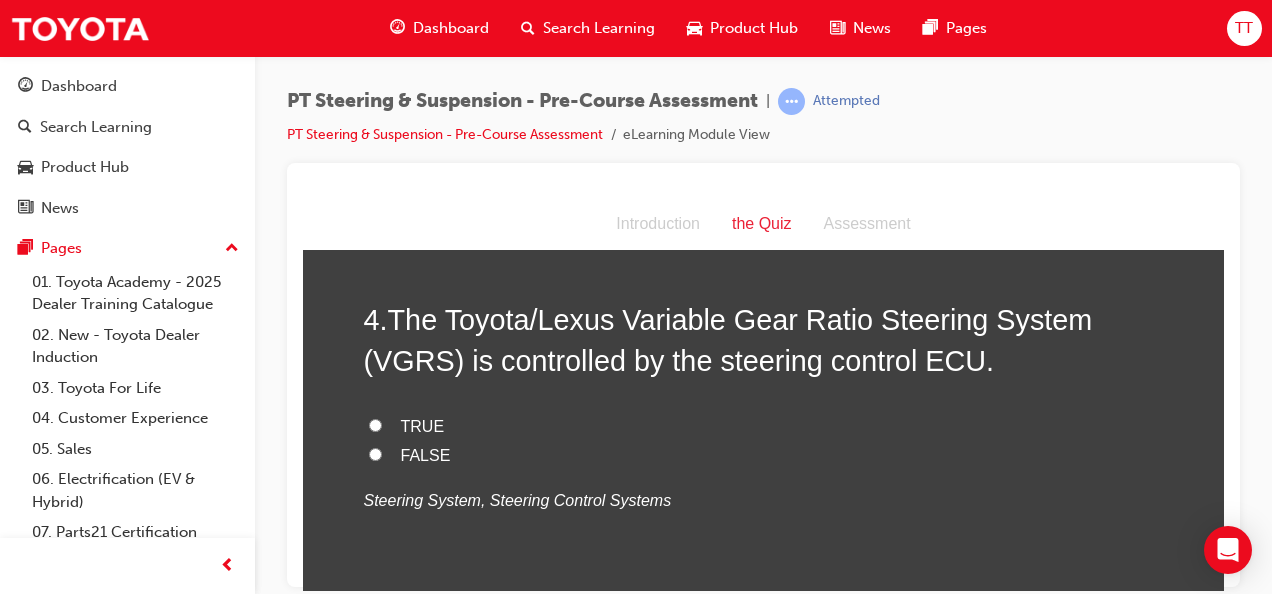 click on "TRUE" at bounding box center (423, 425) 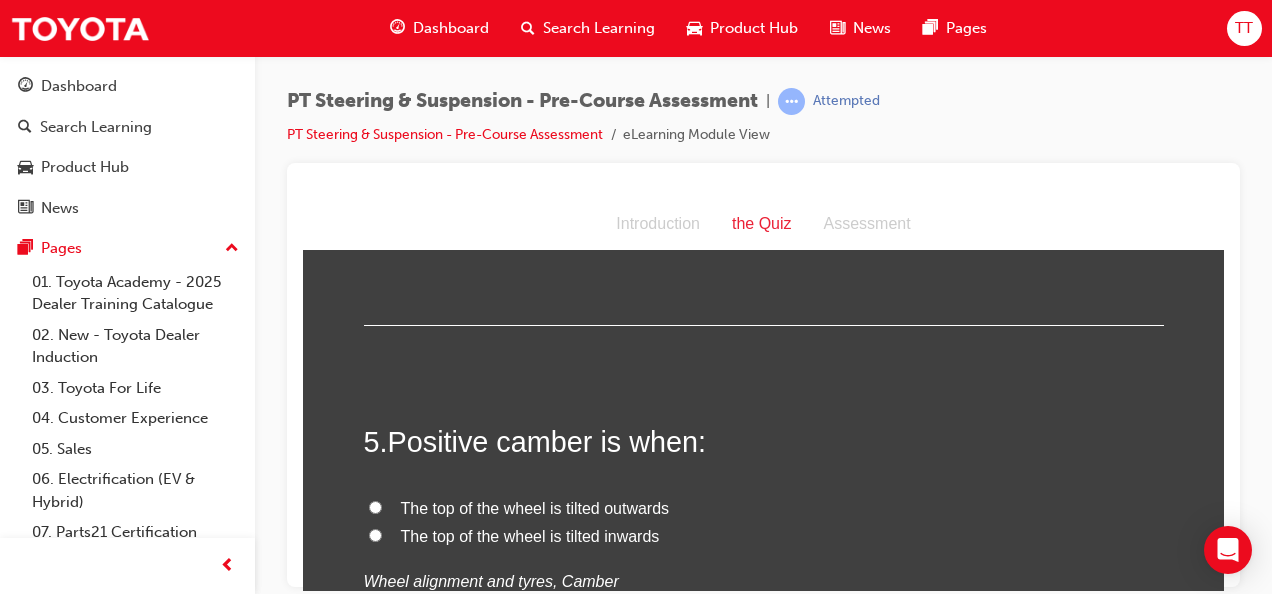 scroll, scrollTop: 1800, scrollLeft: 0, axis: vertical 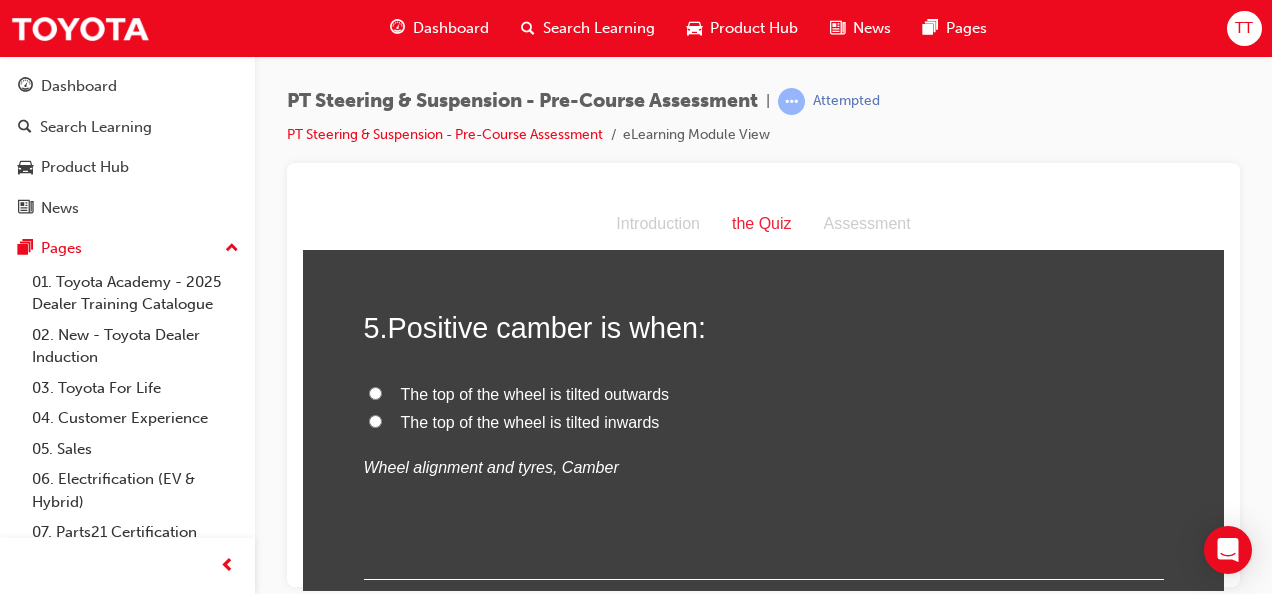 click on "The top of the wheel is tilted inwards" at bounding box center (530, 421) 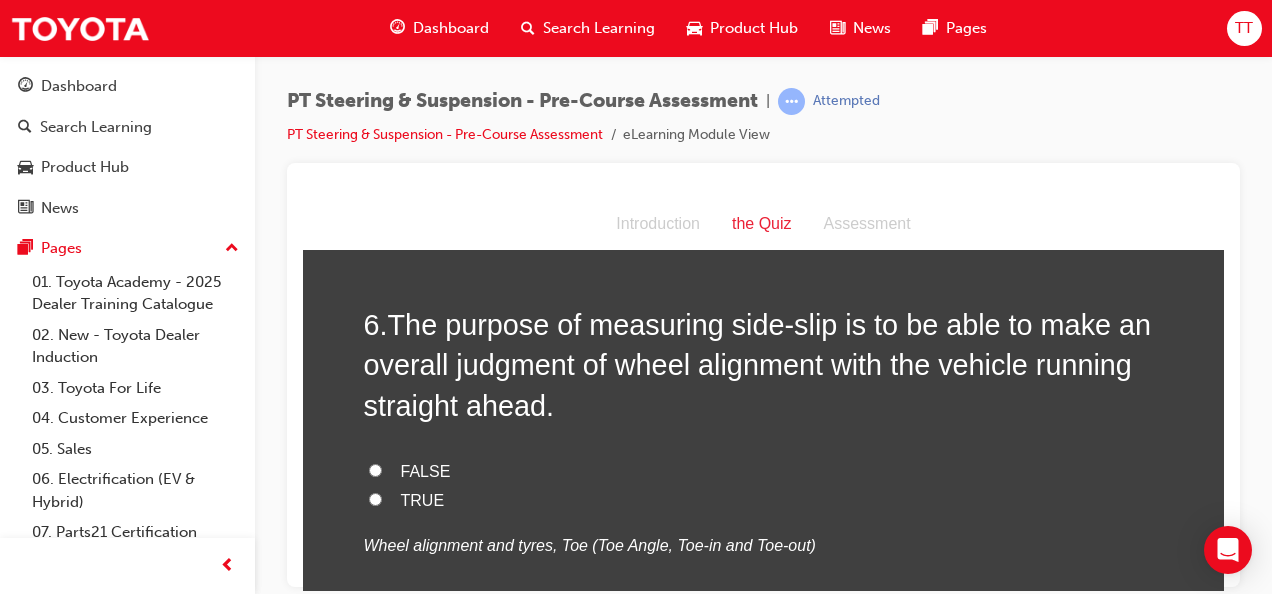 scroll, scrollTop: 2200, scrollLeft: 0, axis: vertical 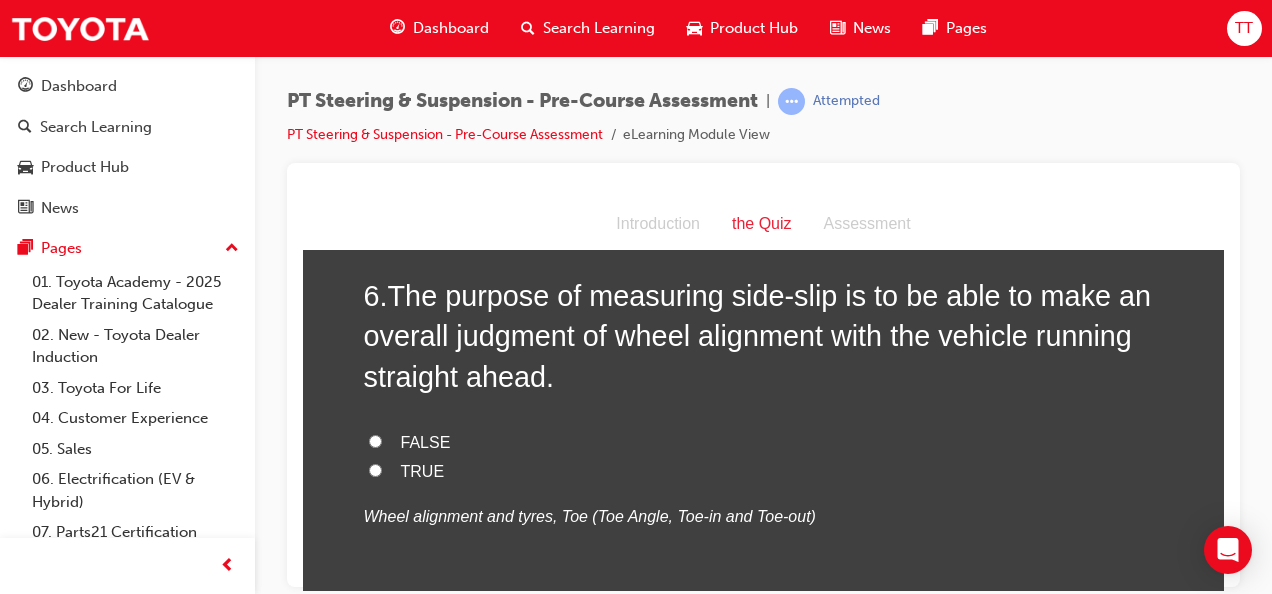click on "TRUE" at bounding box center (423, 470) 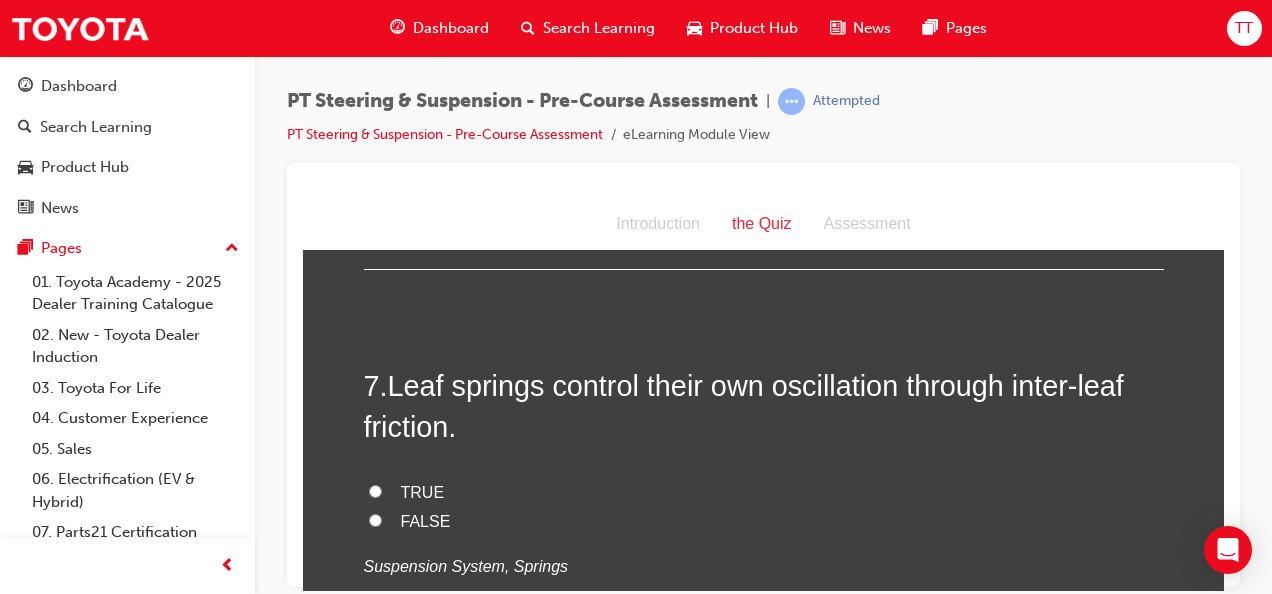 scroll, scrollTop: 2600, scrollLeft: 0, axis: vertical 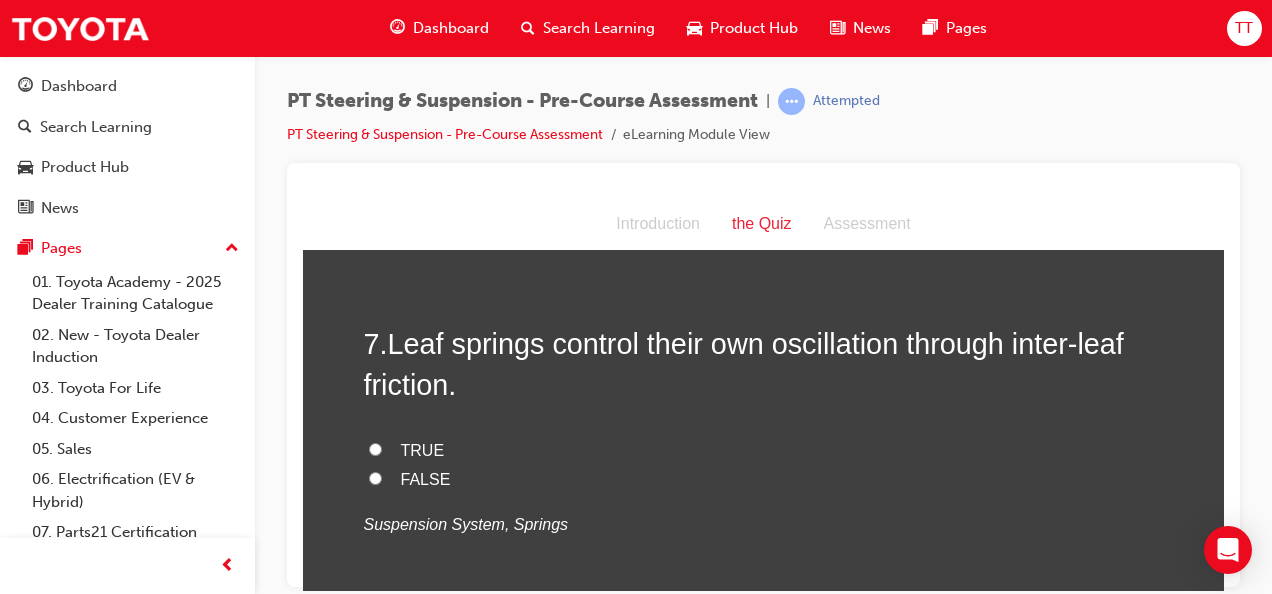 click on "TRUE" at bounding box center [423, 449] 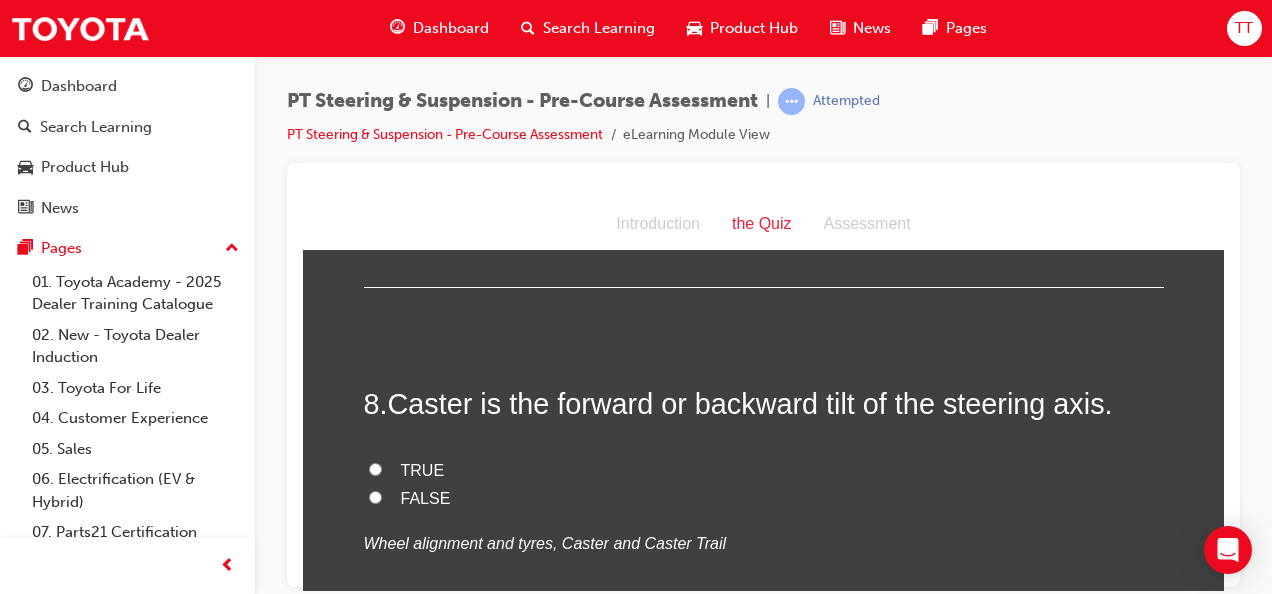 scroll, scrollTop: 3000, scrollLeft: 0, axis: vertical 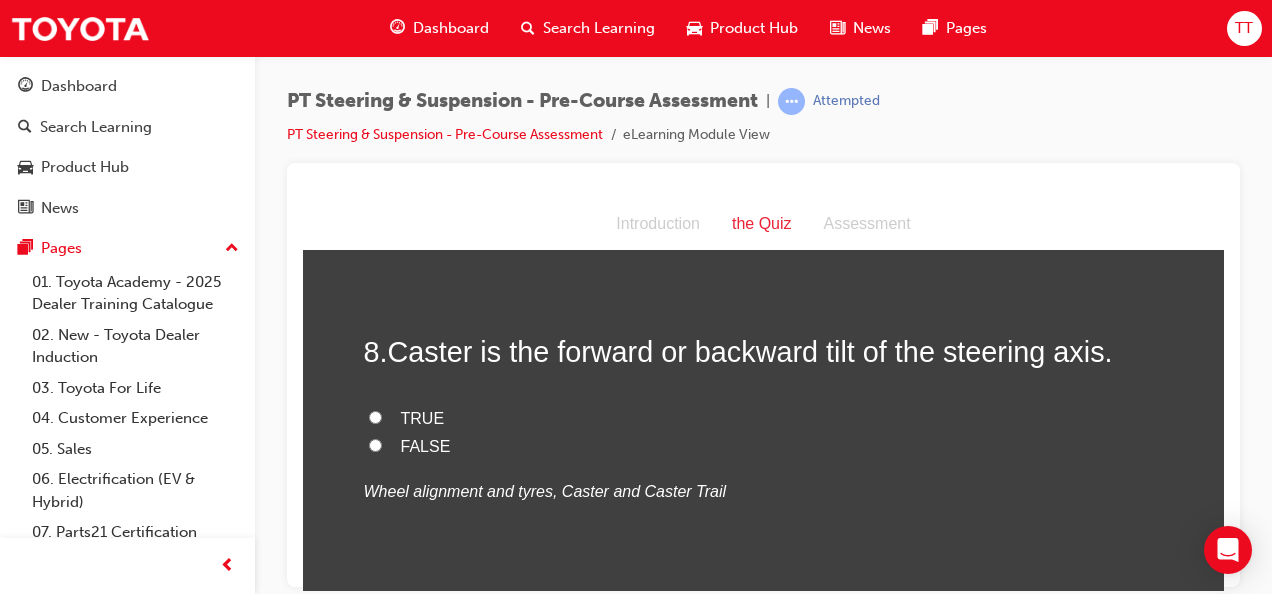 click on "TRUE" at bounding box center (423, 417) 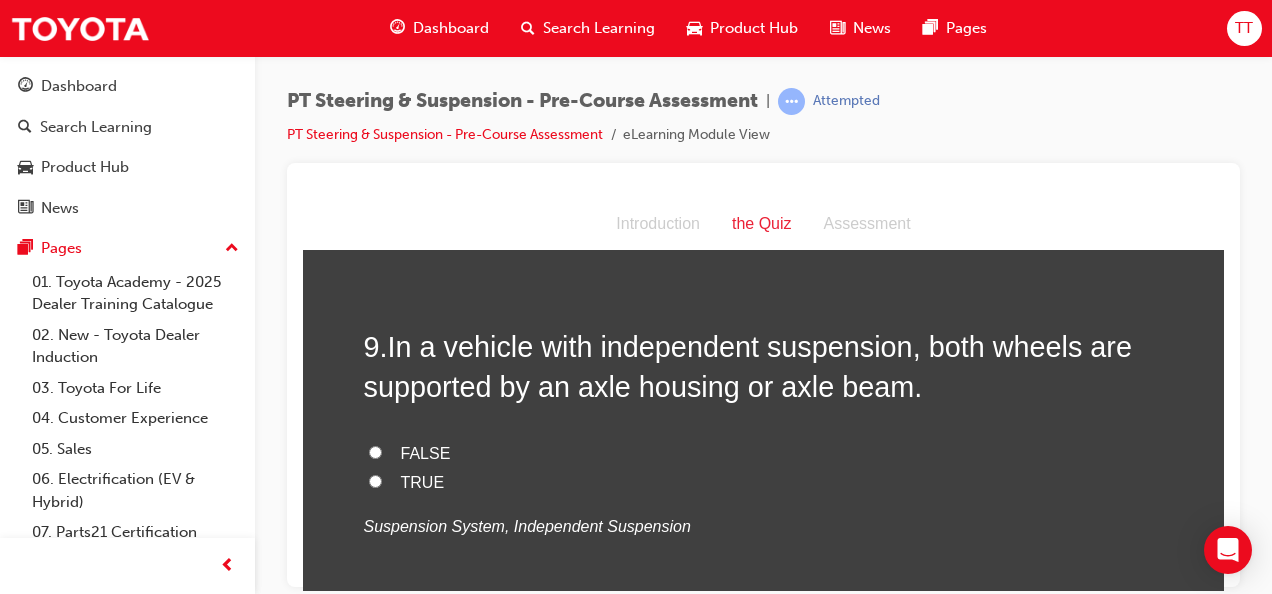 scroll, scrollTop: 3400, scrollLeft: 0, axis: vertical 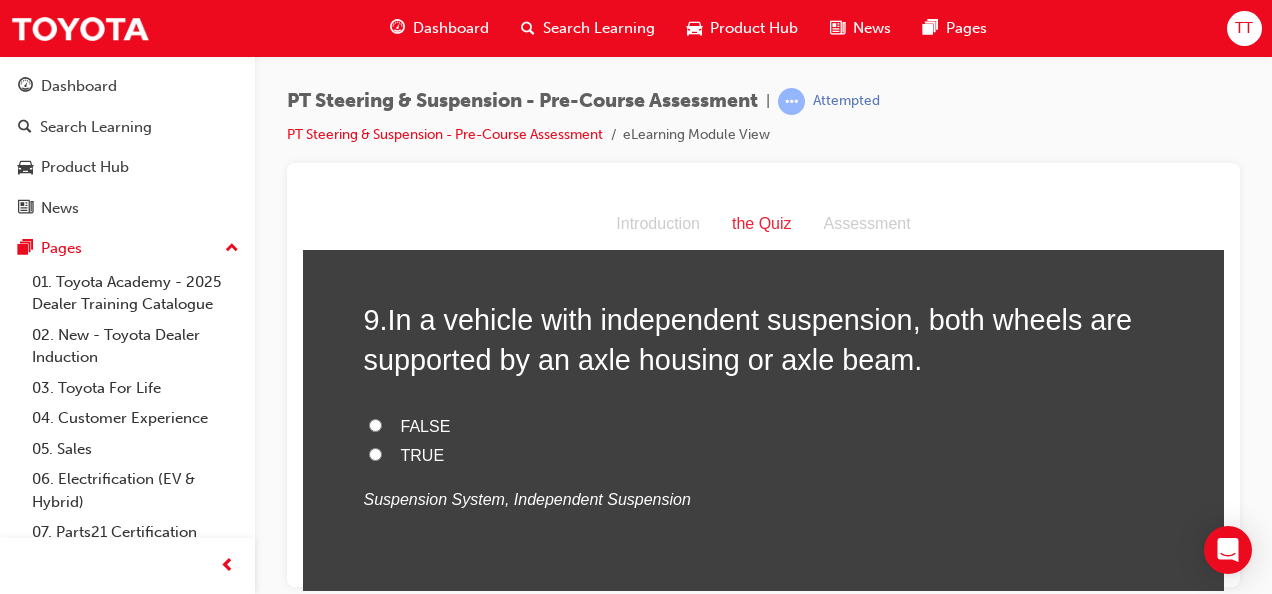 click on "TRUE" at bounding box center [423, 454] 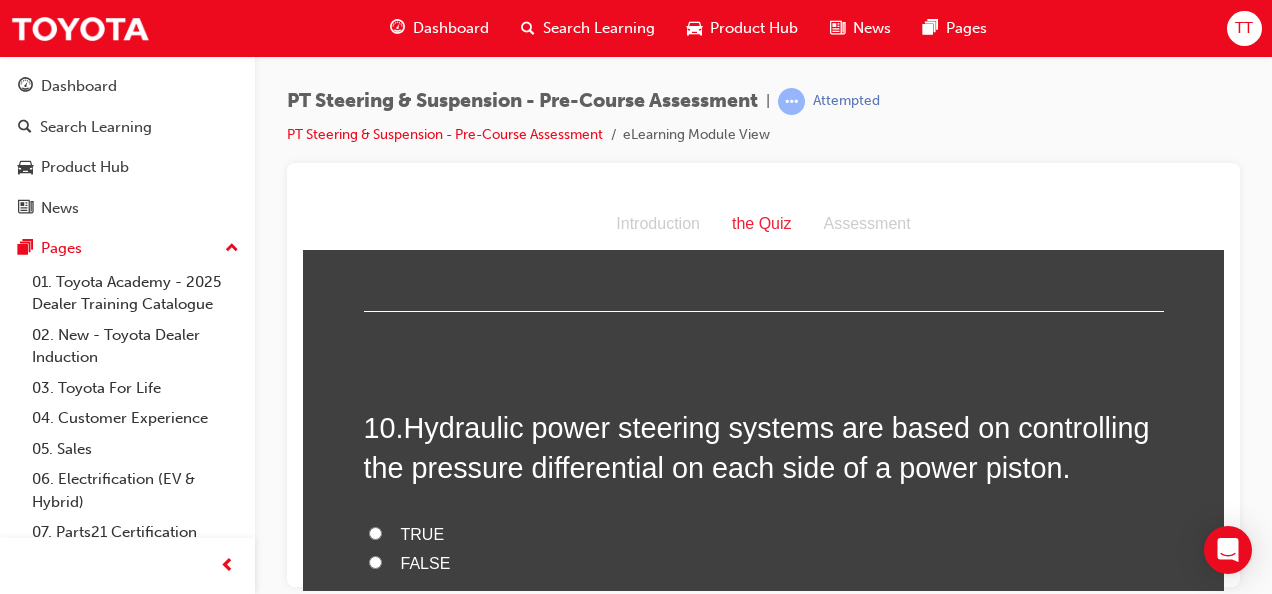 scroll, scrollTop: 3800, scrollLeft: 0, axis: vertical 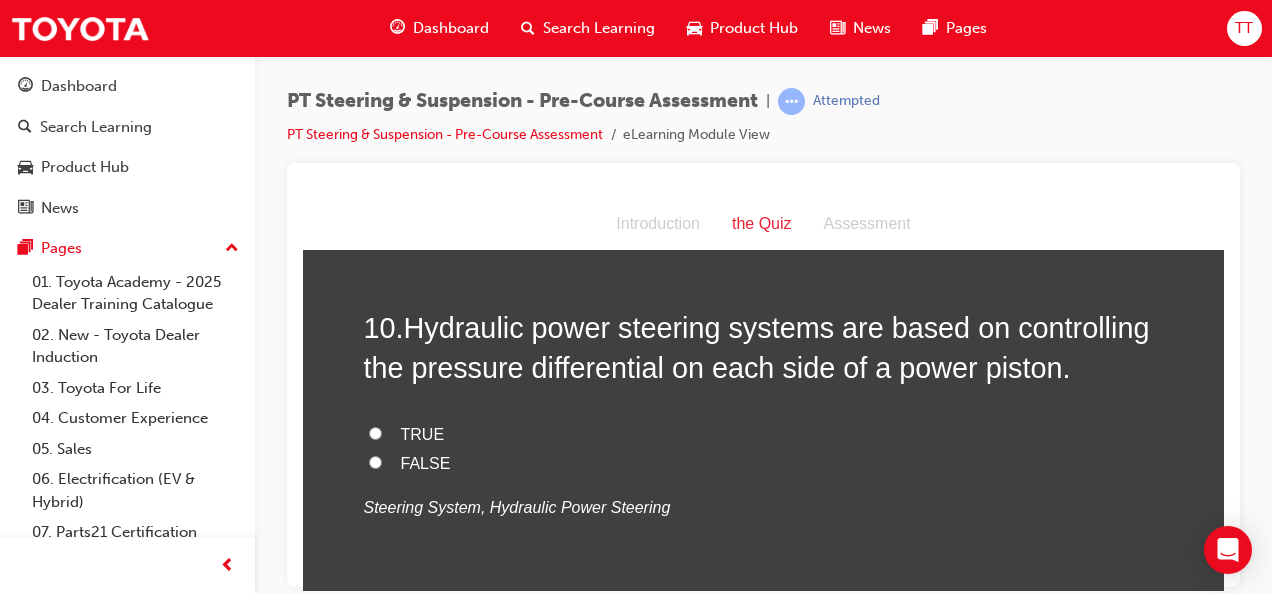 click on "TRUE" at bounding box center [423, 433] 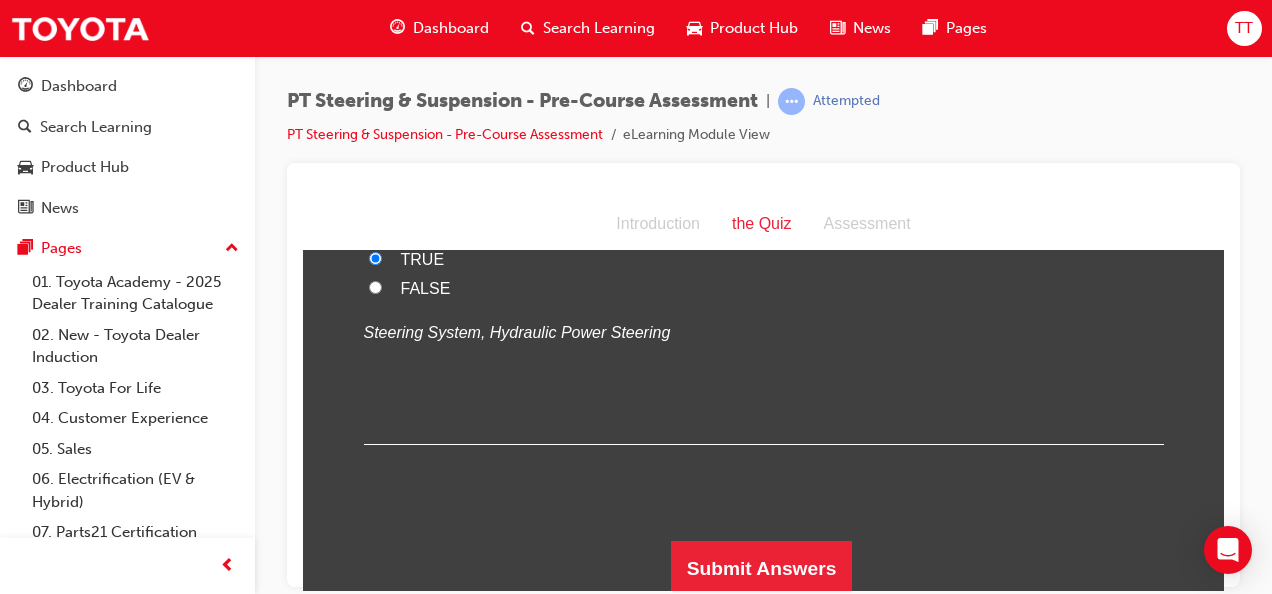 scroll, scrollTop: 3977, scrollLeft: 0, axis: vertical 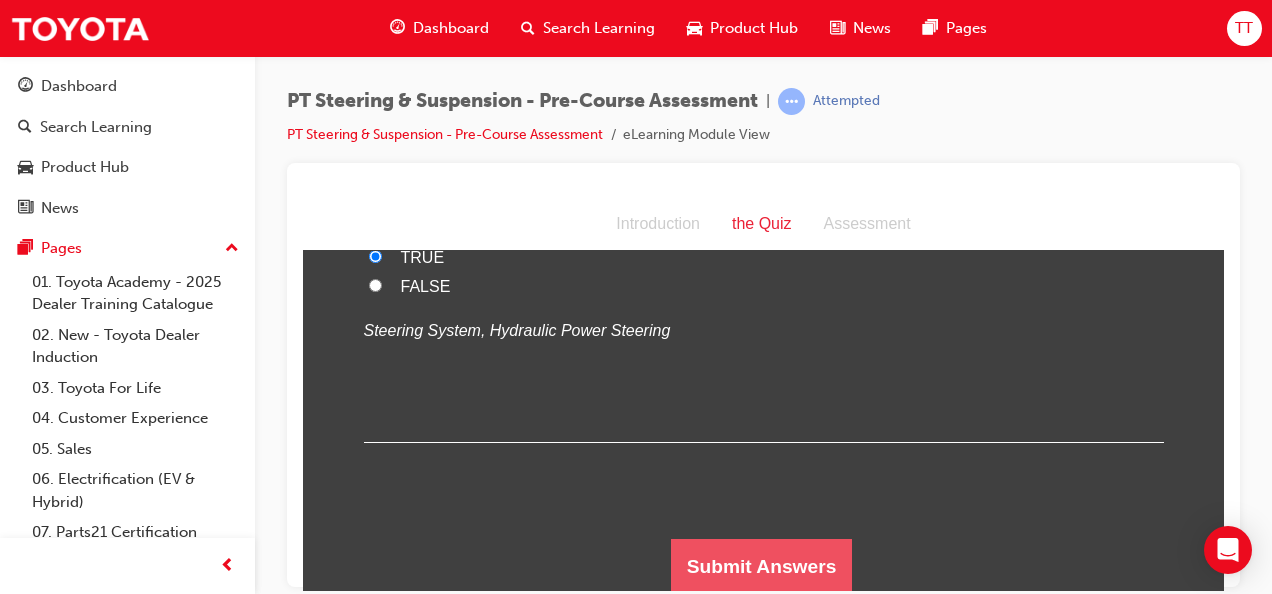 click on "Submit Answers" at bounding box center (762, 566) 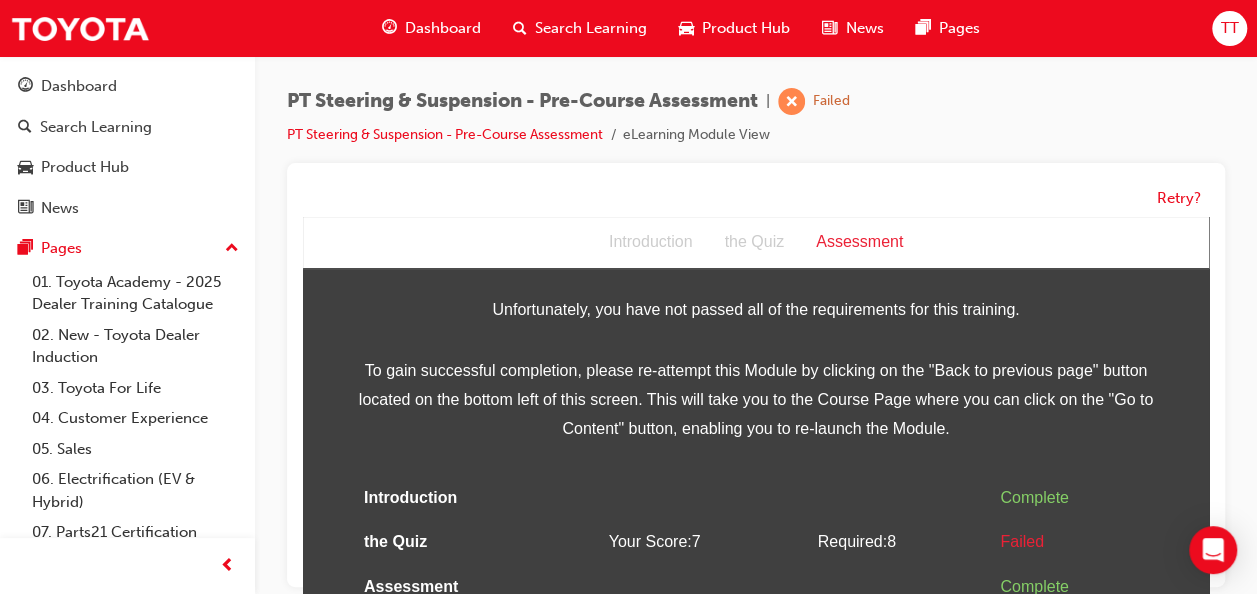 scroll, scrollTop: 14, scrollLeft: 0, axis: vertical 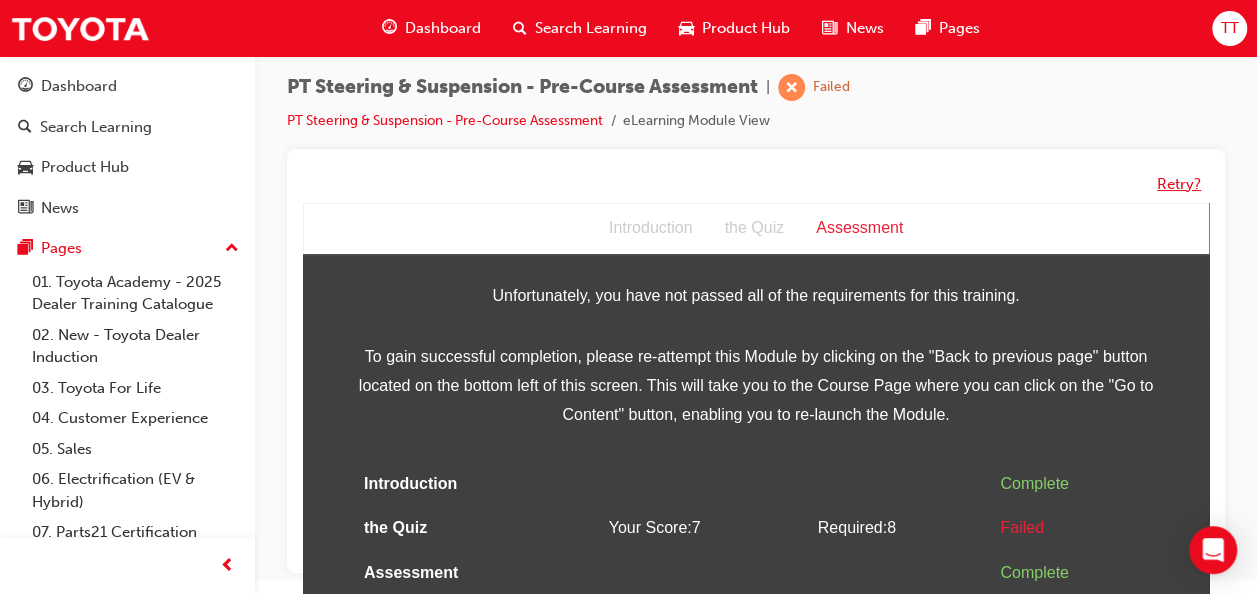 click on "Retry?" at bounding box center [1179, 184] 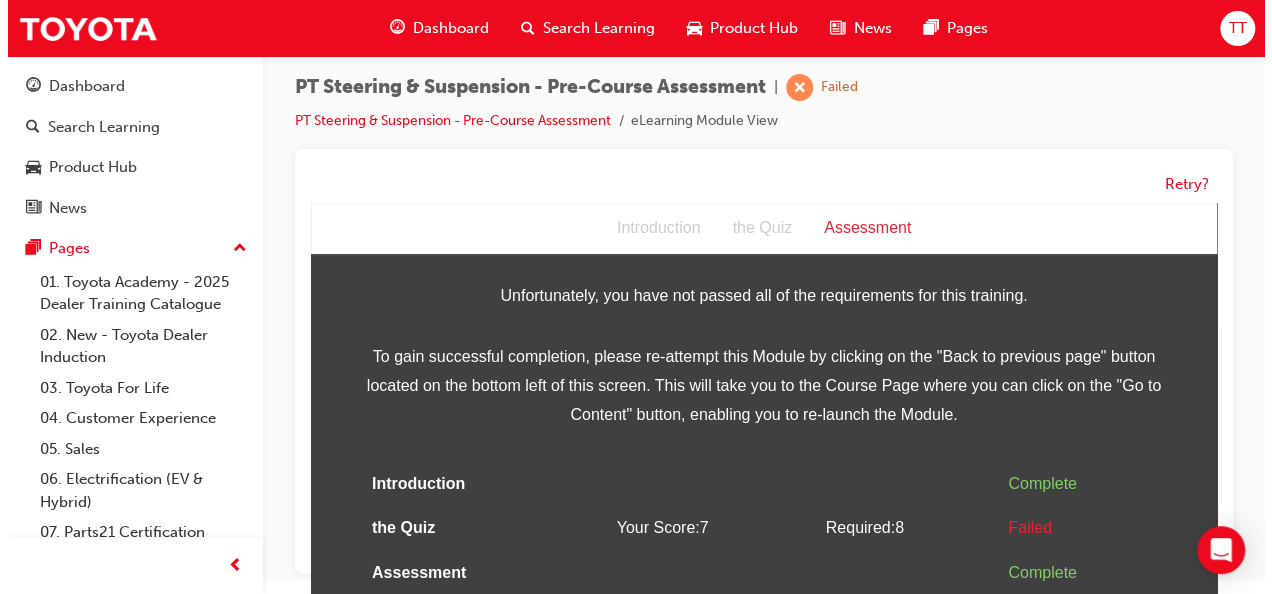 scroll, scrollTop: 0, scrollLeft: 0, axis: both 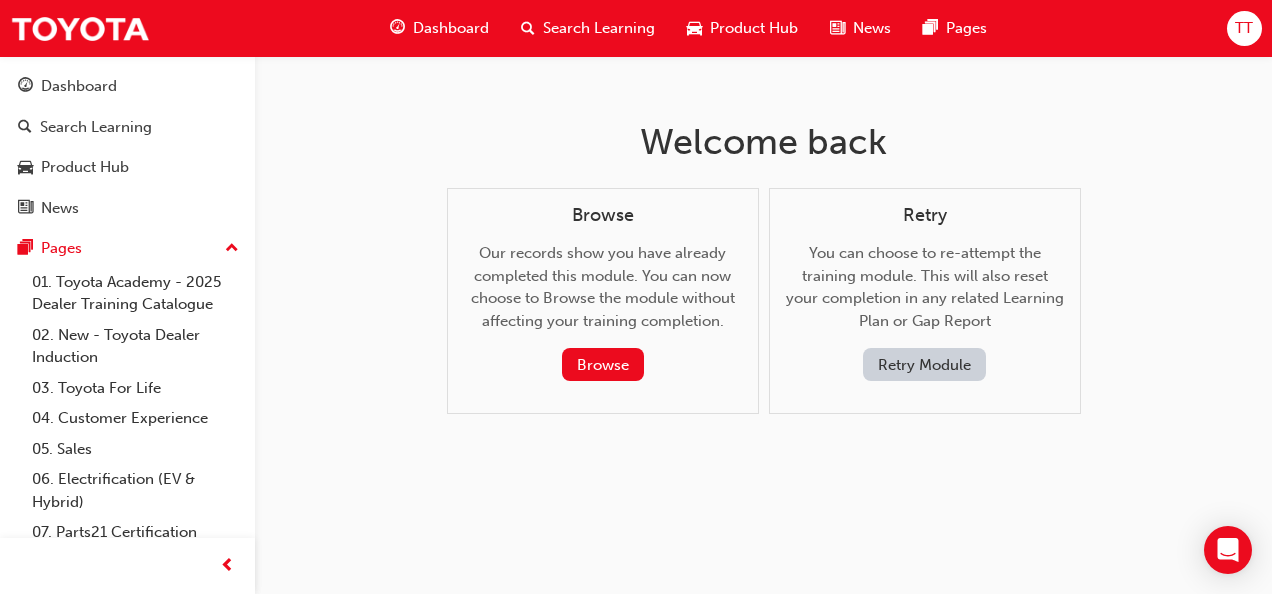 click on "Retry Module" at bounding box center [924, 364] 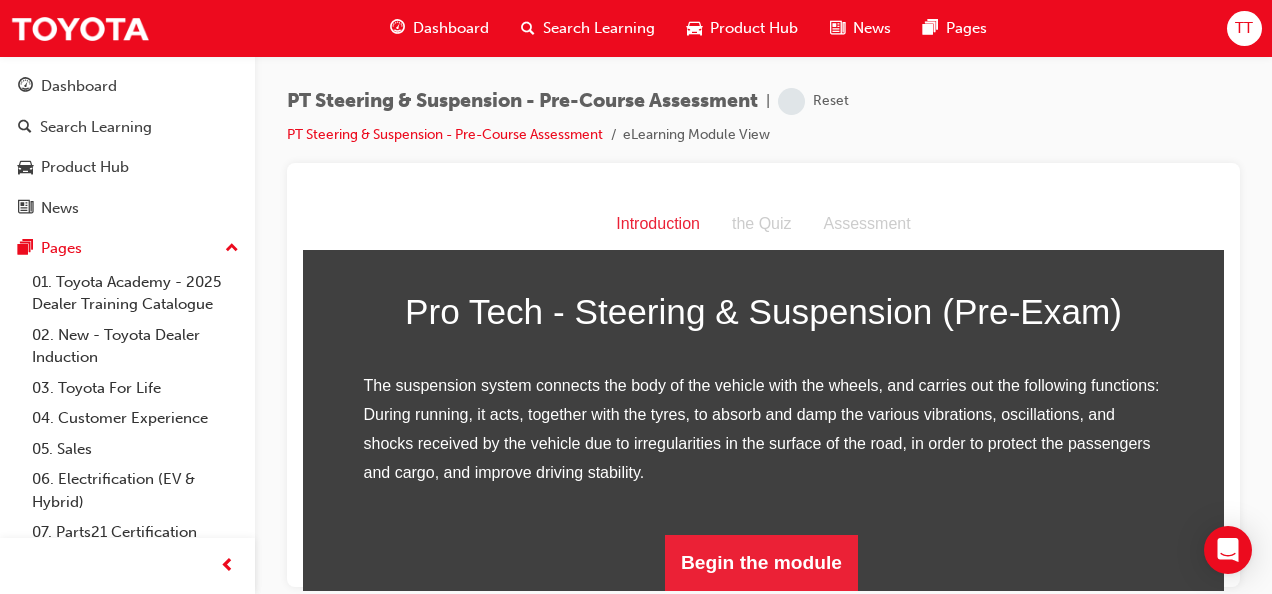 scroll, scrollTop: 303, scrollLeft: 0, axis: vertical 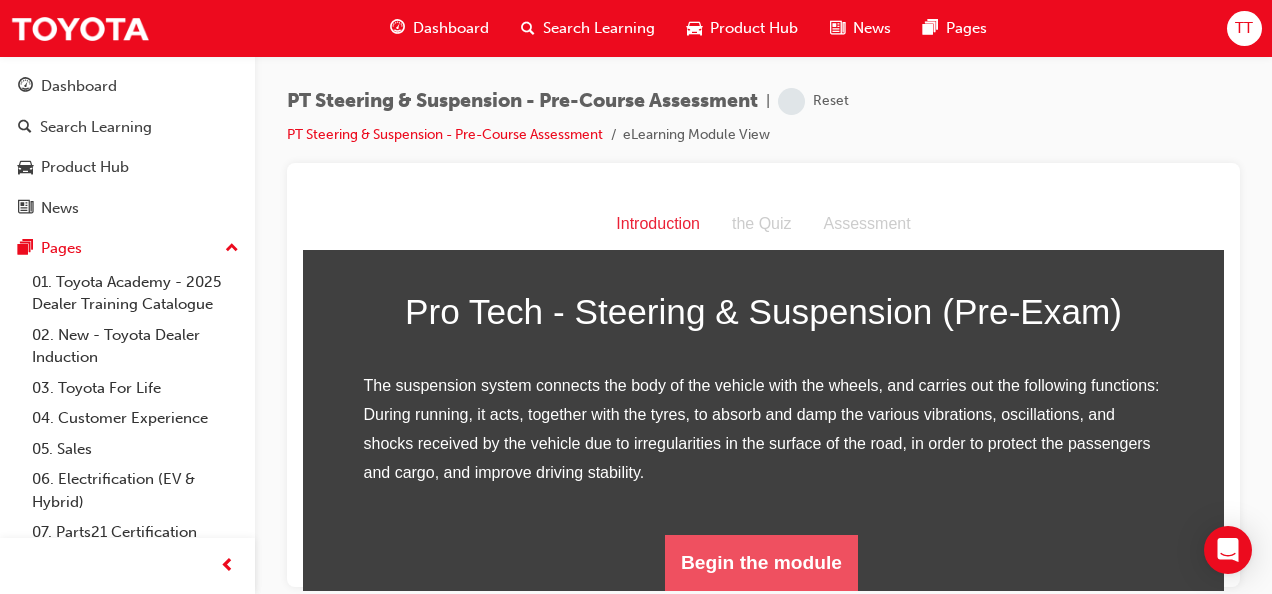 click on "Begin the module" at bounding box center (761, 562) 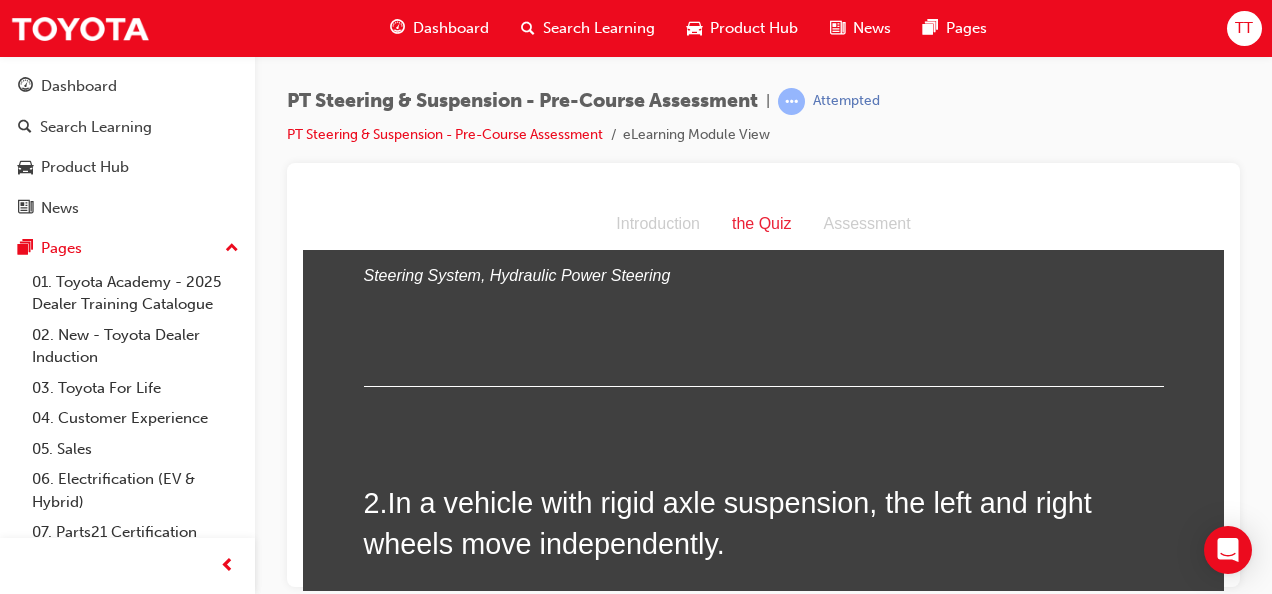 scroll, scrollTop: 0, scrollLeft: 0, axis: both 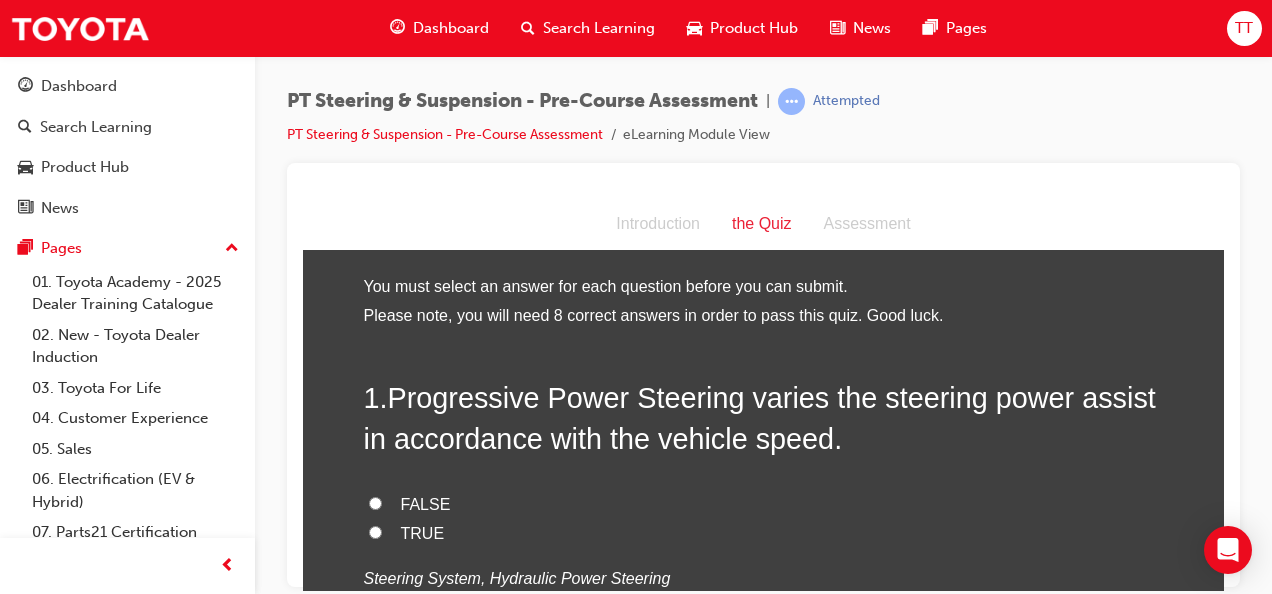 click on "TRUE" at bounding box center [423, 532] 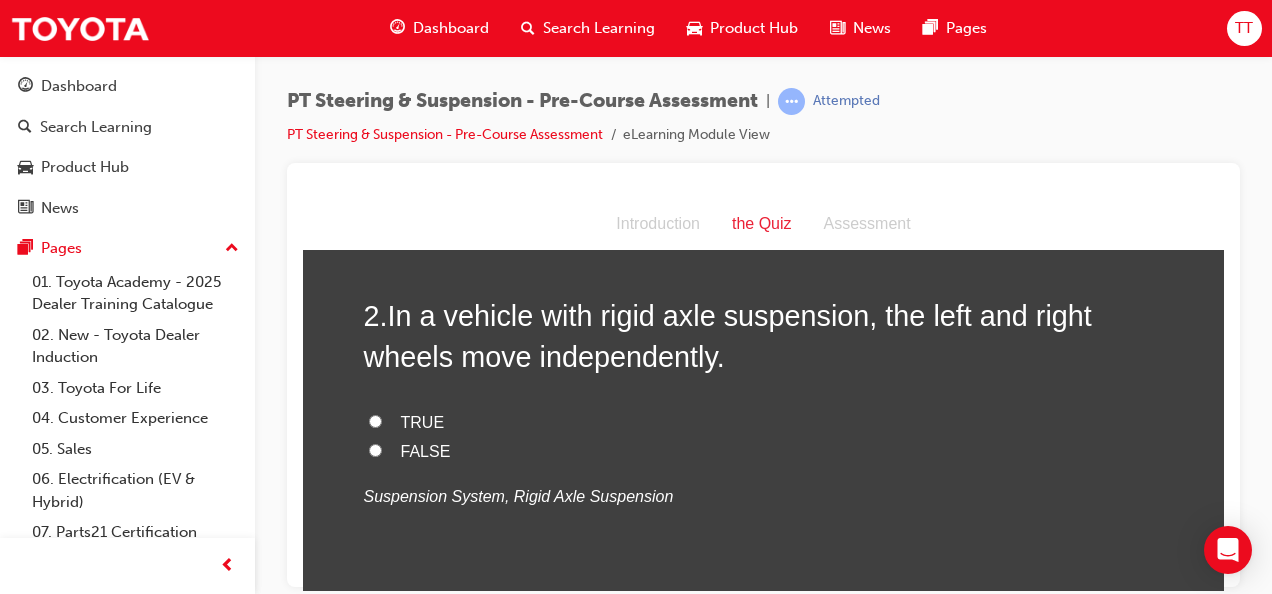 scroll, scrollTop: 500, scrollLeft: 0, axis: vertical 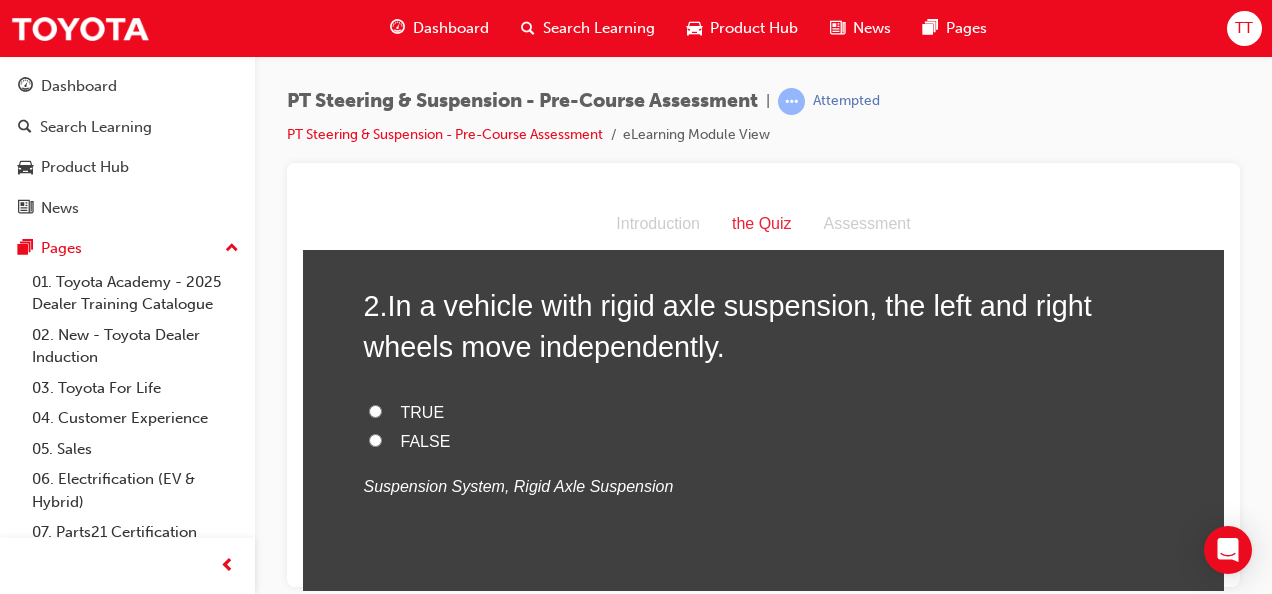 click on "FALSE" at bounding box center (426, 440) 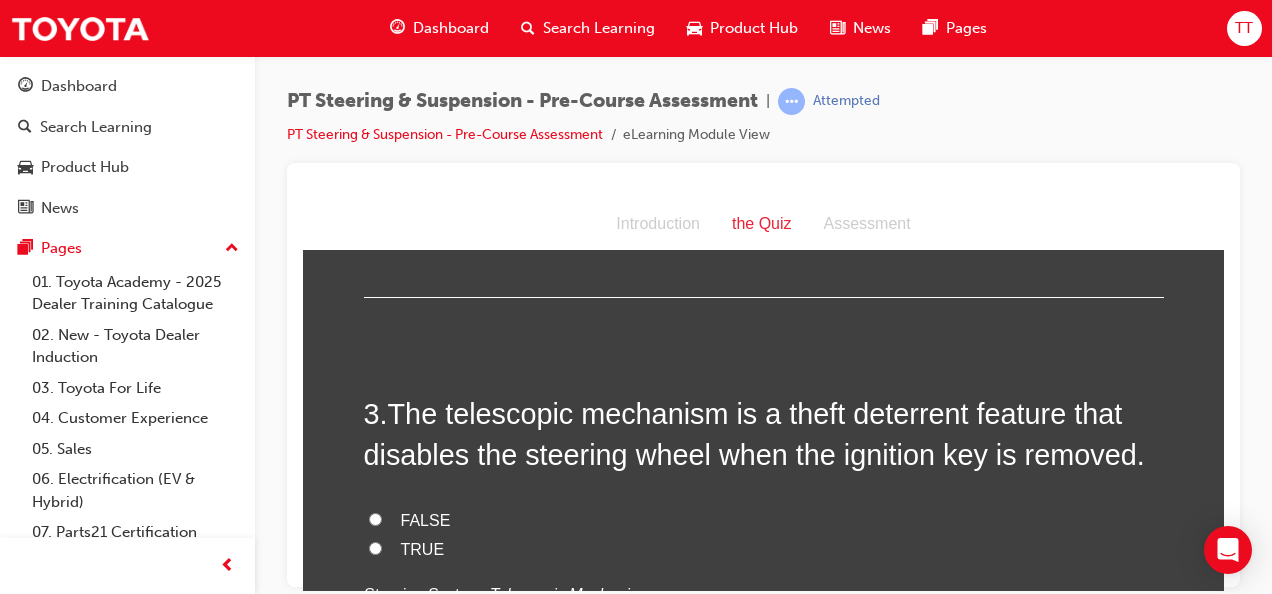 scroll, scrollTop: 900, scrollLeft: 0, axis: vertical 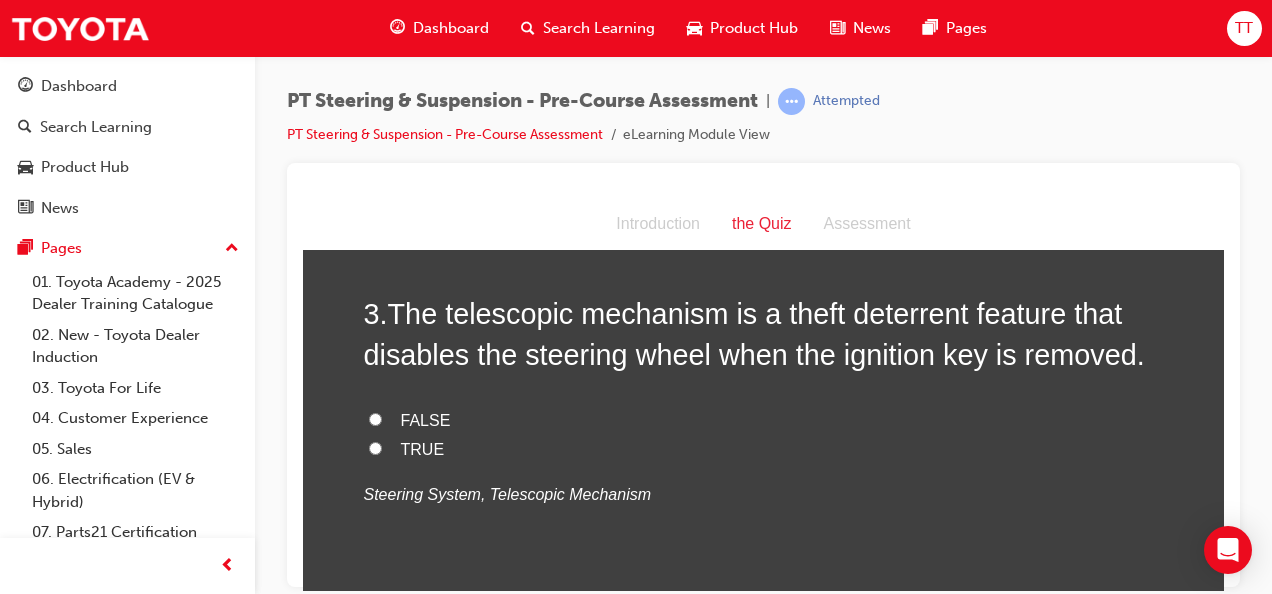 click on "TRUE" at bounding box center (423, 448) 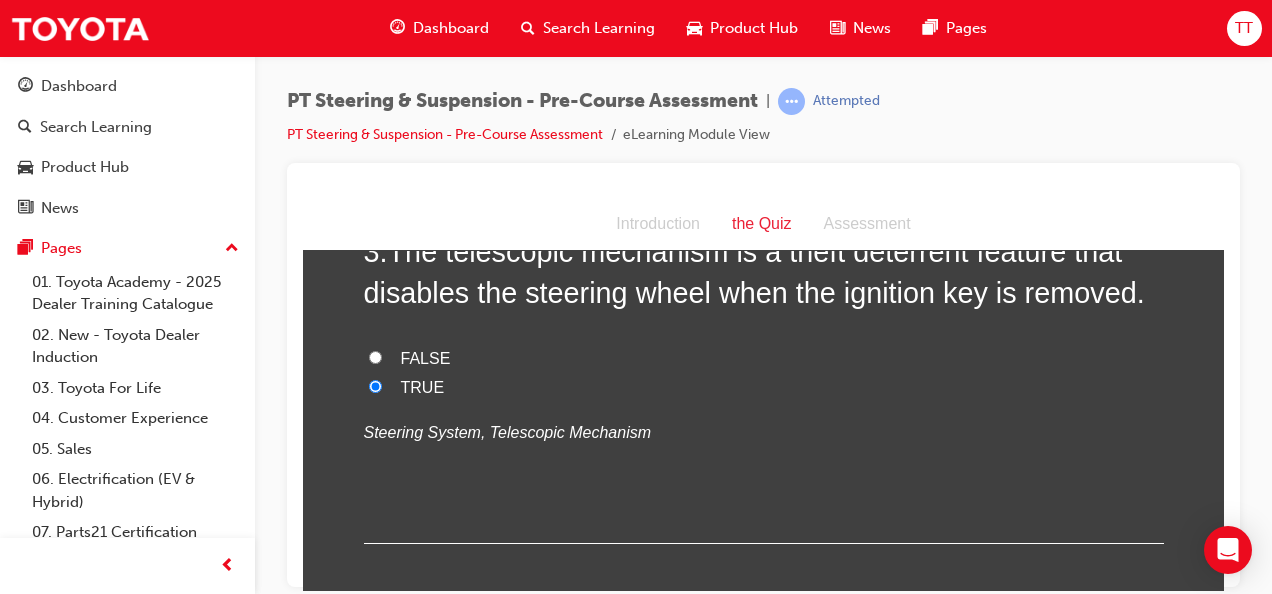 scroll, scrollTop: 800, scrollLeft: 0, axis: vertical 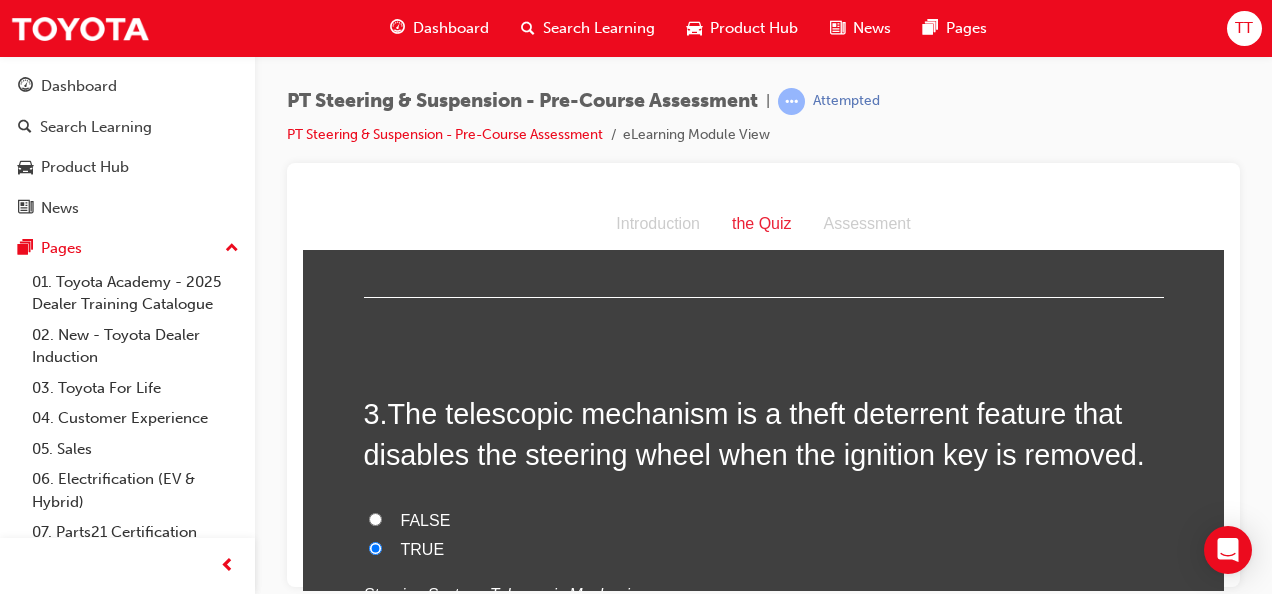 click on "FALSE" at bounding box center [426, 519] 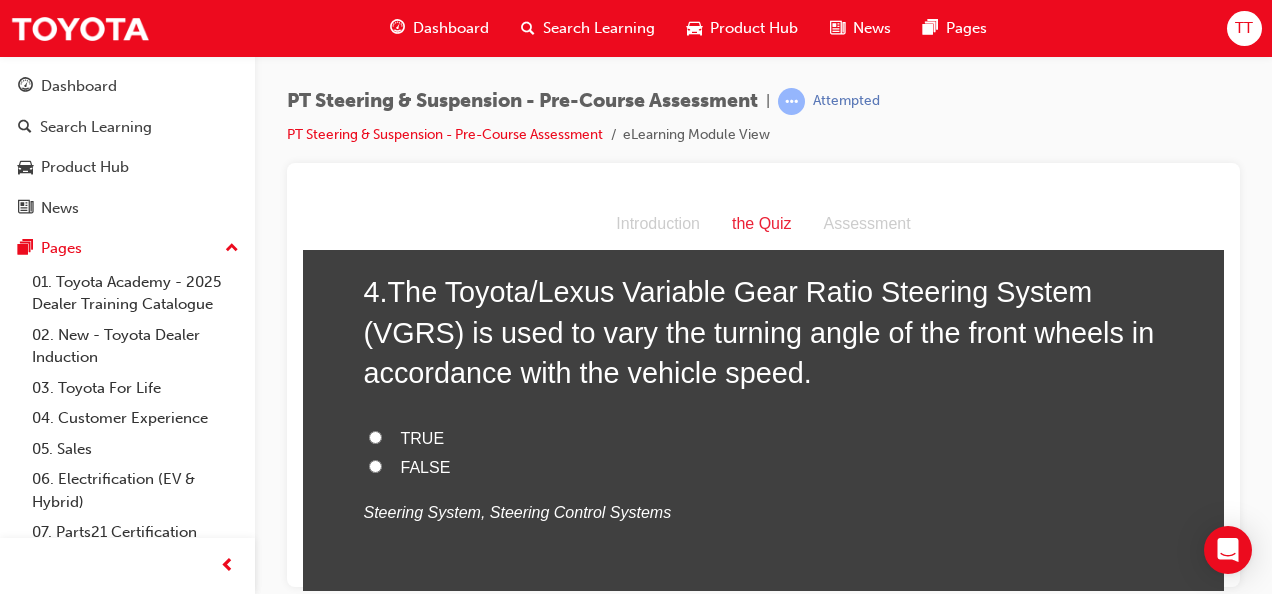 scroll, scrollTop: 1300, scrollLeft: 0, axis: vertical 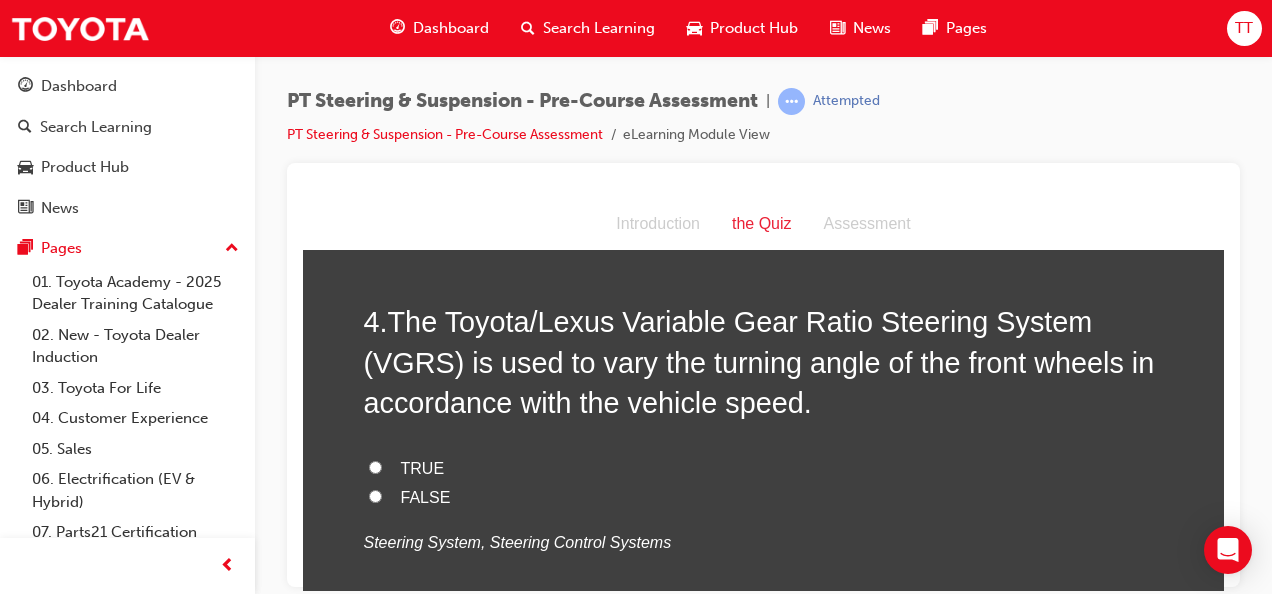 click on "TRUE" at bounding box center [423, 467] 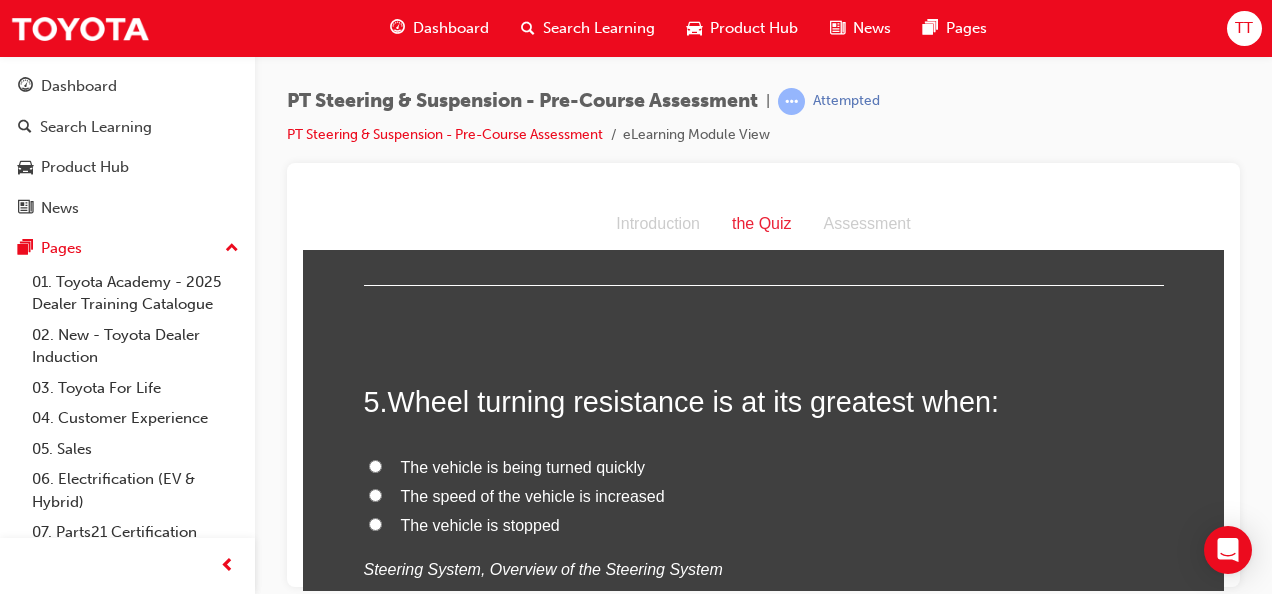scroll, scrollTop: 1700, scrollLeft: 0, axis: vertical 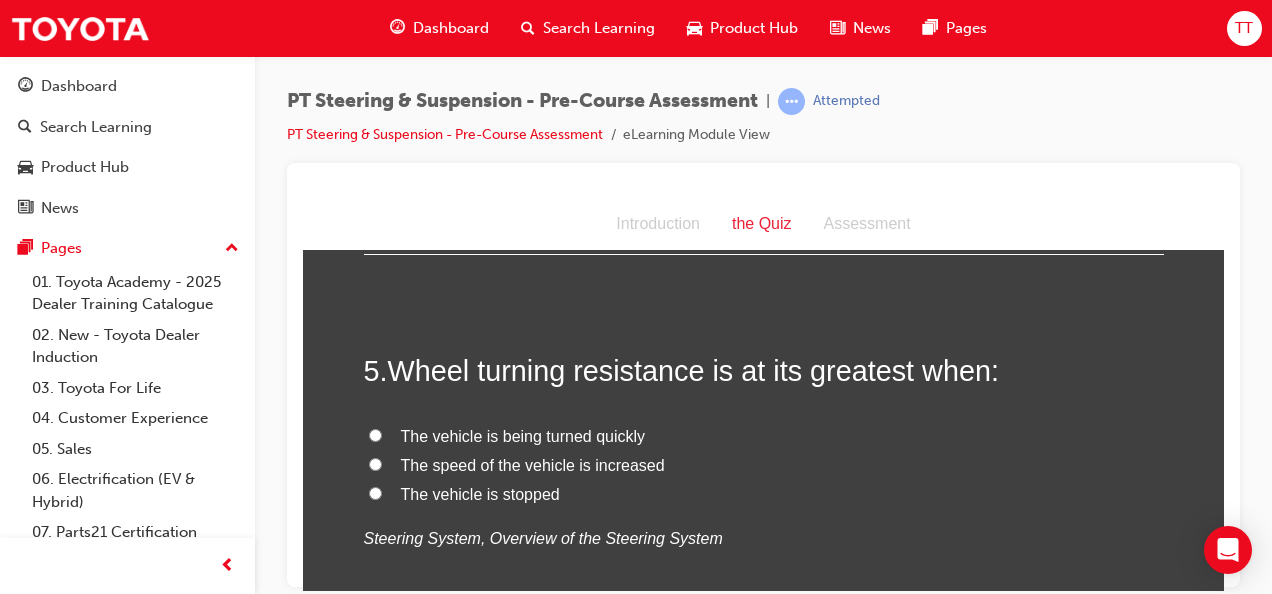 click on "The vehicle is stopped" at bounding box center (480, 493) 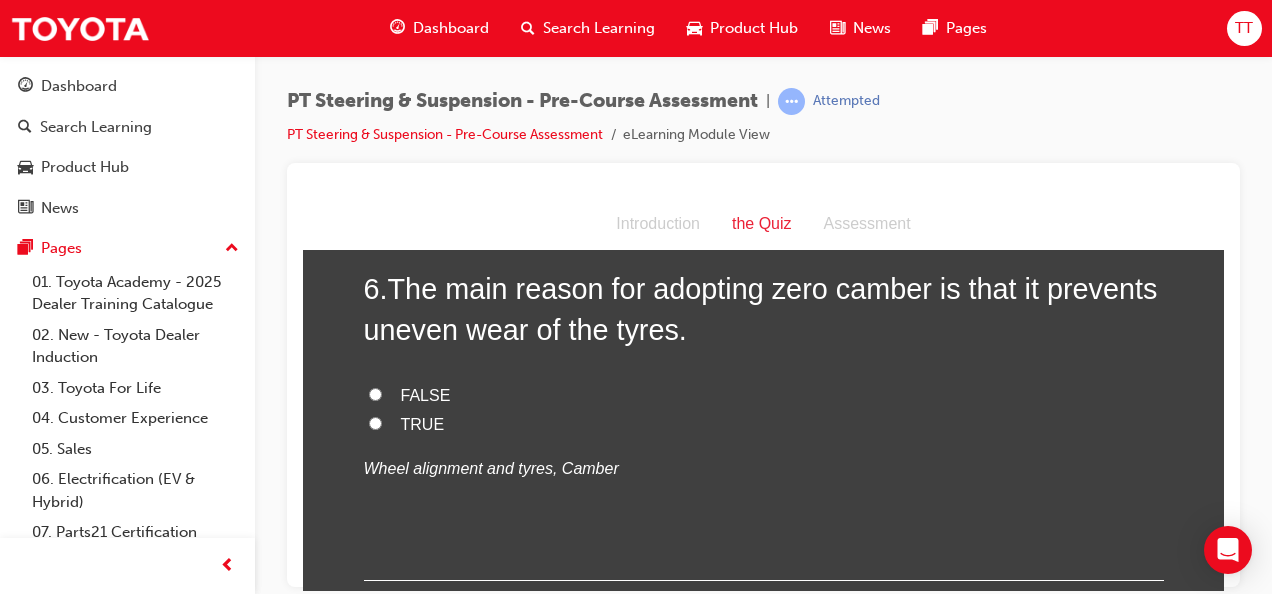 scroll, scrollTop: 2200, scrollLeft: 0, axis: vertical 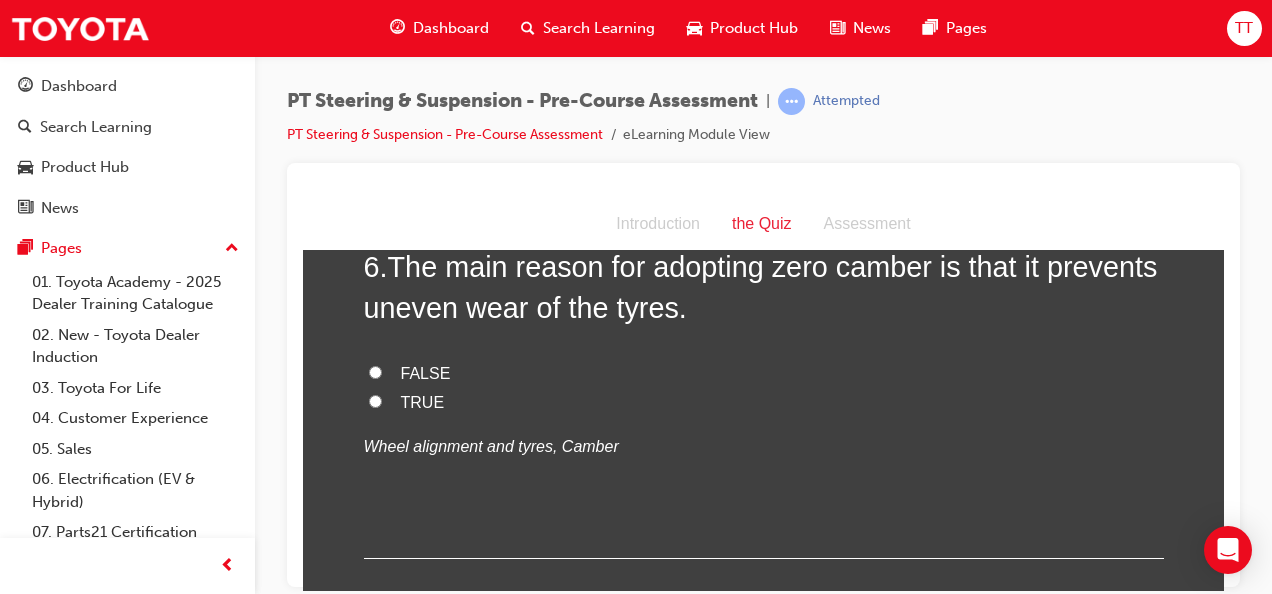 click on "TRUE" at bounding box center (423, 401) 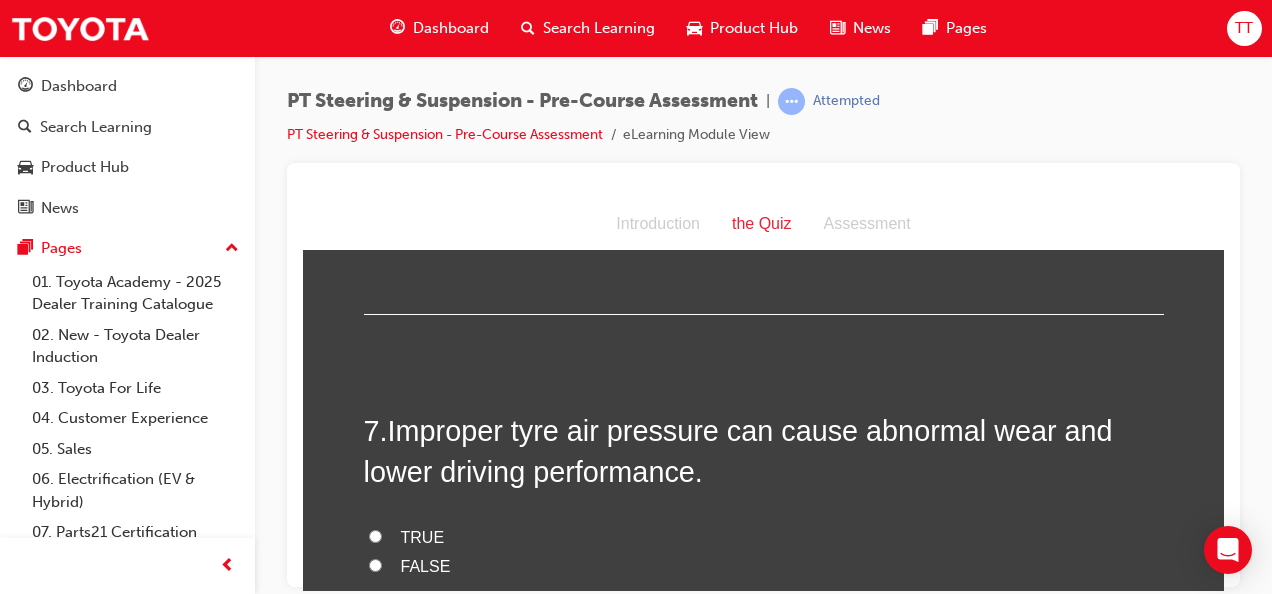 scroll, scrollTop: 2500, scrollLeft: 0, axis: vertical 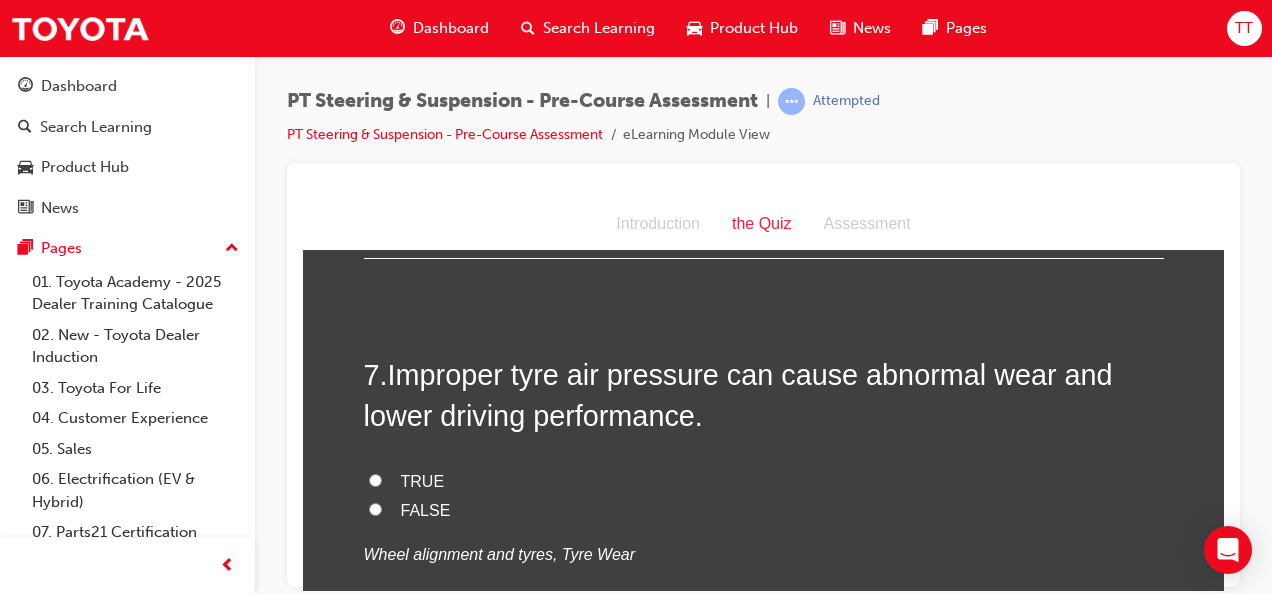 click on "TRUE" at bounding box center (423, 480) 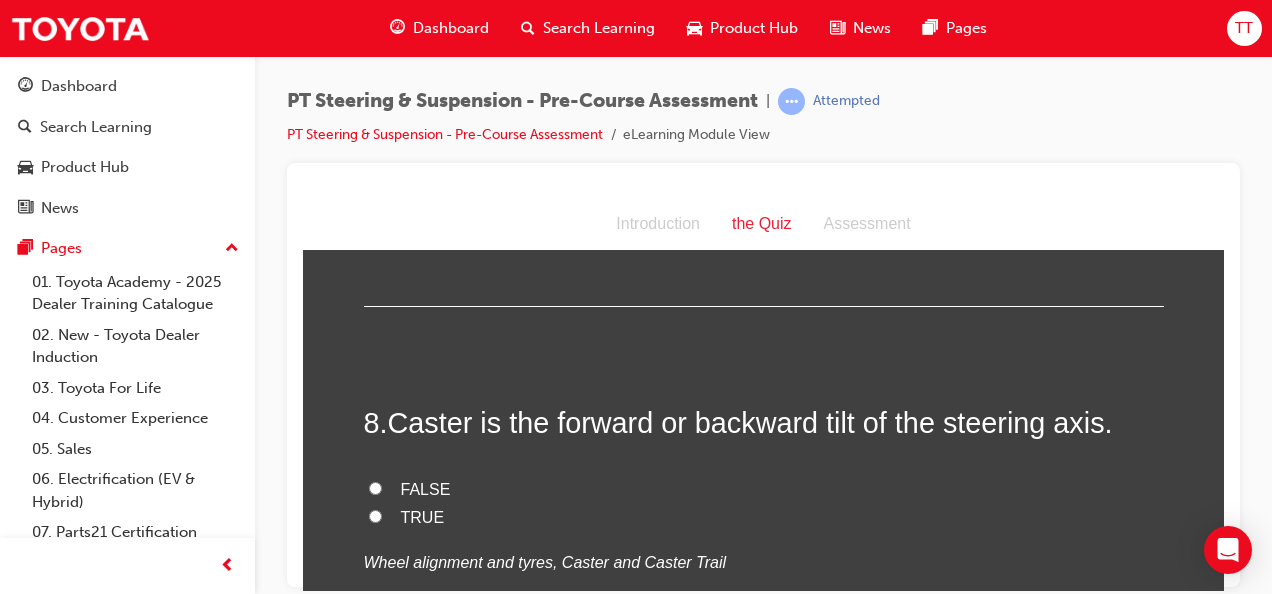 scroll, scrollTop: 2900, scrollLeft: 0, axis: vertical 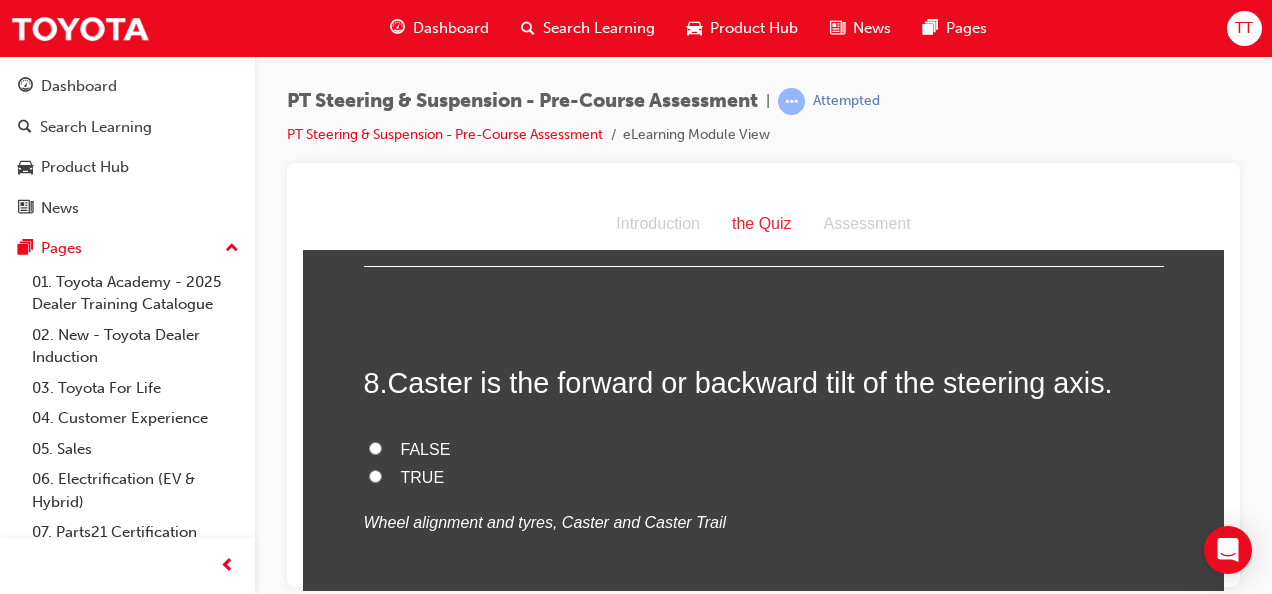 click on "TRUE" at bounding box center [423, 476] 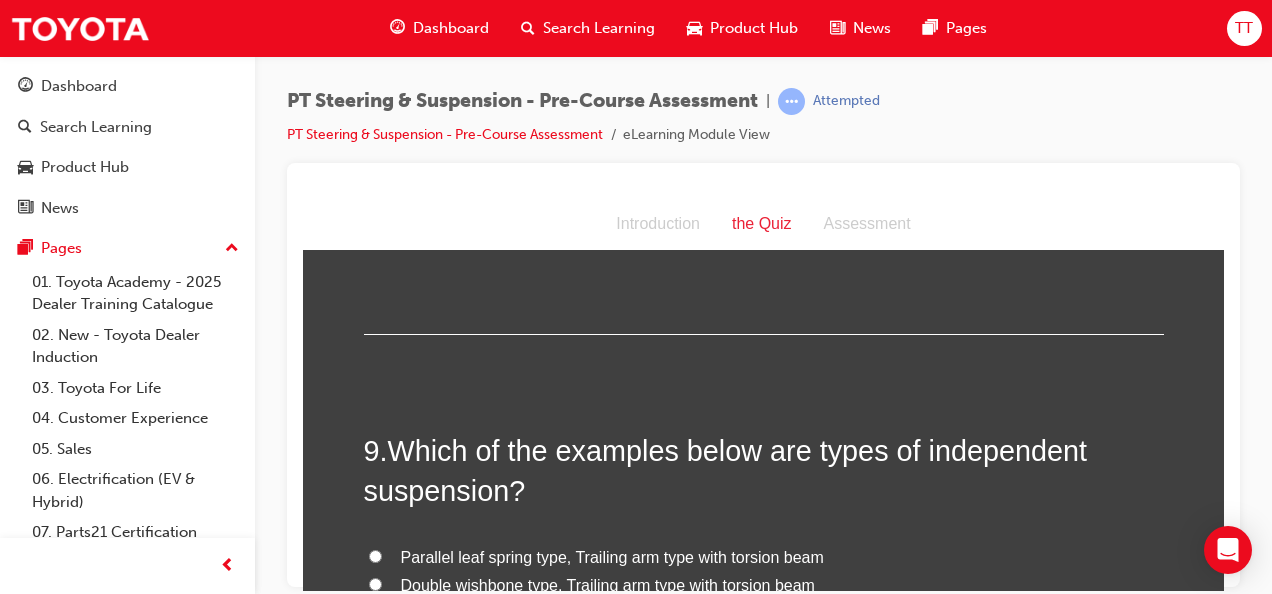 scroll, scrollTop: 3300, scrollLeft: 0, axis: vertical 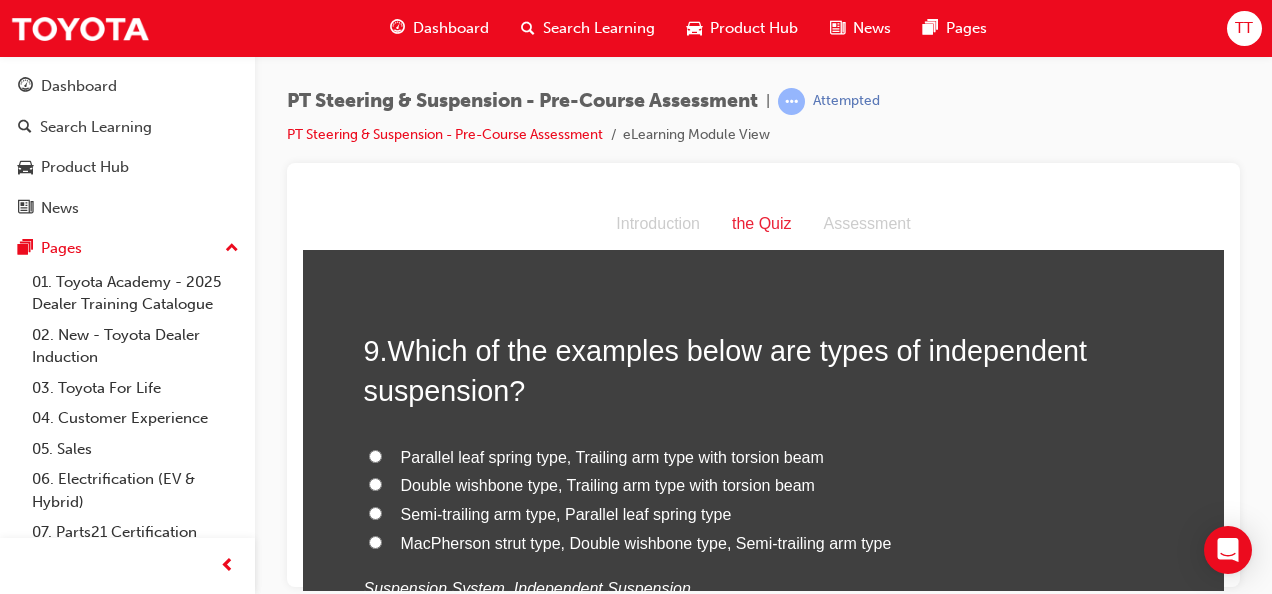 click on "MacPherson strut type, Double wishbone type, Semi-trailing arm type" at bounding box center [646, 542] 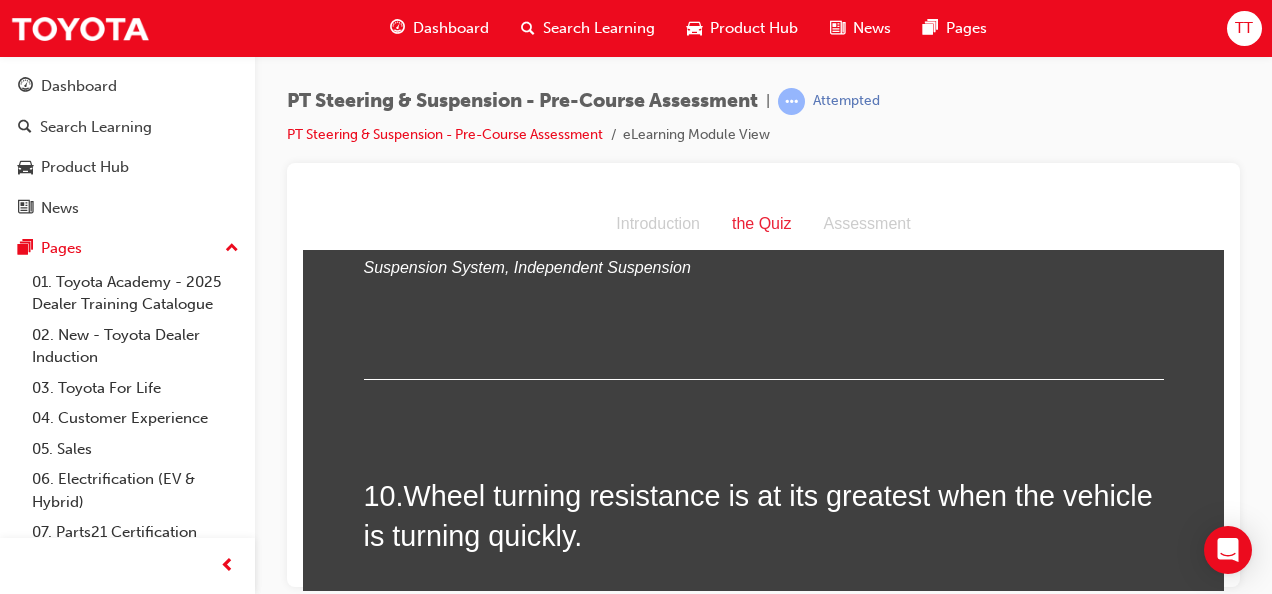 scroll, scrollTop: 3700, scrollLeft: 0, axis: vertical 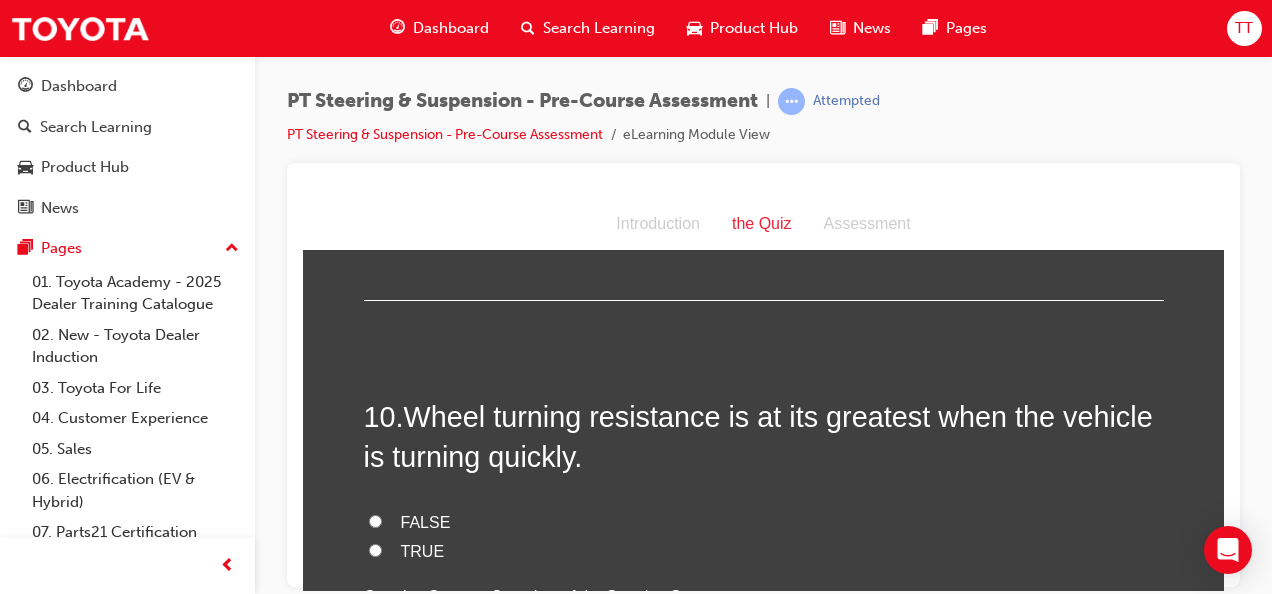 click on "FALSE" at bounding box center (426, 521) 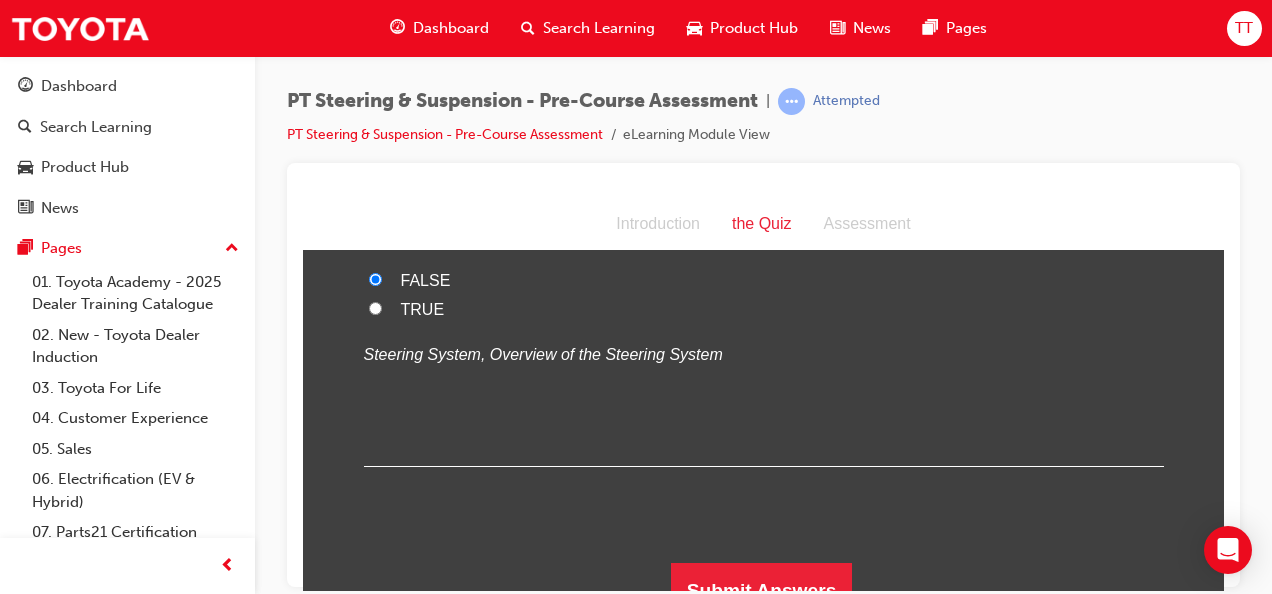 scroll, scrollTop: 3966, scrollLeft: 0, axis: vertical 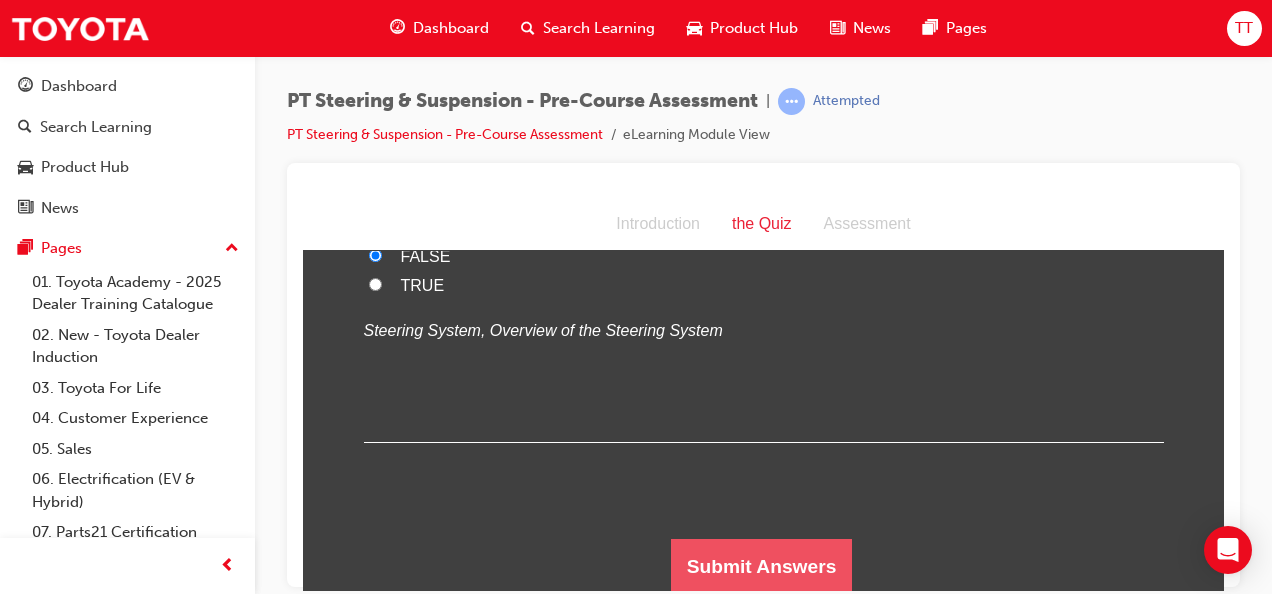 click on "Submit Answers" at bounding box center (762, 566) 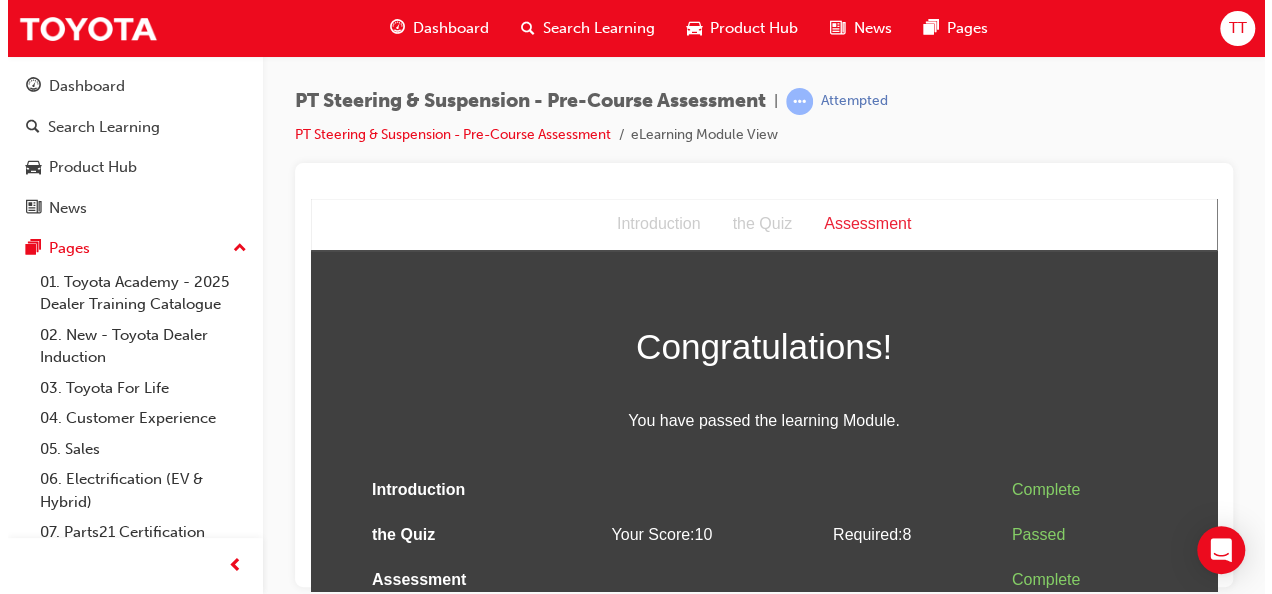 scroll, scrollTop: 13, scrollLeft: 0, axis: vertical 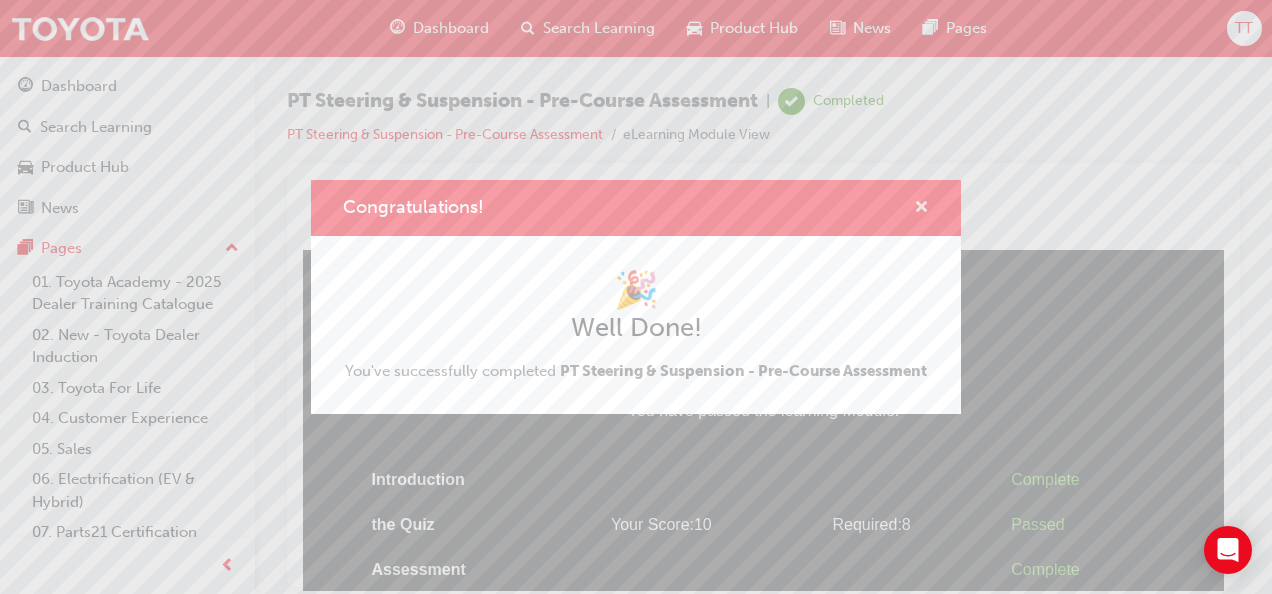 drag, startPoint x: 918, startPoint y: 214, endPoint x: 606, endPoint y: 19, distance: 367.92526 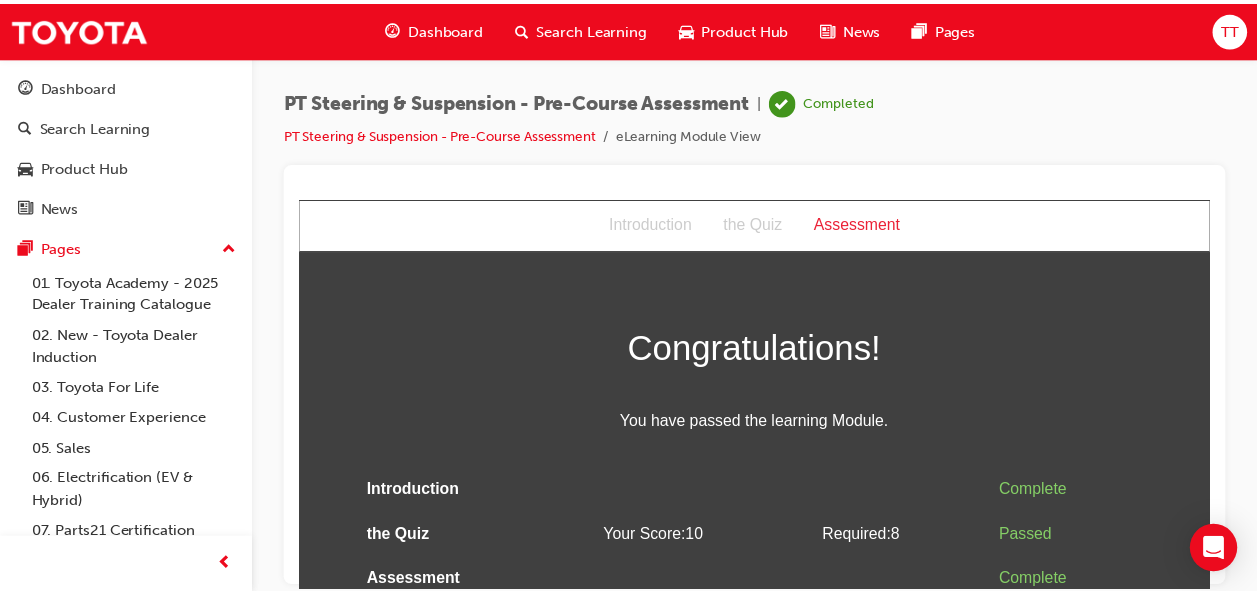 scroll, scrollTop: 0, scrollLeft: 0, axis: both 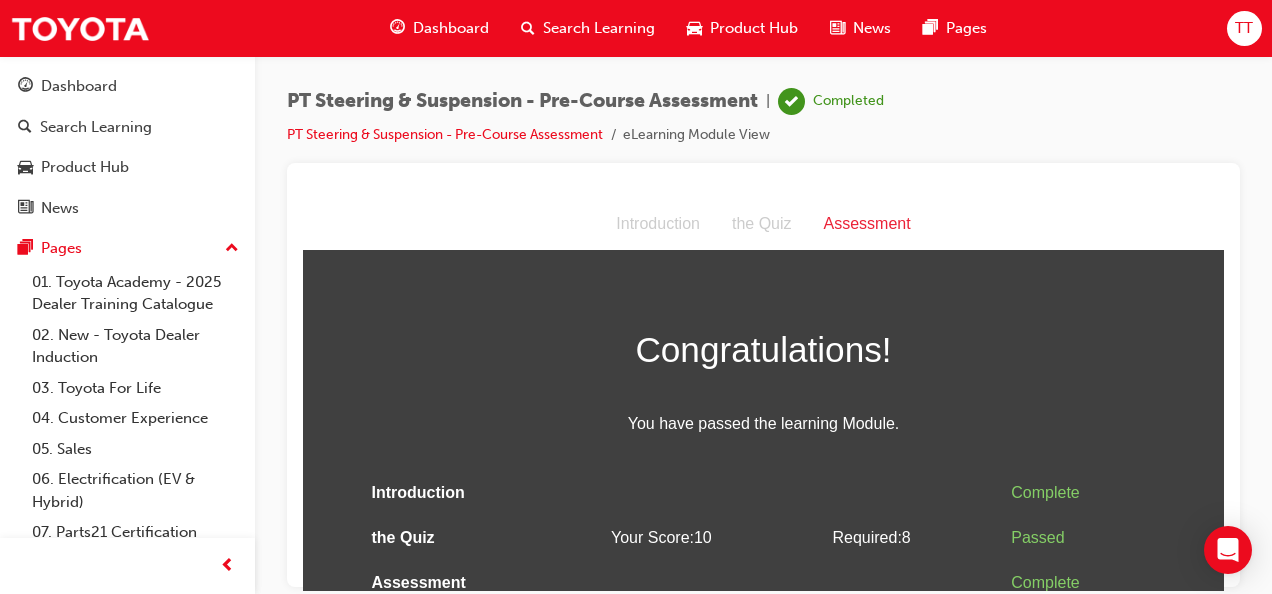 click on "PT Steering & Suspension - Pre-Course Assessment" at bounding box center [522, 101] 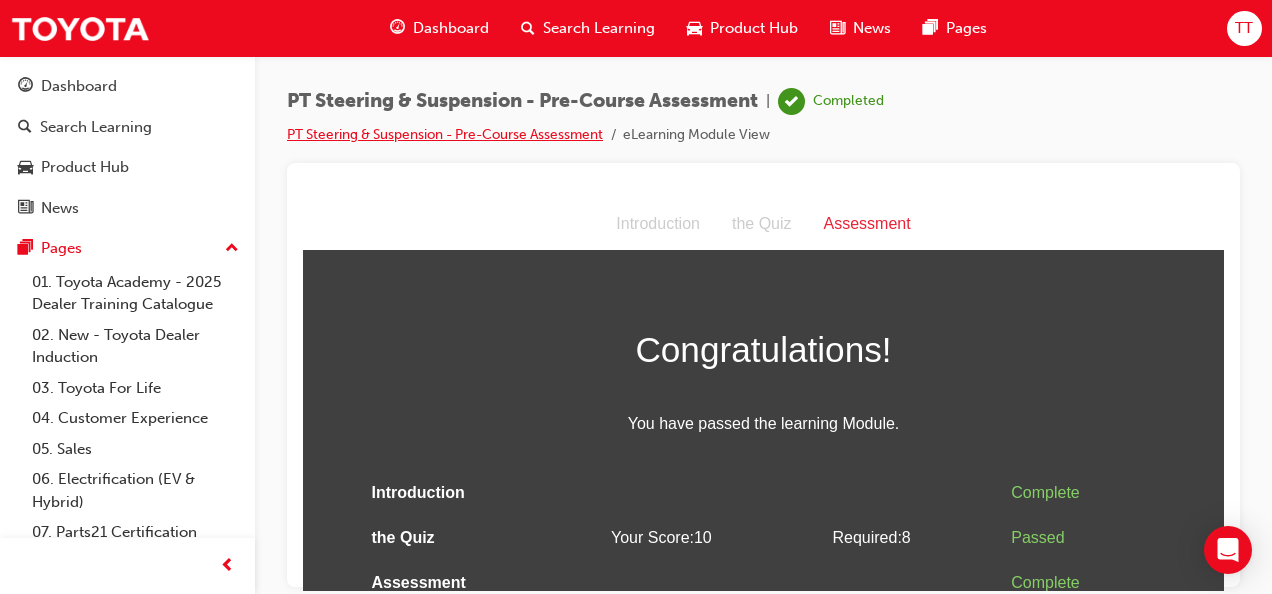 click on "PT Steering & Suspension - Pre-Course Assessment" at bounding box center [445, 134] 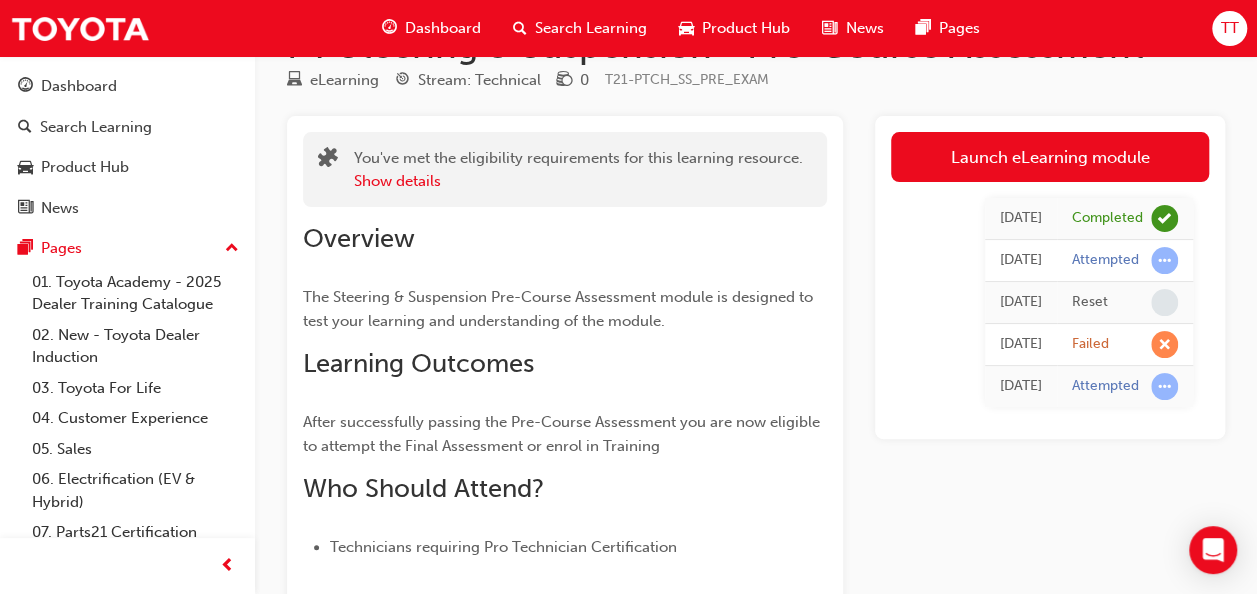 scroll, scrollTop: 0, scrollLeft: 0, axis: both 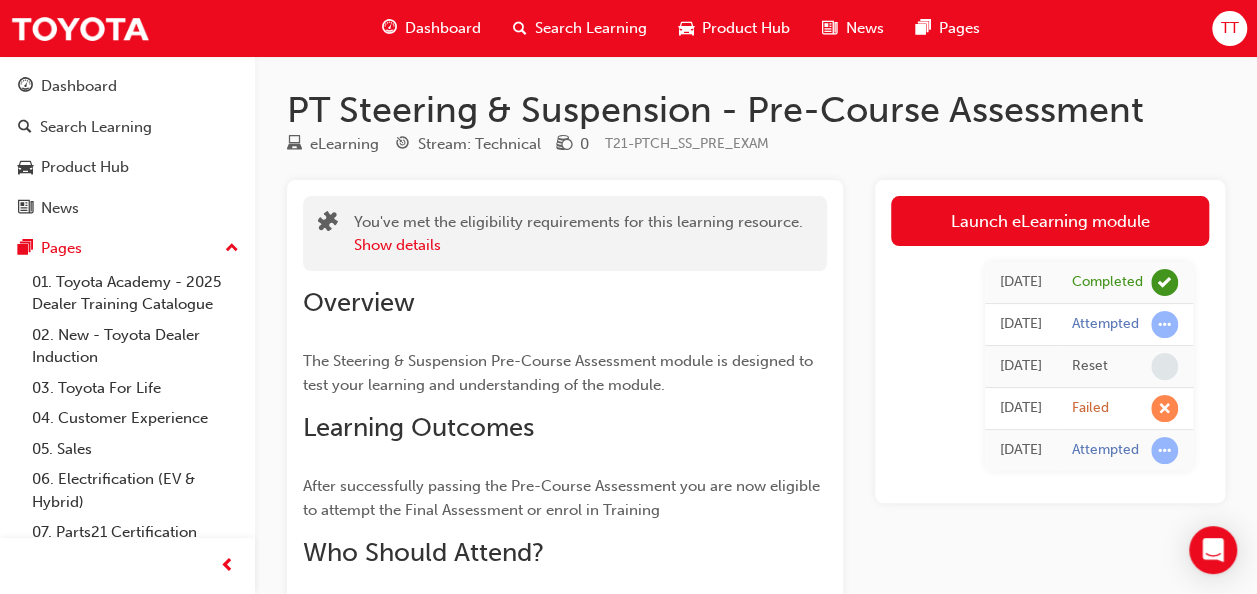 click on "Dashboard" at bounding box center [443, 28] 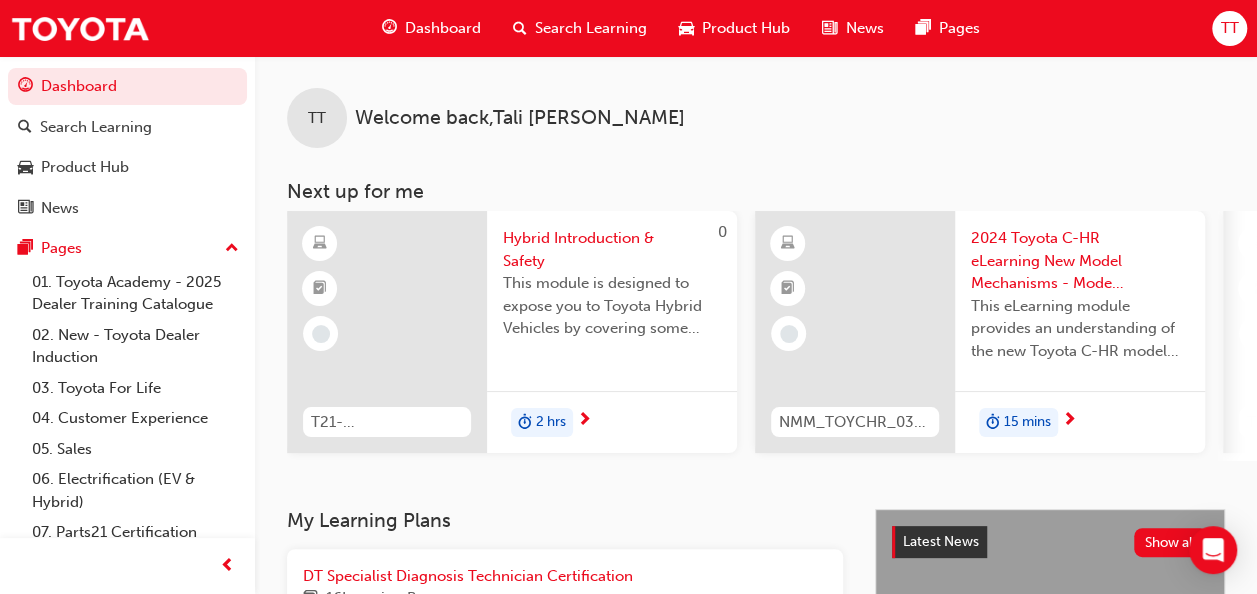 click on "This module is designed to expose you to Toyota Hybrid Vehicles by covering some history of the Hybrid, learning about their components and how they work together to power the vehicle down the road." at bounding box center [612, 306] 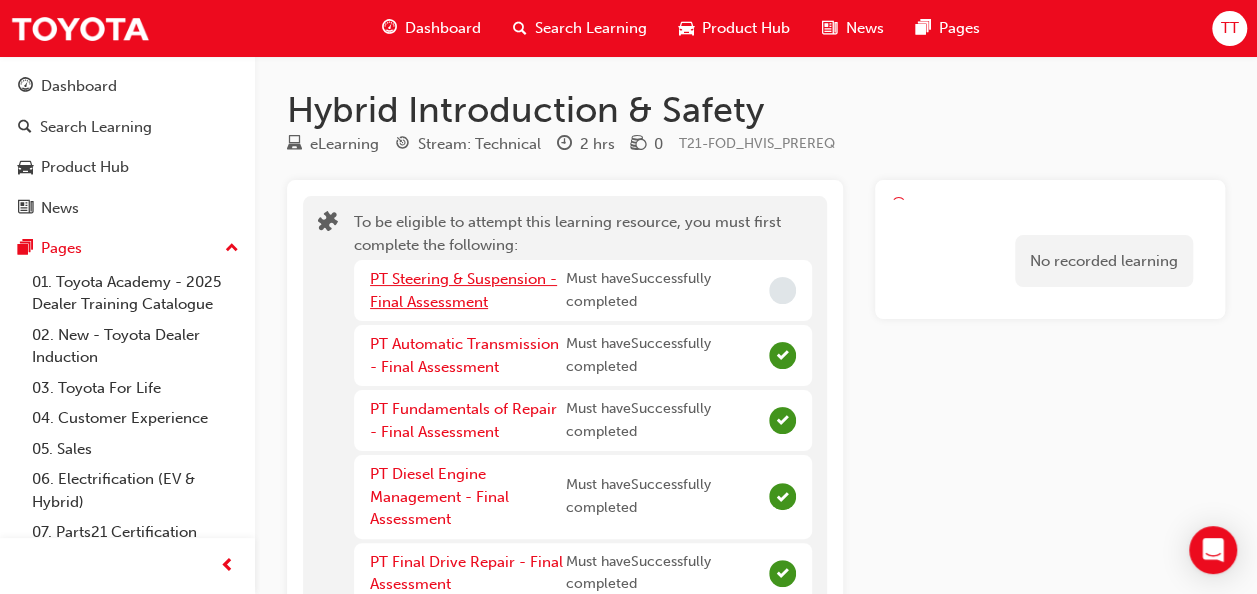 click on "PT Steering & Suspension - Final Assessment" at bounding box center [463, 290] 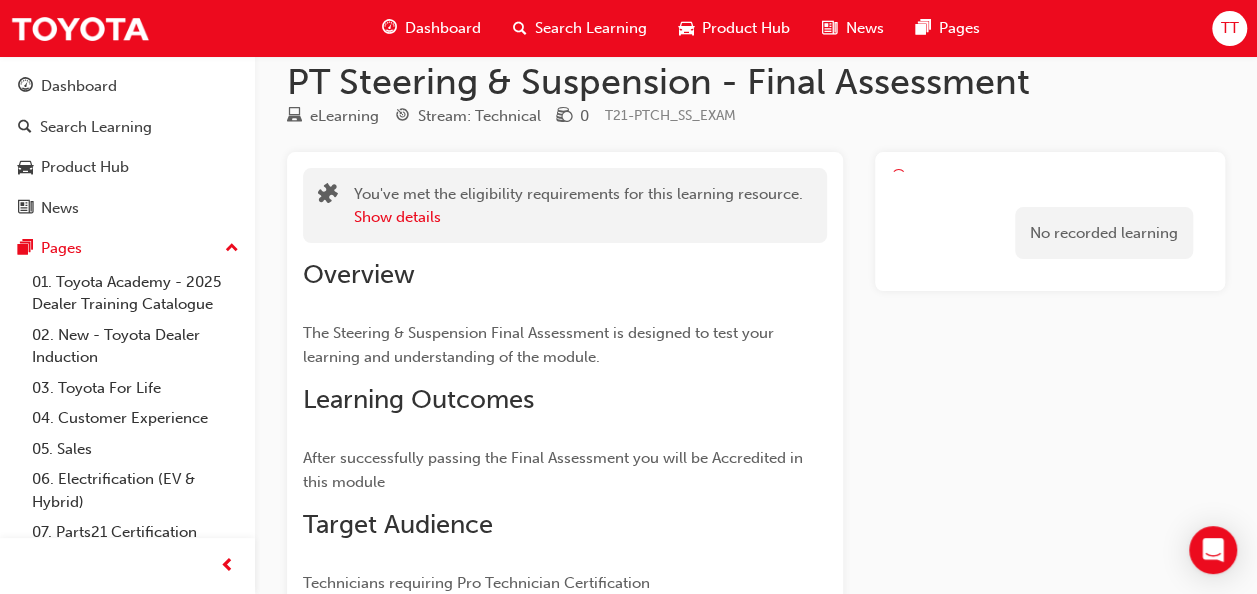 scroll, scrollTop: 21, scrollLeft: 0, axis: vertical 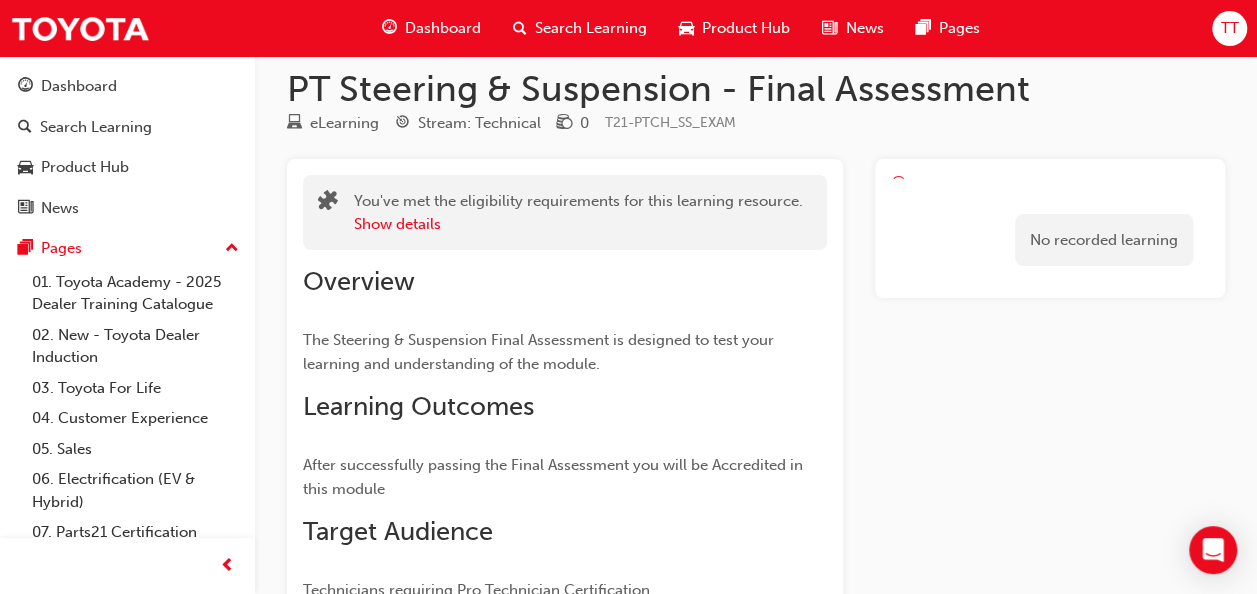 drag, startPoint x: 968, startPoint y: 360, endPoint x: 952, endPoint y: 360, distance: 16 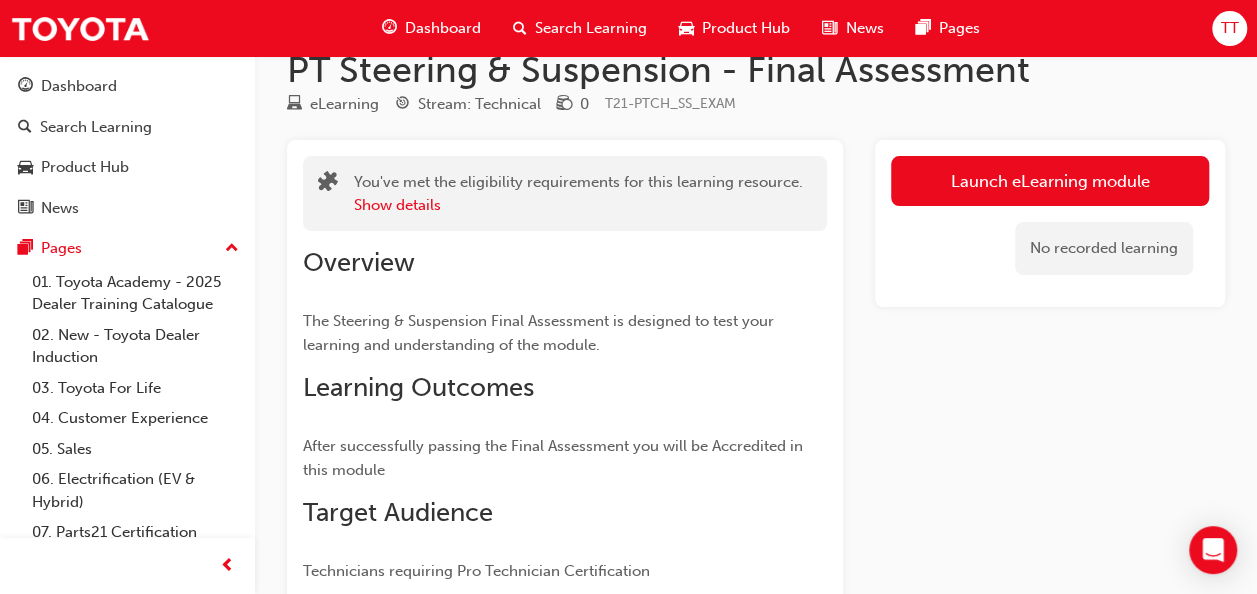 scroll, scrollTop: 21, scrollLeft: 0, axis: vertical 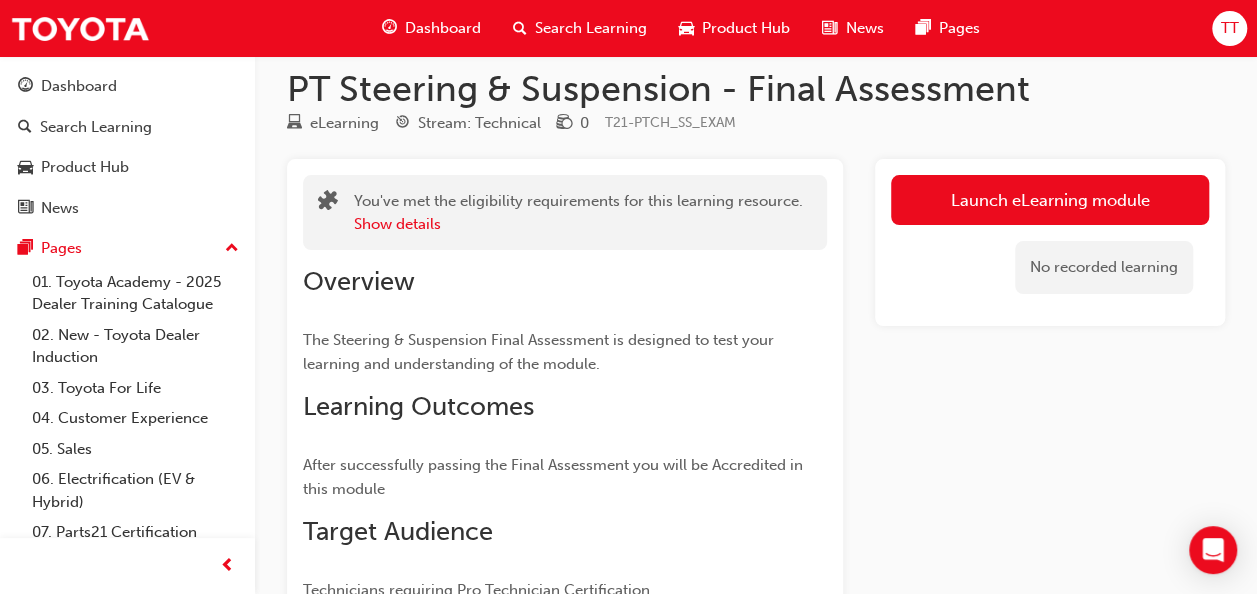 click on "Launch eLearning module" at bounding box center (1050, 200) 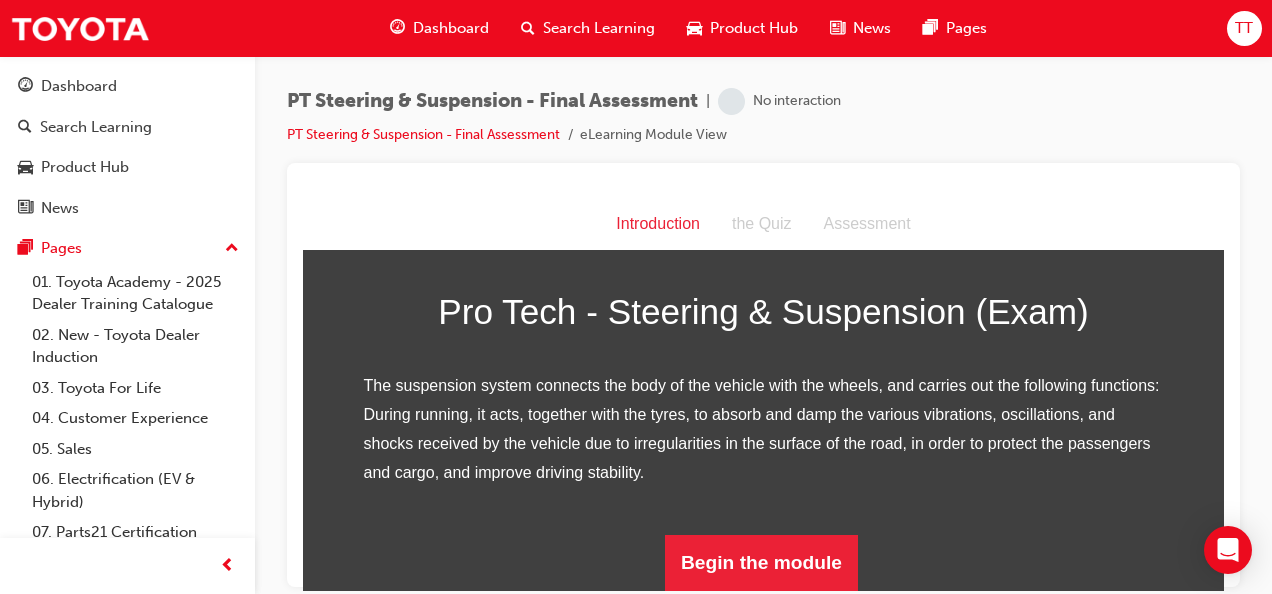 scroll, scrollTop: 303, scrollLeft: 0, axis: vertical 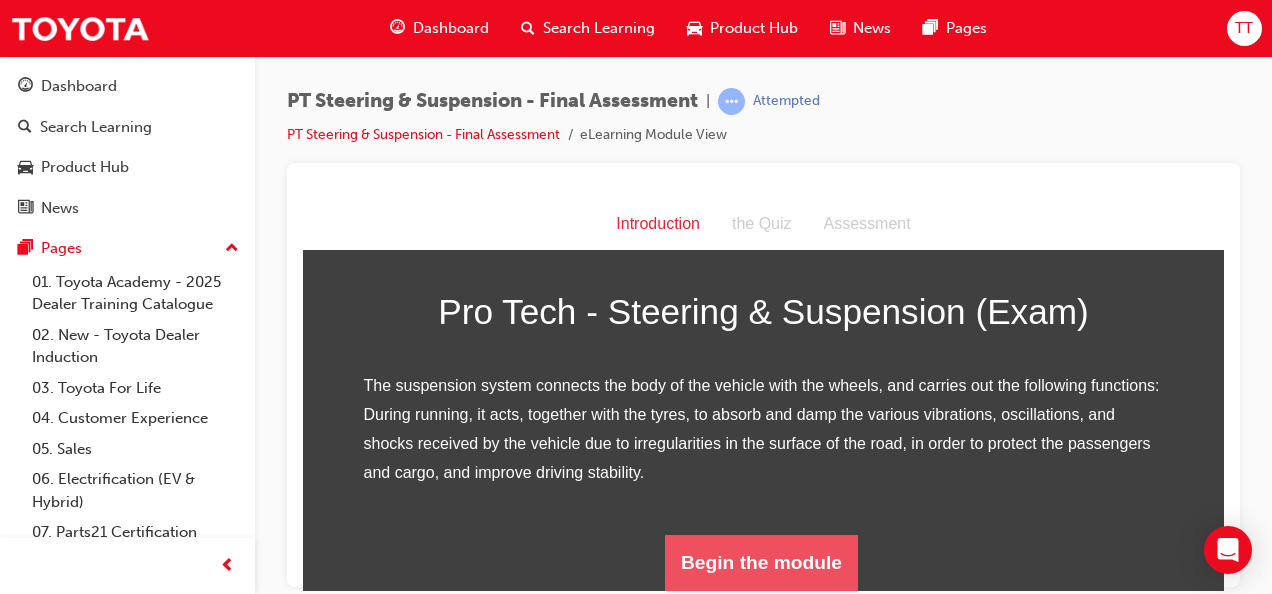 click on "Begin the module" at bounding box center (761, 562) 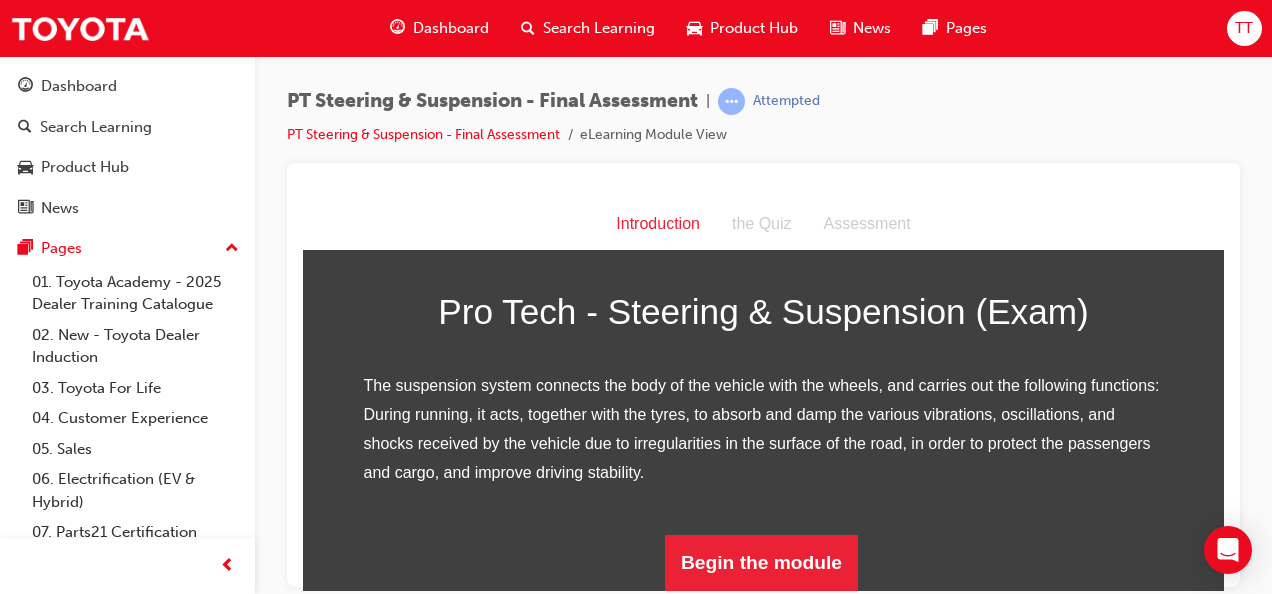 scroll, scrollTop: 0, scrollLeft: 0, axis: both 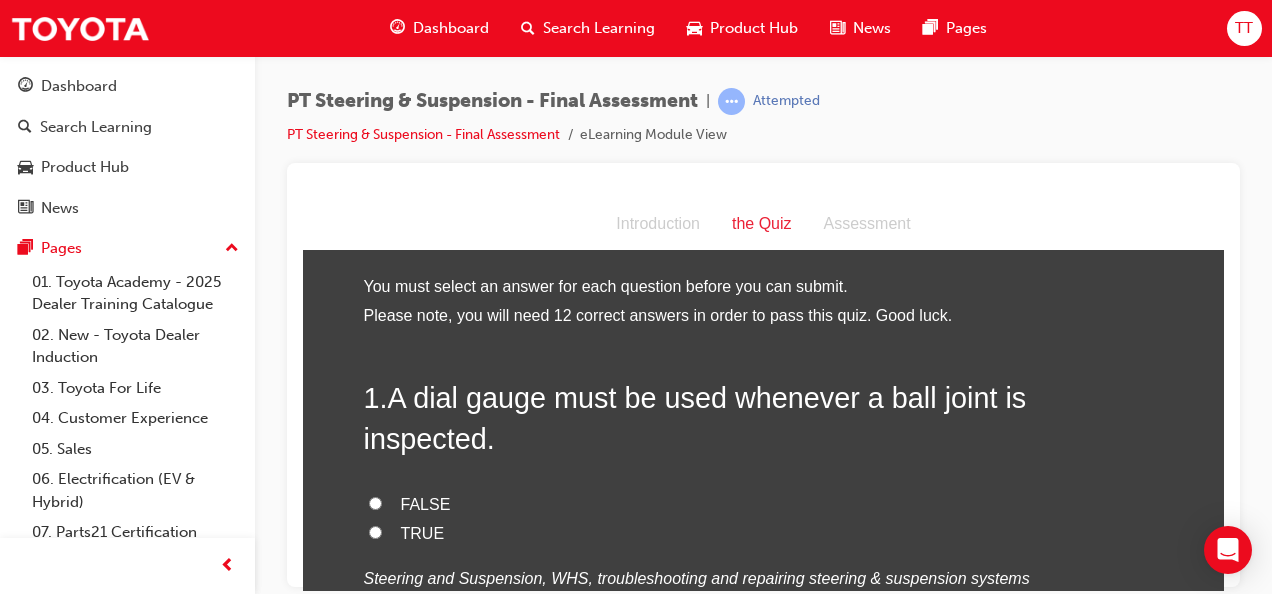 click on "TRUE" at bounding box center (423, 532) 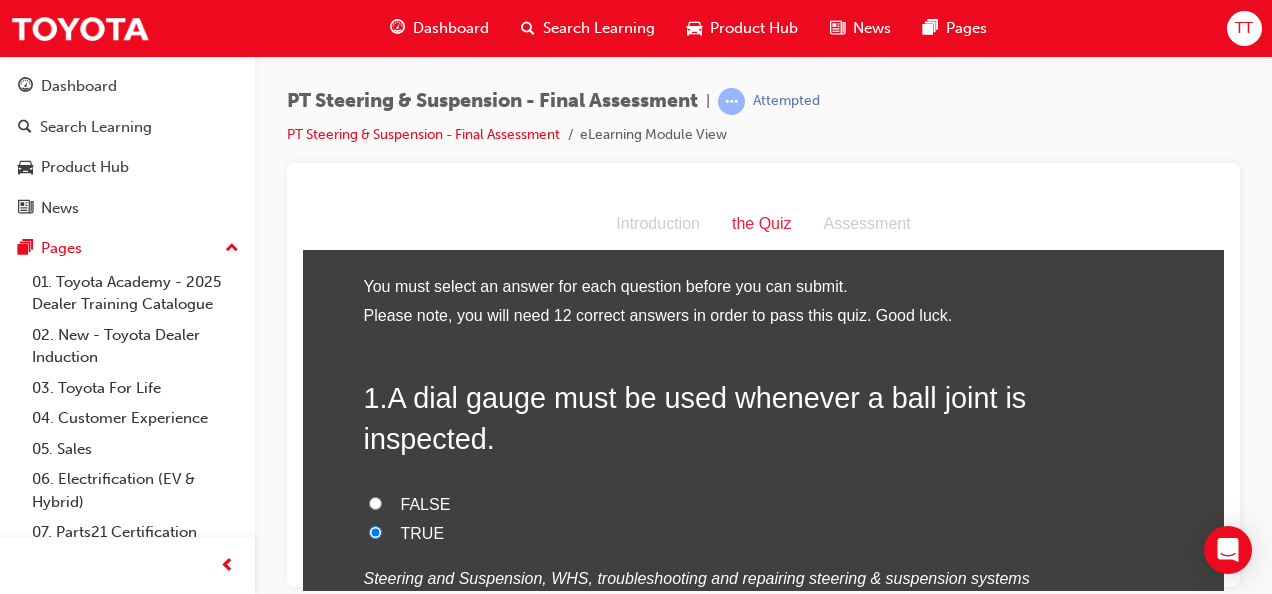 click on "FALSE" at bounding box center (426, 503) 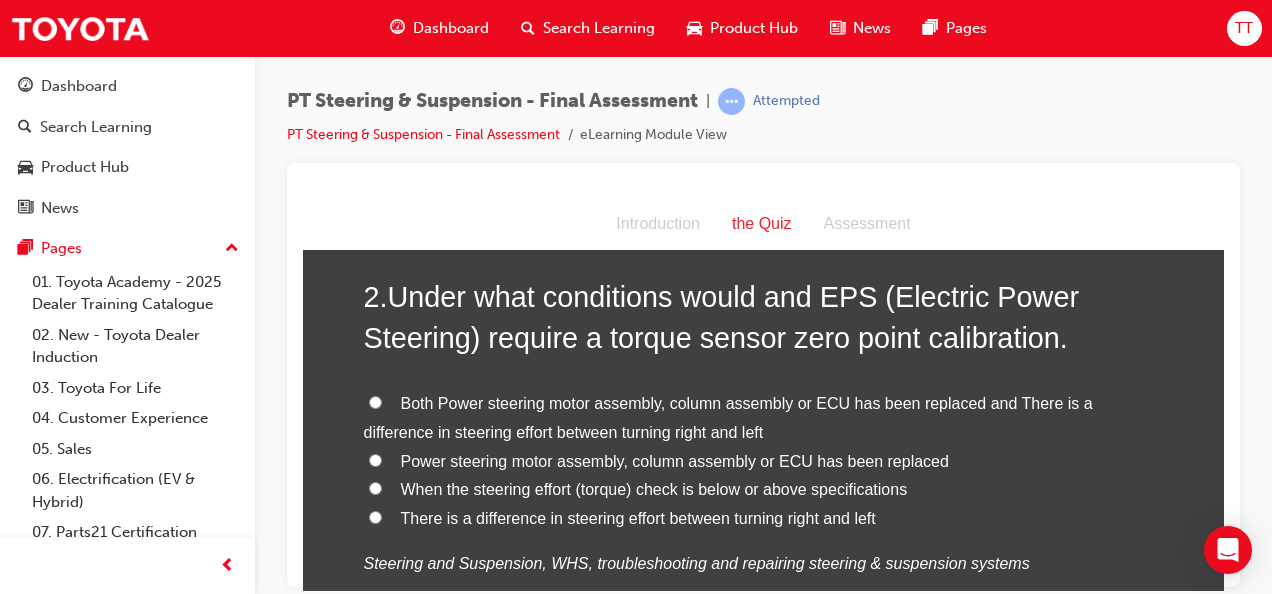 scroll, scrollTop: 400, scrollLeft: 0, axis: vertical 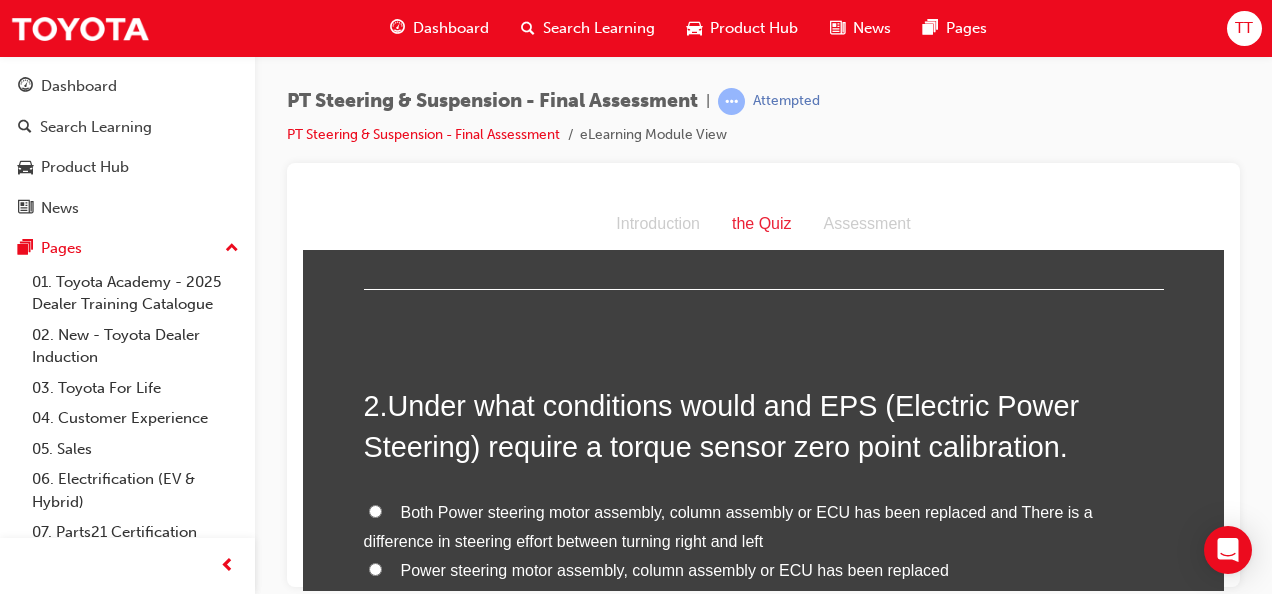 click on "Both Power steering motor assembly, column assembly or ECU has been replaced and There is a difference in steering effort between turning right and left" at bounding box center [728, 526] 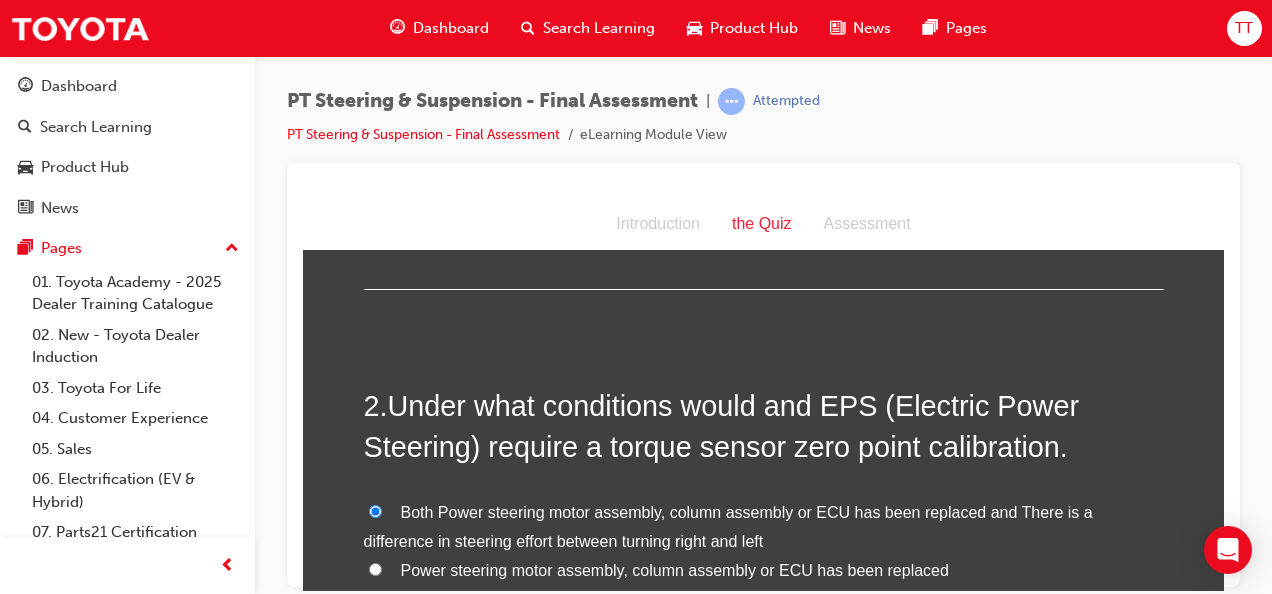 click on "Power steering motor assembly, column assembly or ECU has been replaced" at bounding box center (675, 569) 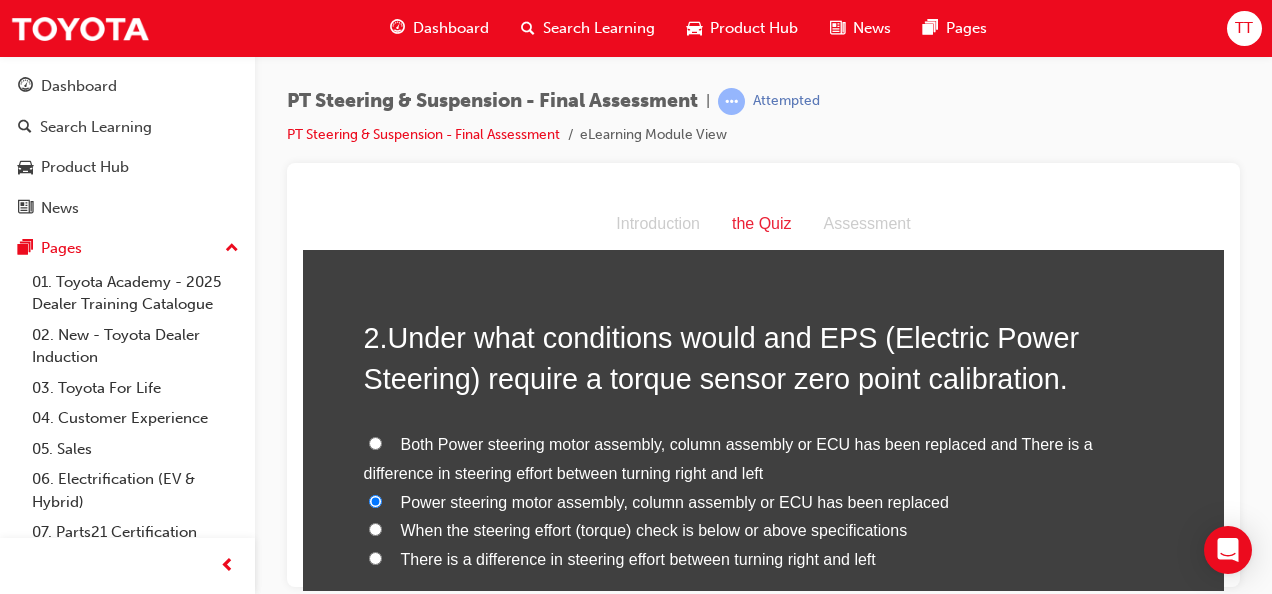 scroll, scrollTop: 500, scrollLeft: 0, axis: vertical 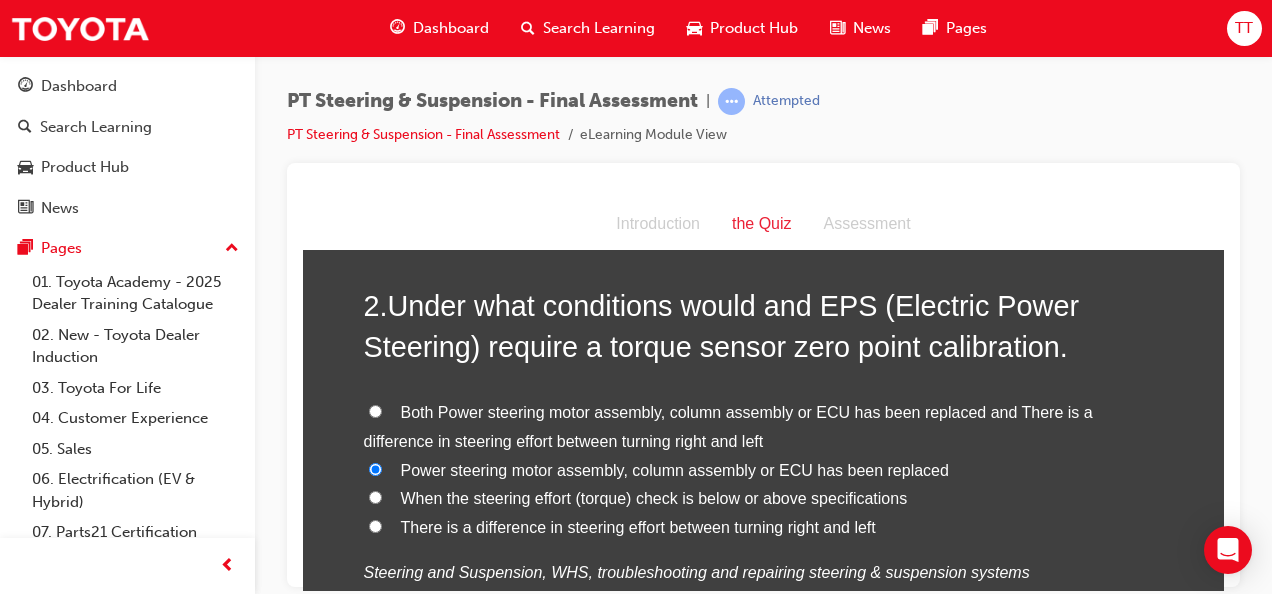 click on "Power steering motor assembly, column assembly or ECU has been replaced" at bounding box center (675, 469) 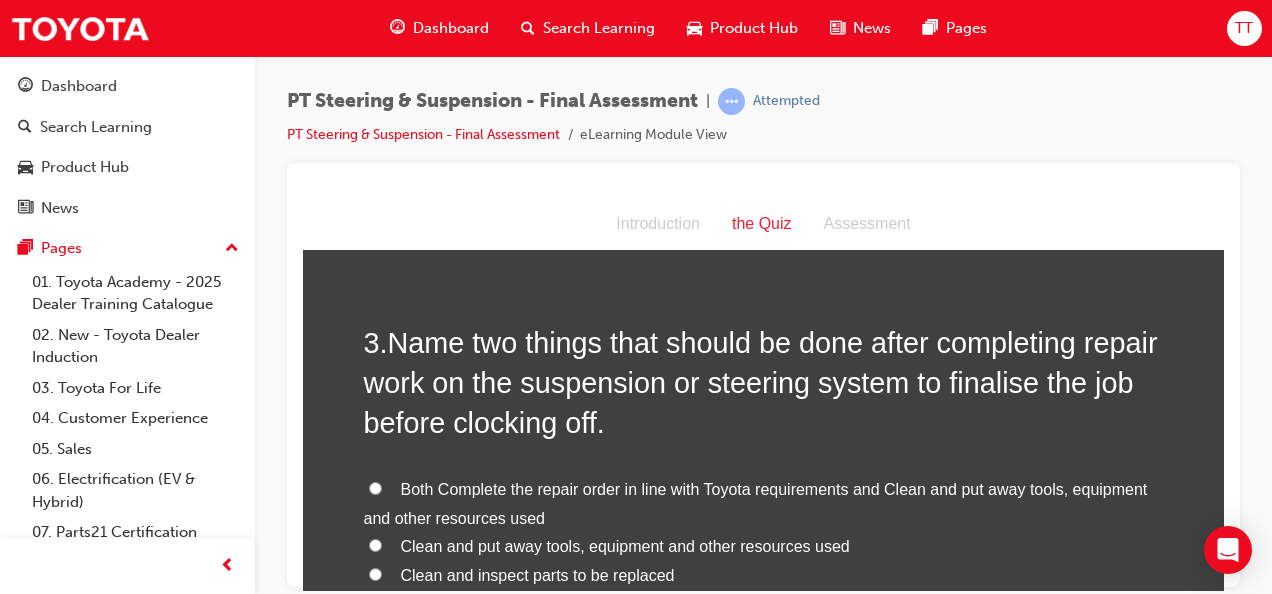 scroll, scrollTop: 1000, scrollLeft: 0, axis: vertical 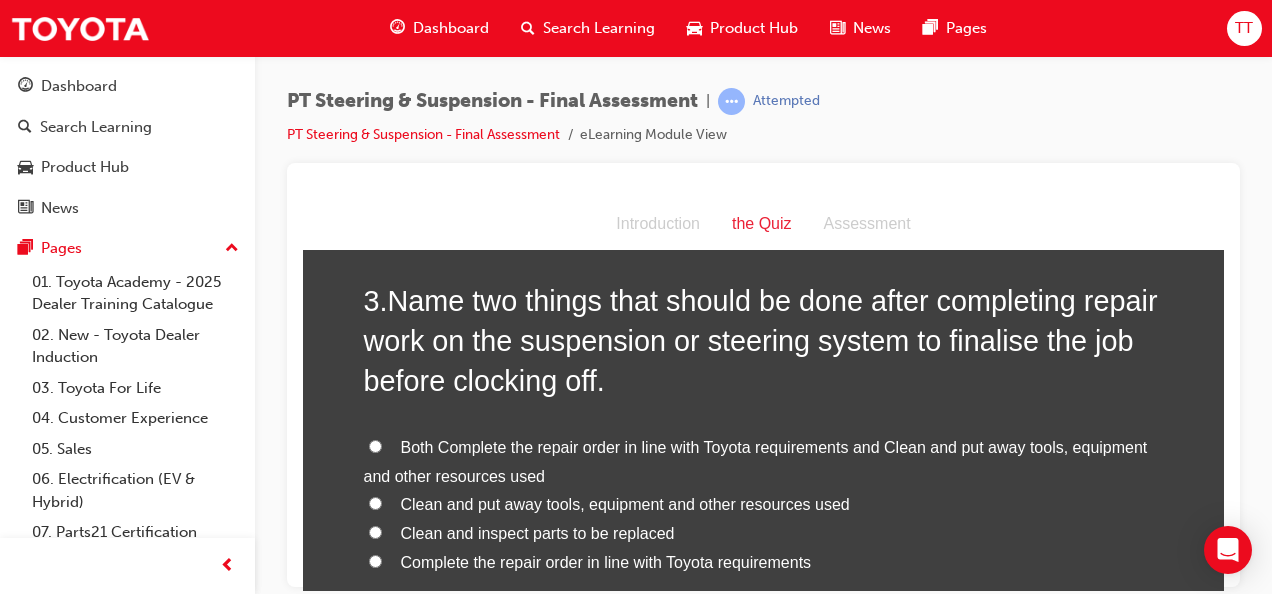 click on "PT Steering & Suspension - Final Assessment | Attempted PT Steering & Suspension - Final Assessment eLearning Module View" at bounding box center [763, 125] 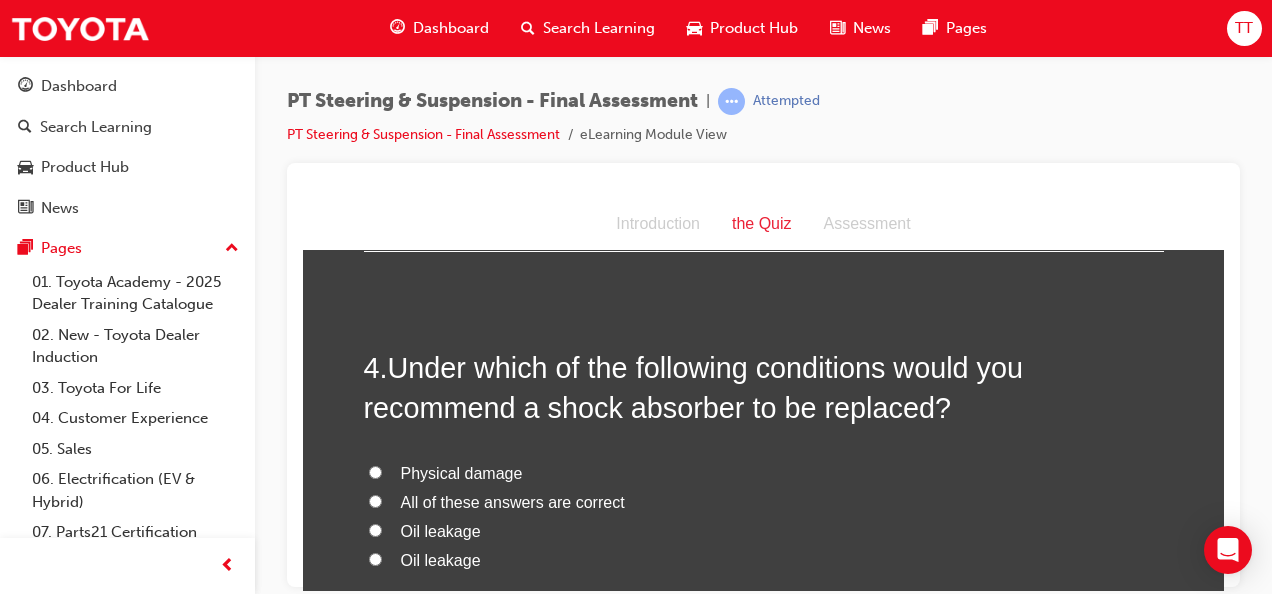 scroll, scrollTop: 1500, scrollLeft: 0, axis: vertical 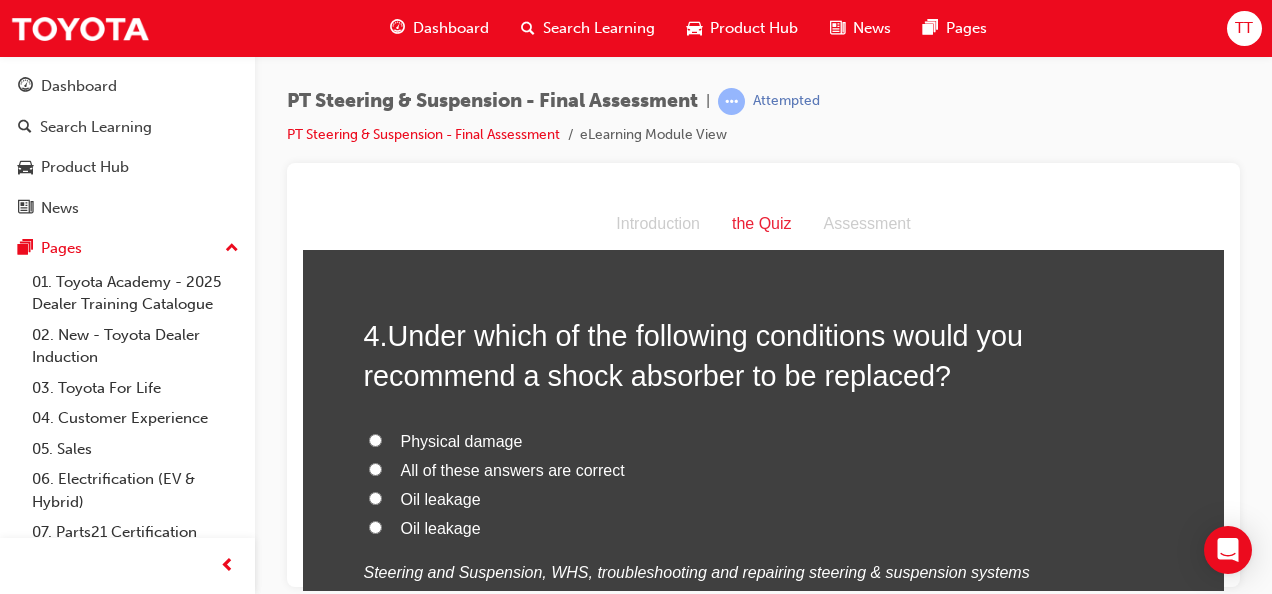 click on "All of these answers are correct" at bounding box center [513, 469] 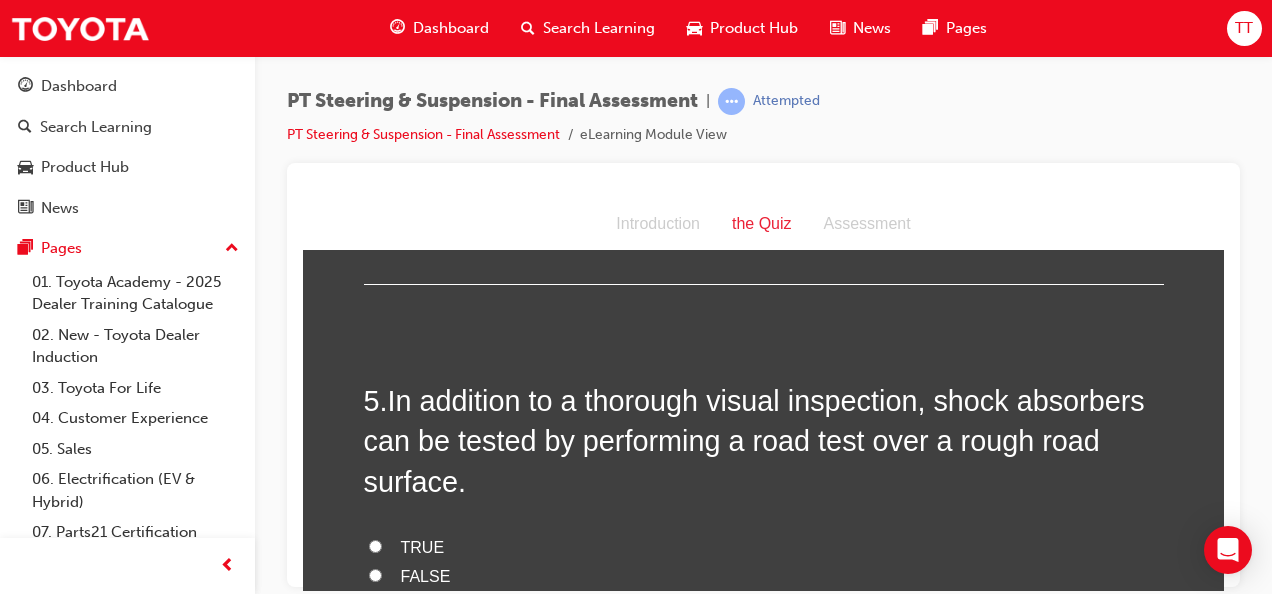 scroll, scrollTop: 2000, scrollLeft: 0, axis: vertical 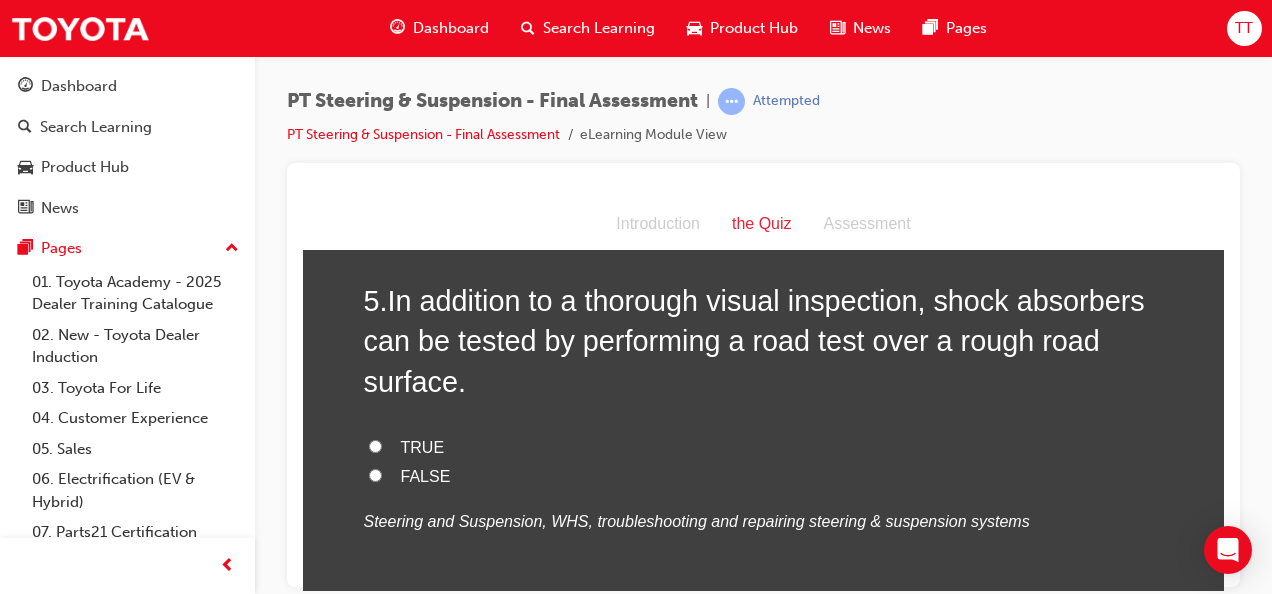 click on "TRUE" at bounding box center [423, 446] 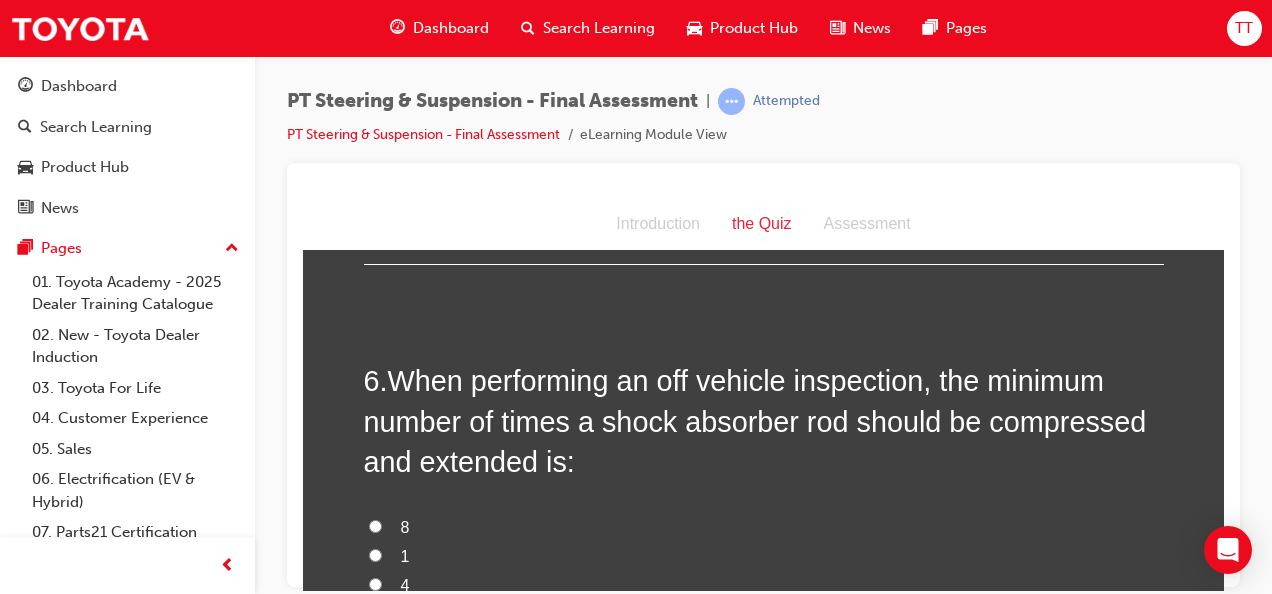 scroll, scrollTop: 2400, scrollLeft: 0, axis: vertical 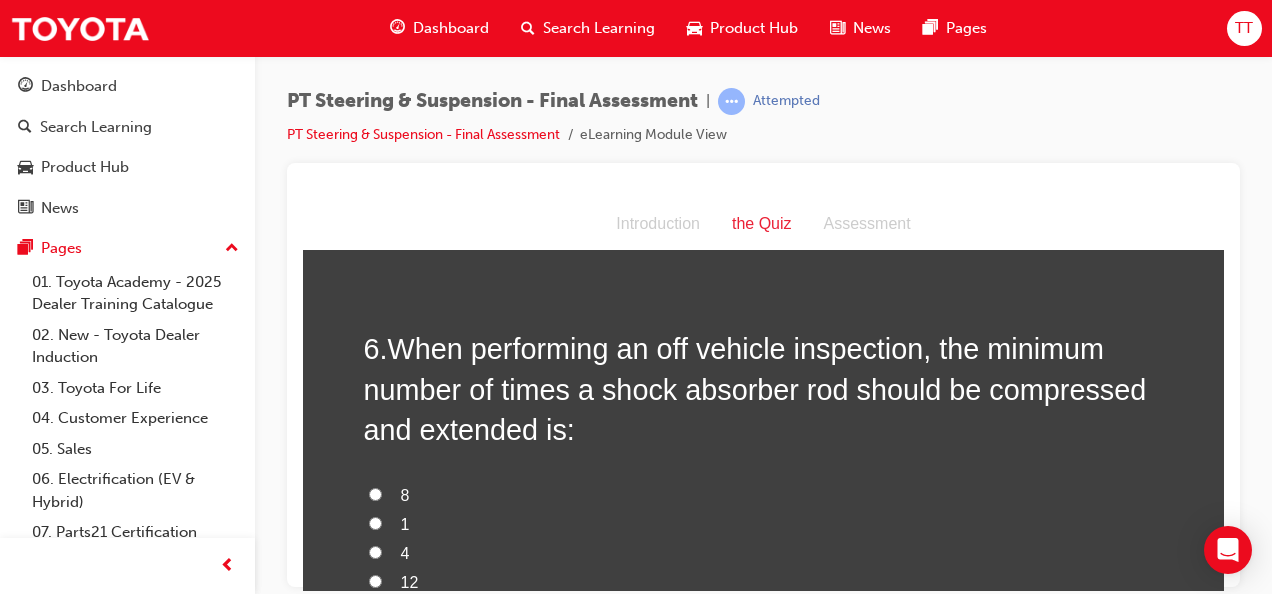 click on "1" at bounding box center [764, 524] 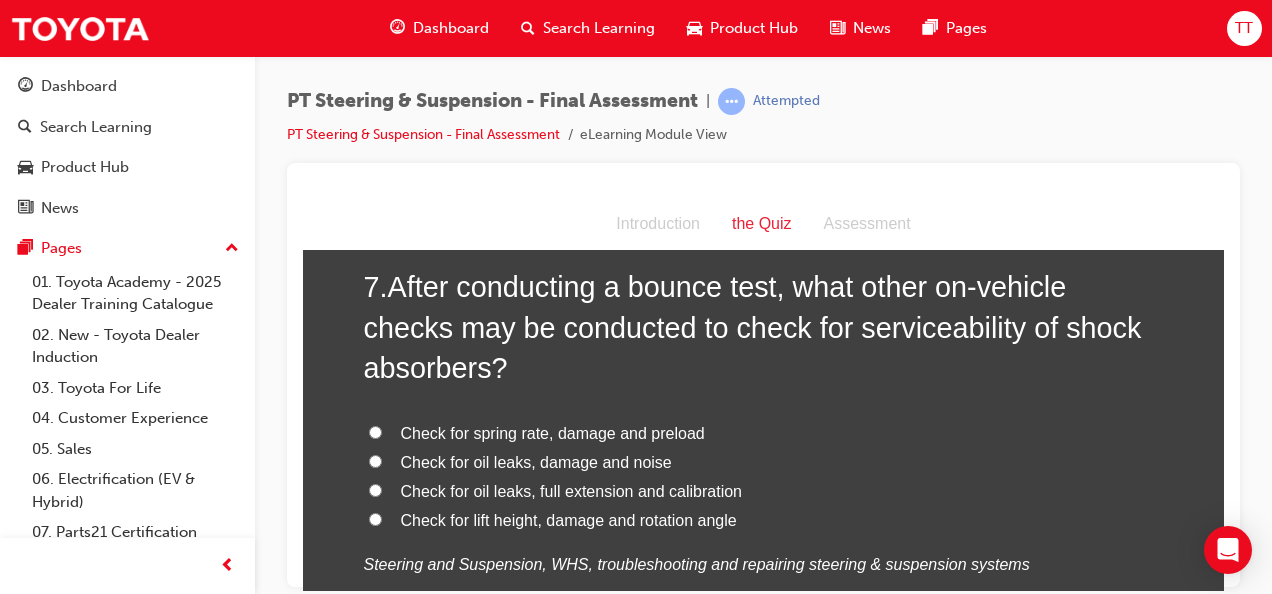scroll, scrollTop: 3000, scrollLeft: 0, axis: vertical 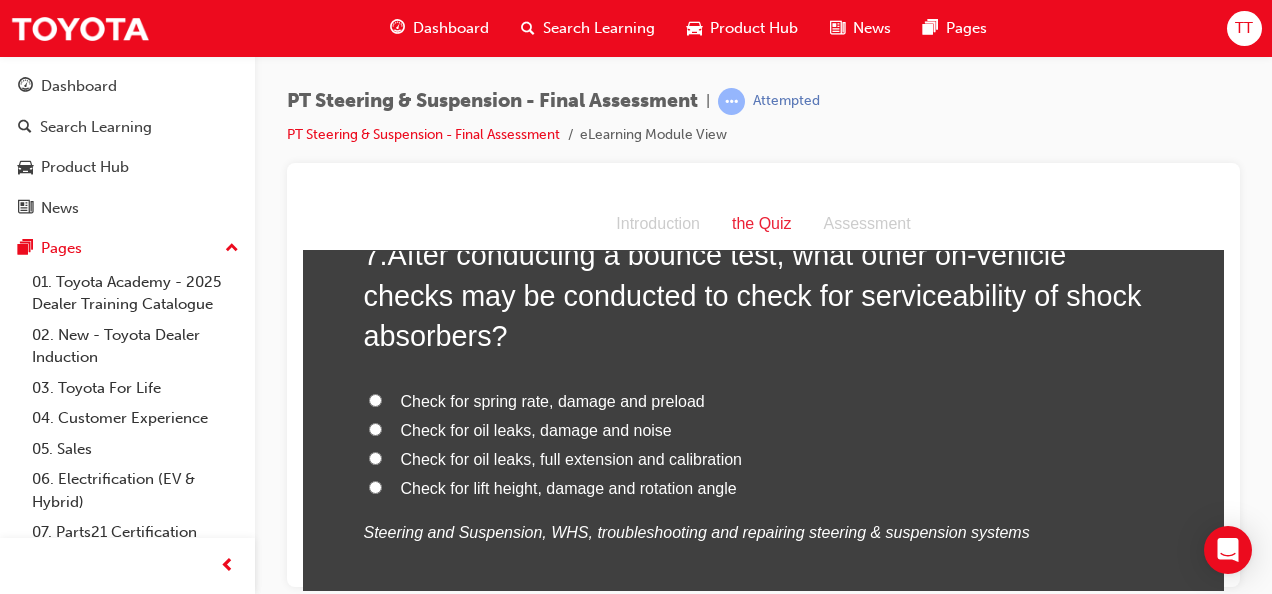 click on "Check for oil leaks, damage and noise" at bounding box center [536, 429] 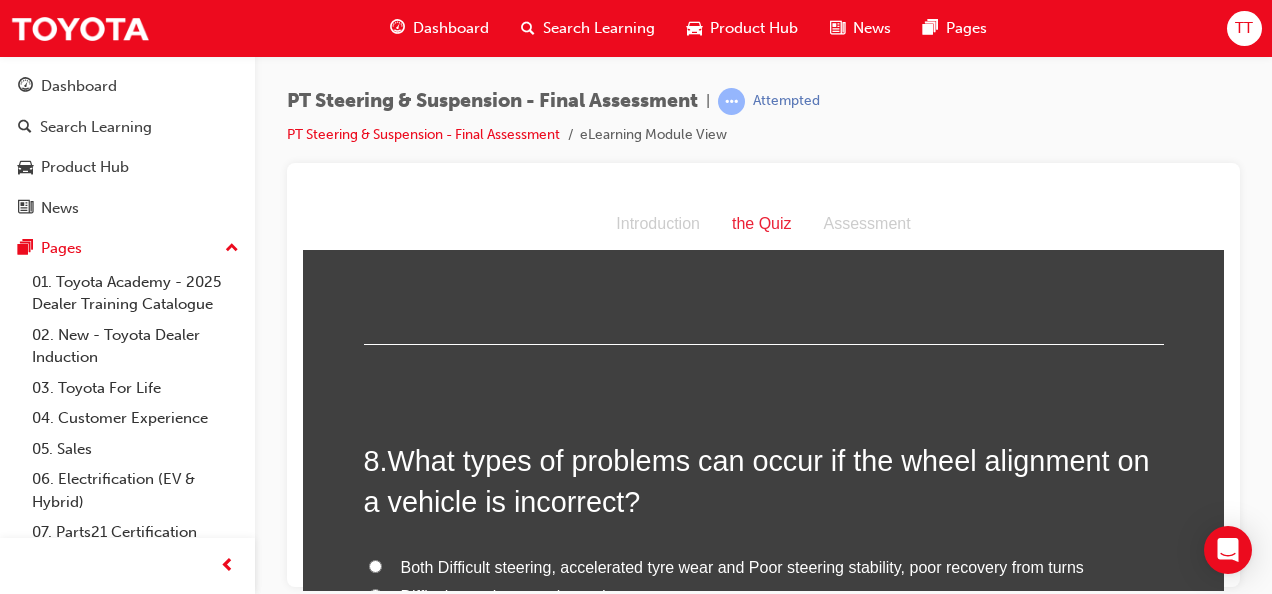 scroll, scrollTop: 3400, scrollLeft: 0, axis: vertical 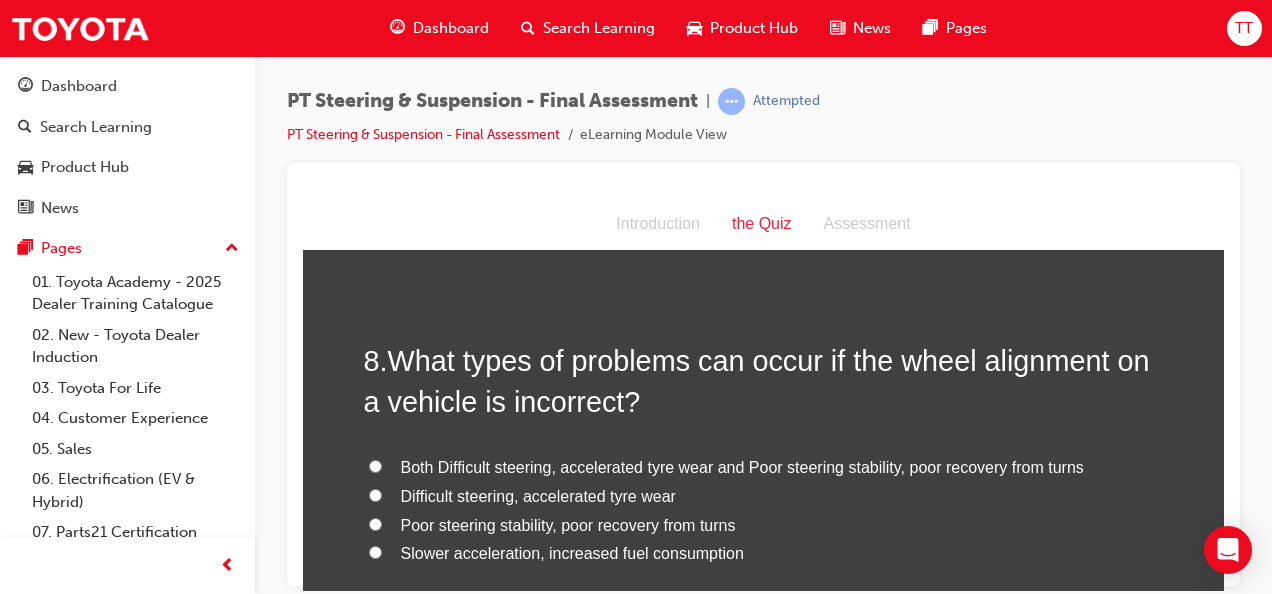 click on "Both Difficult steering, accelerated tyre wear and Poor steering stability, poor recovery from turns" at bounding box center [742, 466] 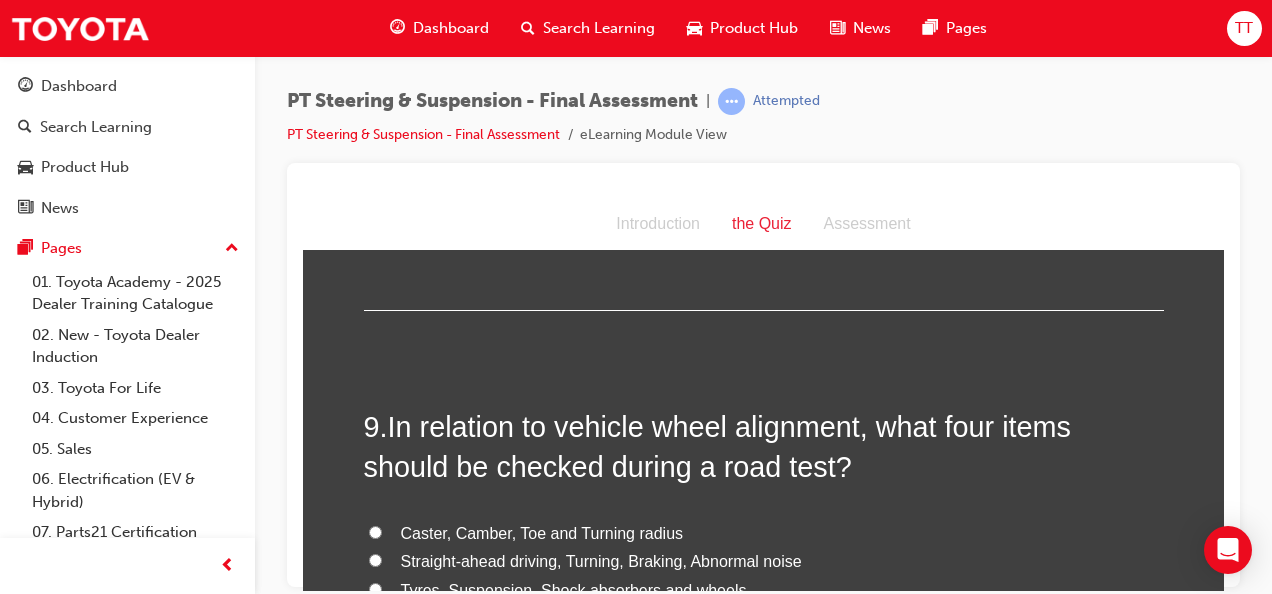 scroll, scrollTop: 3900, scrollLeft: 0, axis: vertical 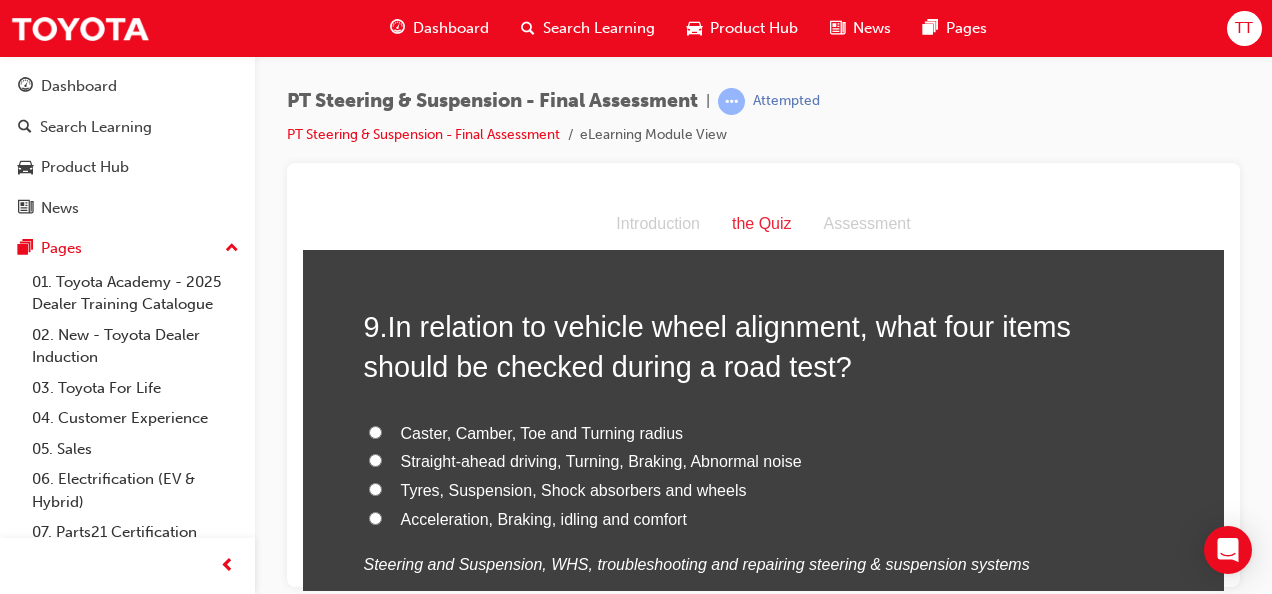 click on "Straight-ahead driving, Turning, Braking, Abnormal noise" at bounding box center (601, 460) 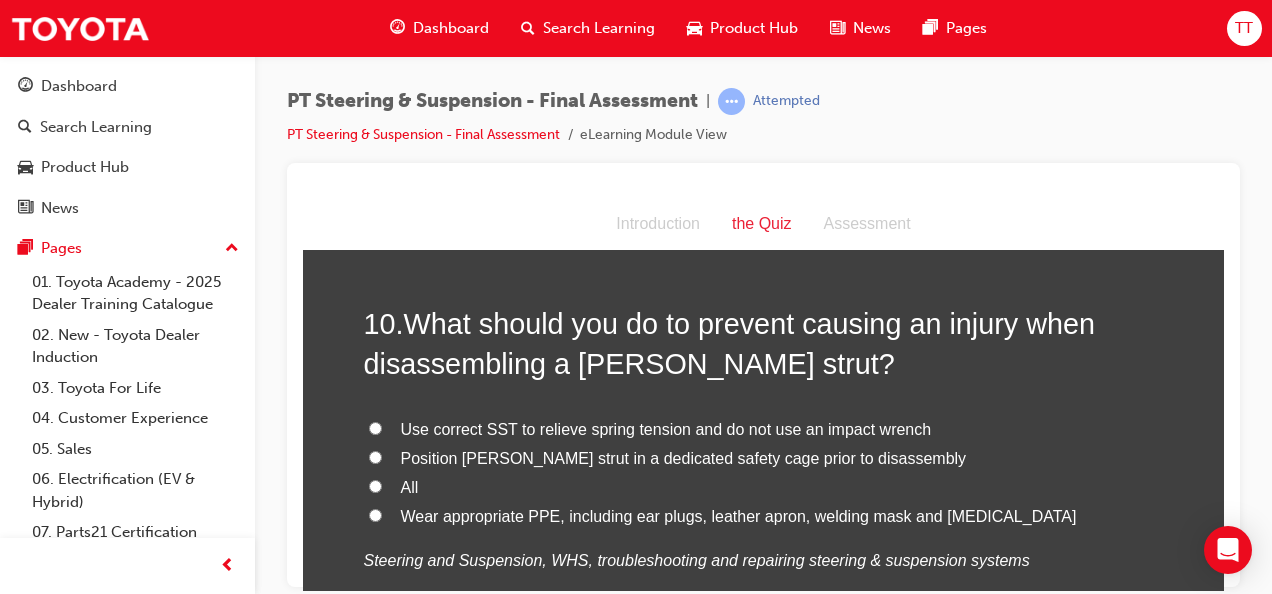 scroll, scrollTop: 4400, scrollLeft: 0, axis: vertical 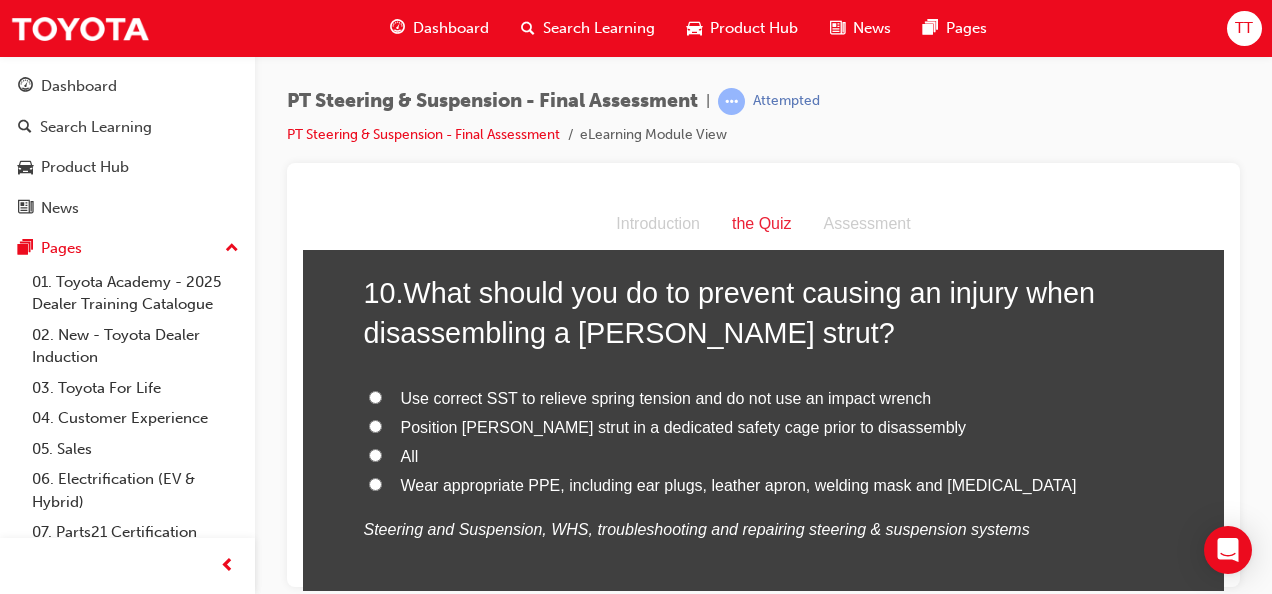 click on "Use correct SST to relieve spring tension and do not use an impact wrench" at bounding box center [666, 397] 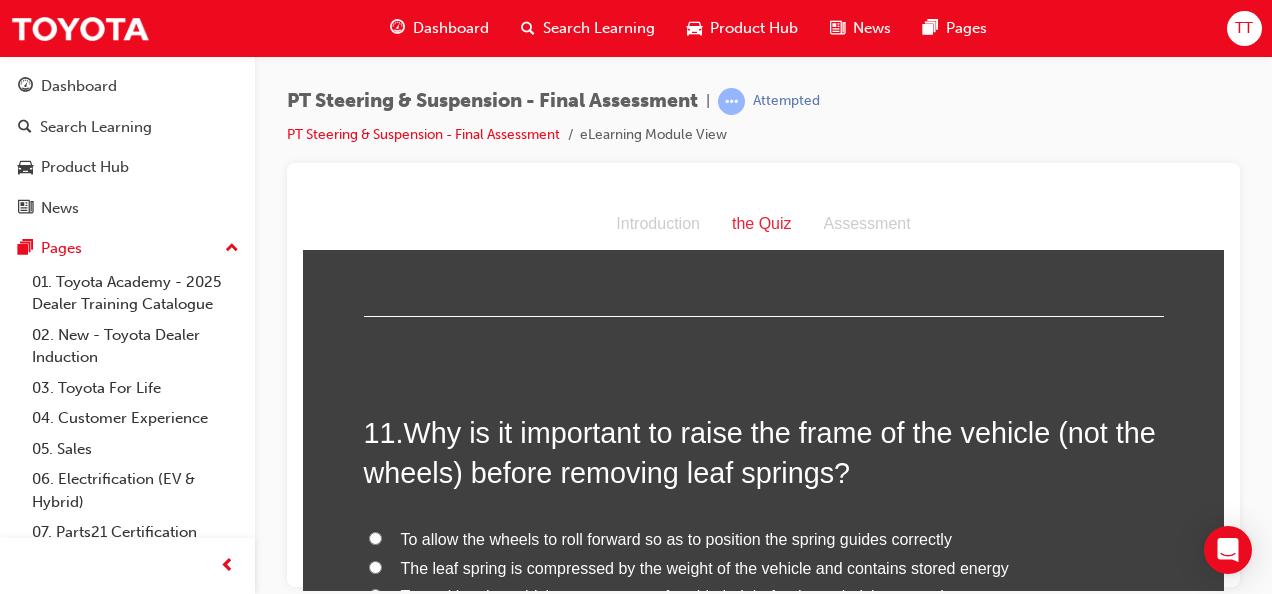 scroll, scrollTop: 4800, scrollLeft: 0, axis: vertical 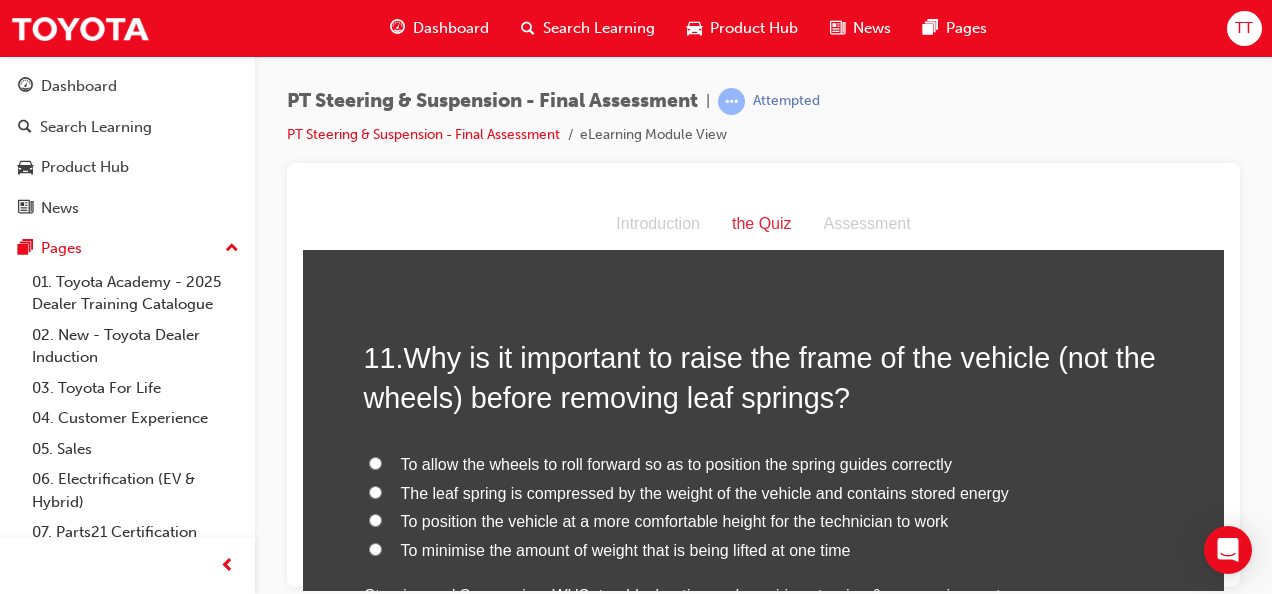 click on "The leaf spring is compressed by the weight of the vehicle and contains stored energy" at bounding box center [705, 492] 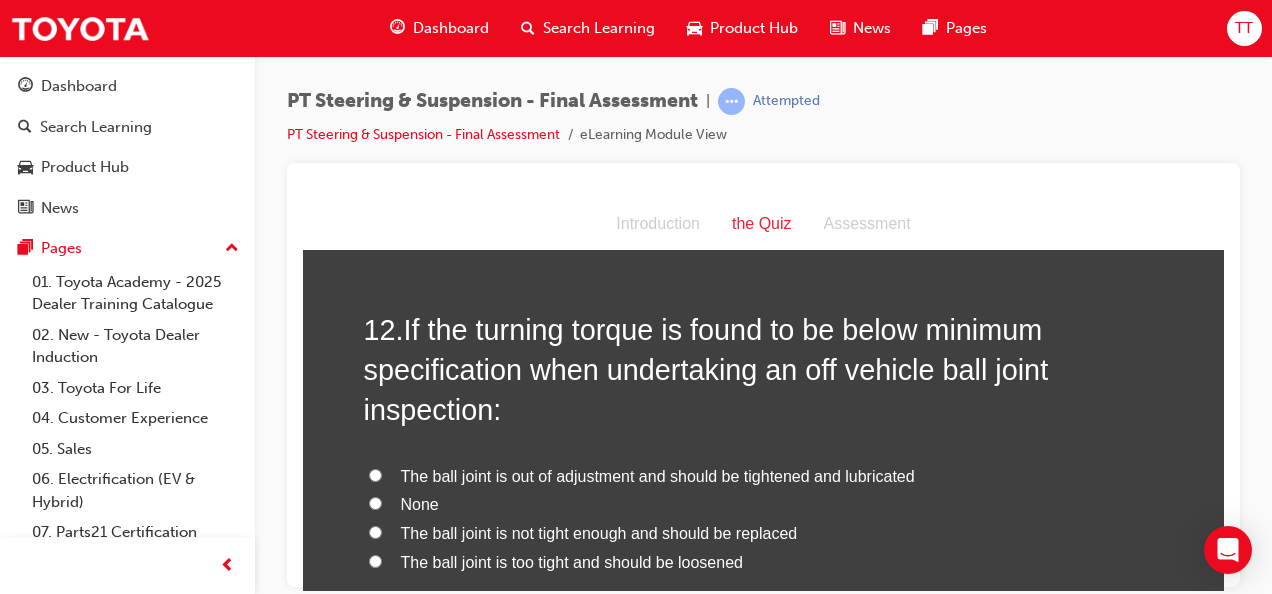scroll, scrollTop: 5300, scrollLeft: 0, axis: vertical 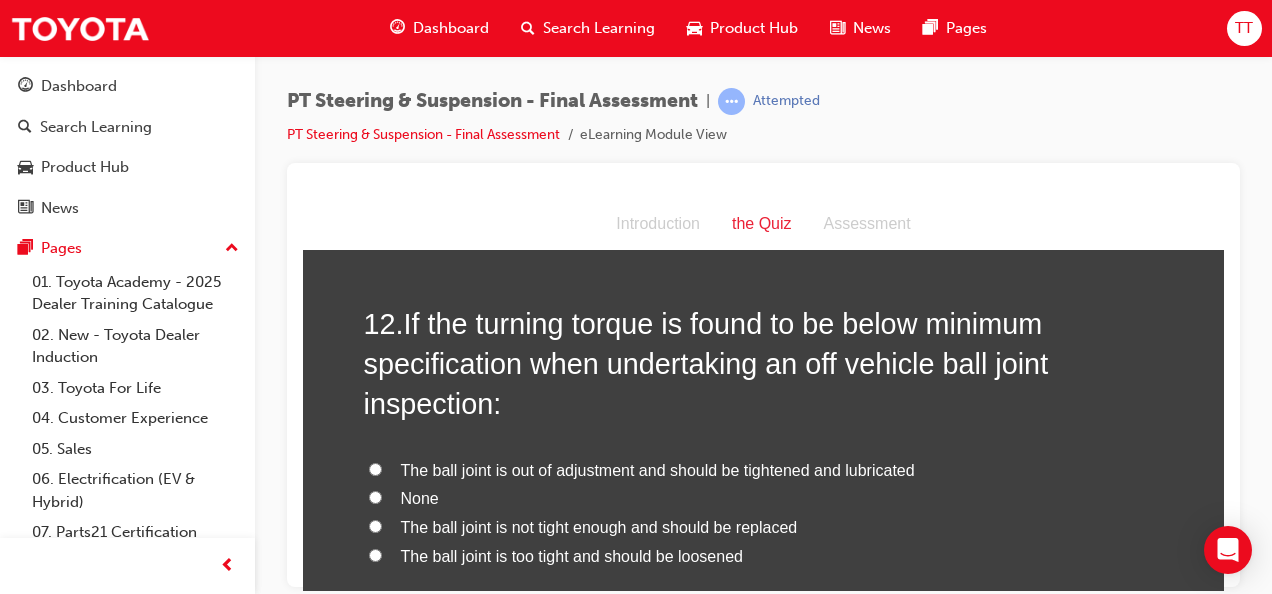 click on "The ball joint is not tight enough and should be replaced" at bounding box center [599, 526] 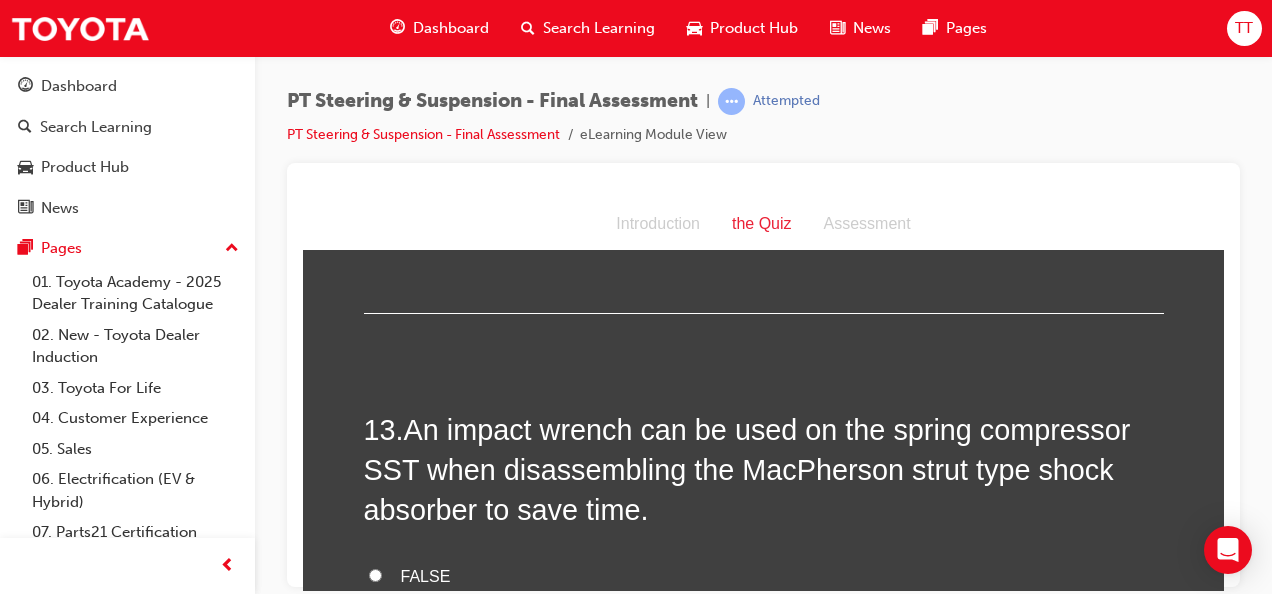 scroll, scrollTop: 5800, scrollLeft: 0, axis: vertical 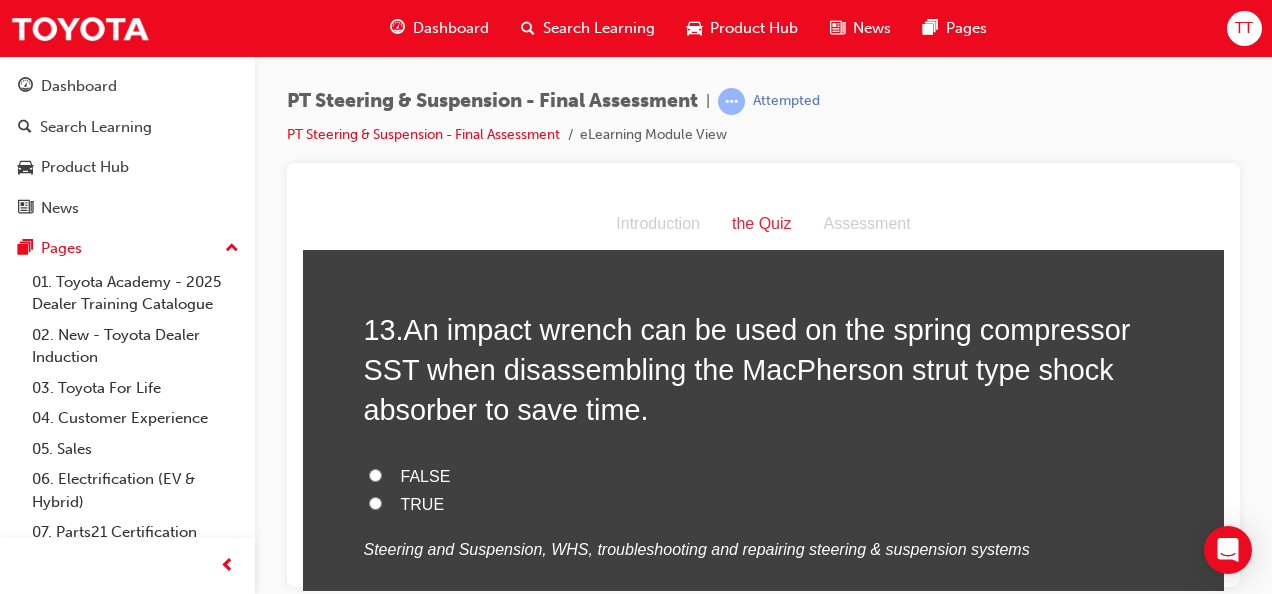 click on "FALSE" at bounding box center [426, 475] 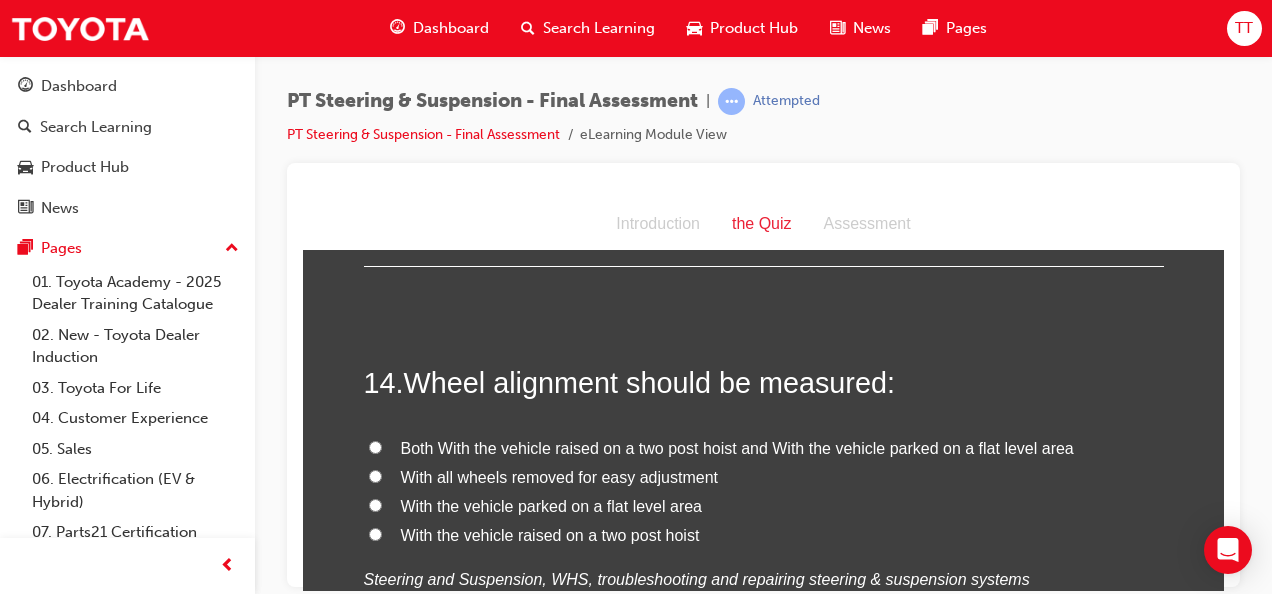 scroll, scrollTop: 6200, scrollLeft: 0, axis: vertical 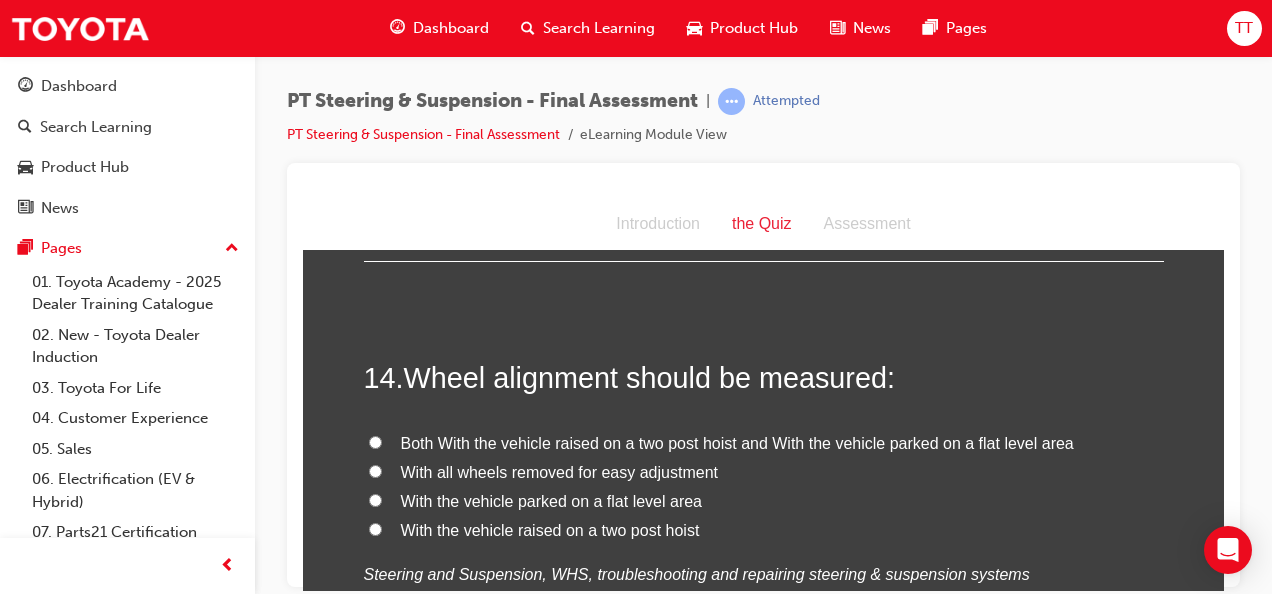 click on "With the vehicle parked on a flat level area" at bounding box center [552, 500] 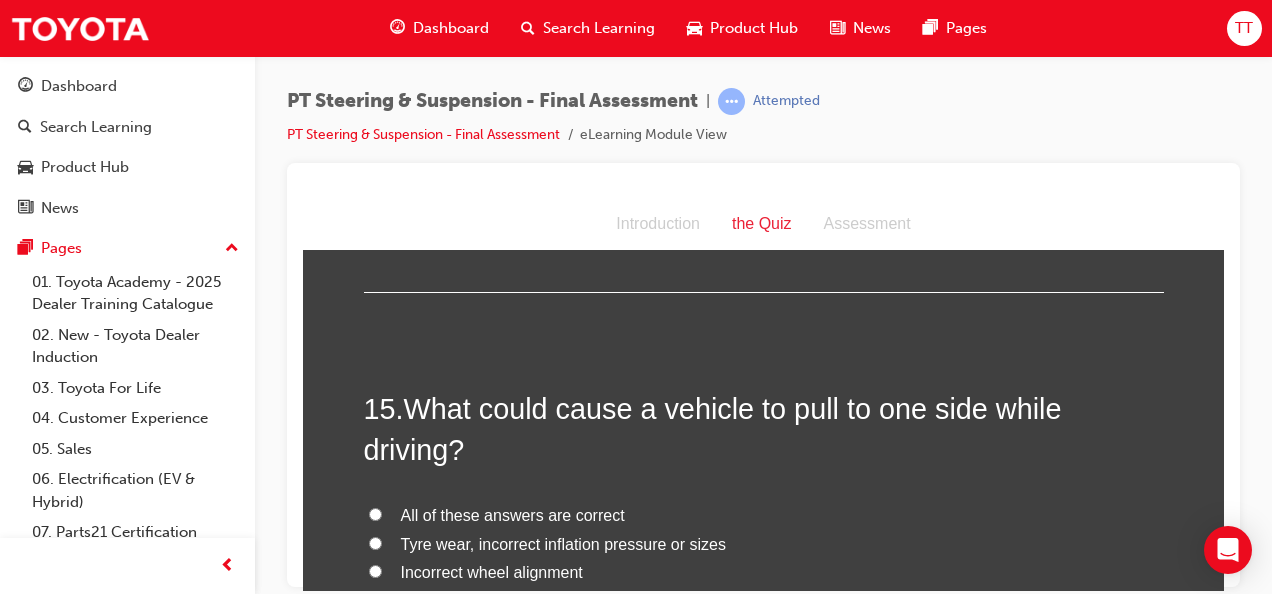 scroll, scrollTop: 6600, scrollLeft: 0, axis: vertical 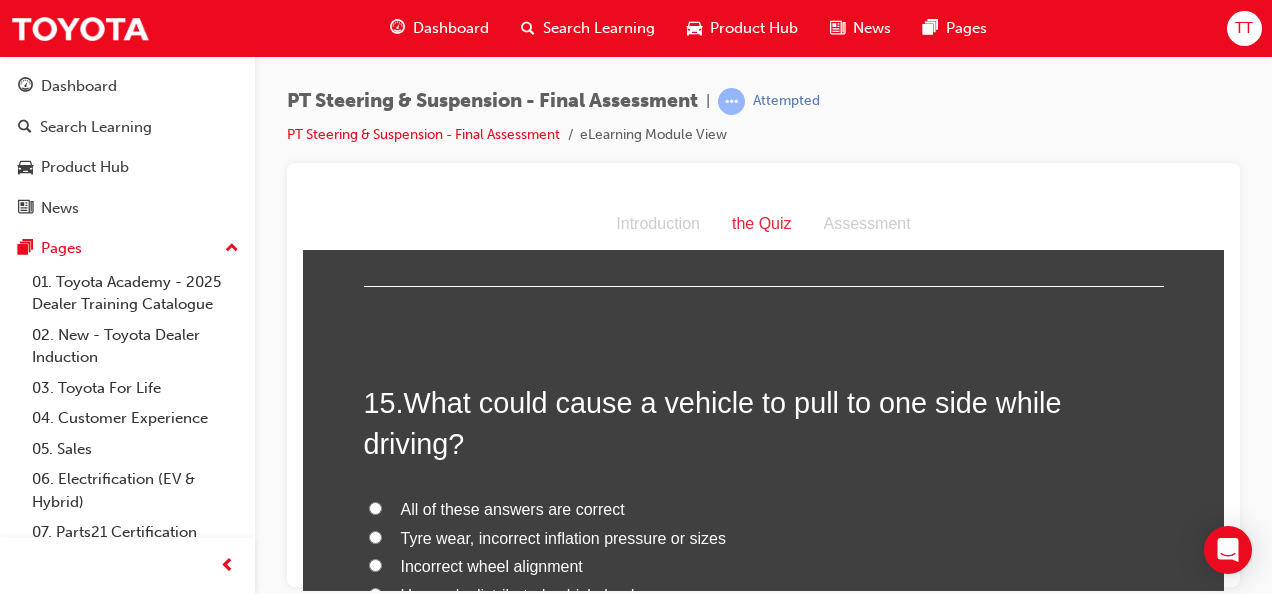 click on "All of these answers are correct" at bounding box center [513, 508] 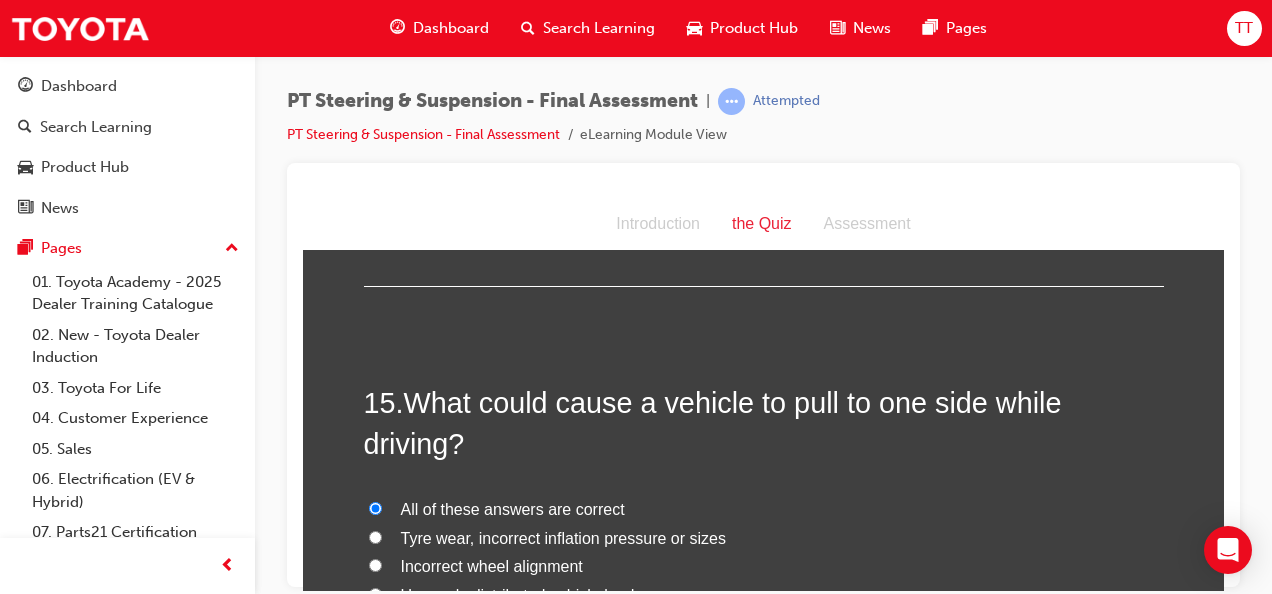 scroll, scrollTop: 6868, scrollLeft: 0, axis: vertical 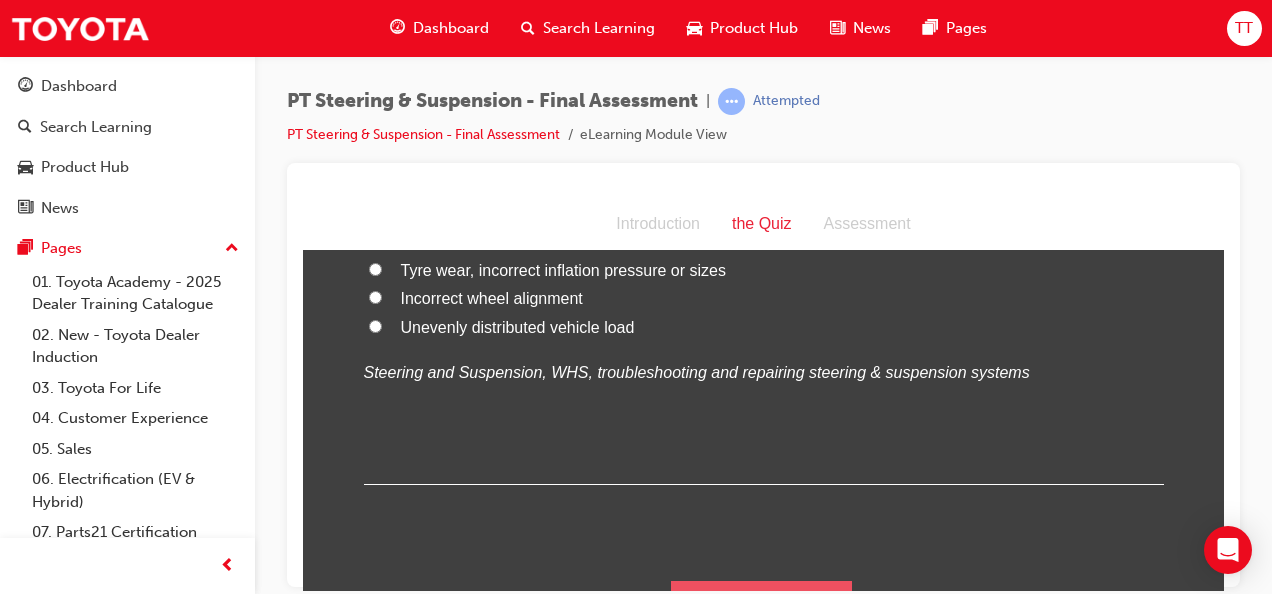 click on "Submit Answers" at bounding box center (762, 608) 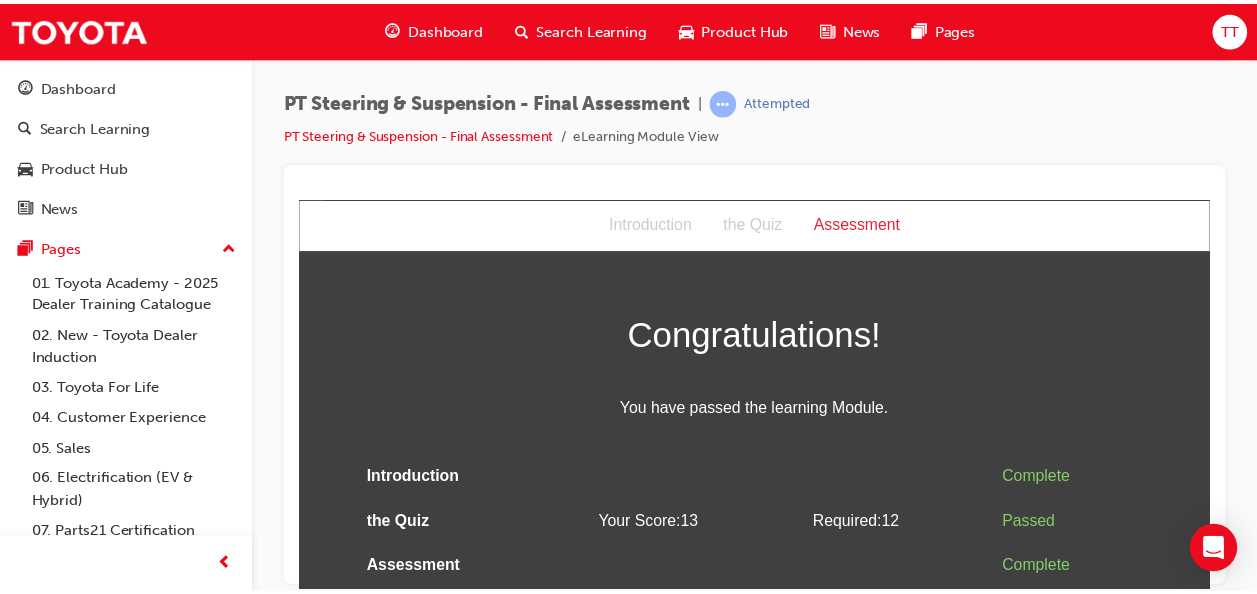 scroll, scrollTop: 0, scrollLeft: 0, axis: both 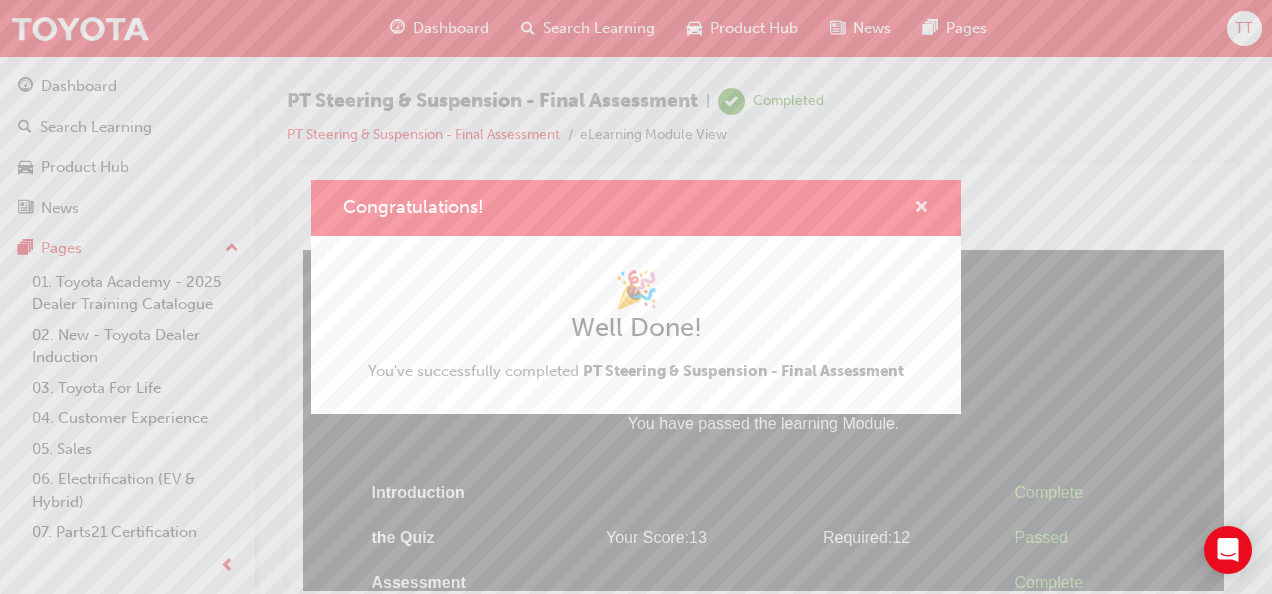 click at bounding box center (921, 209) 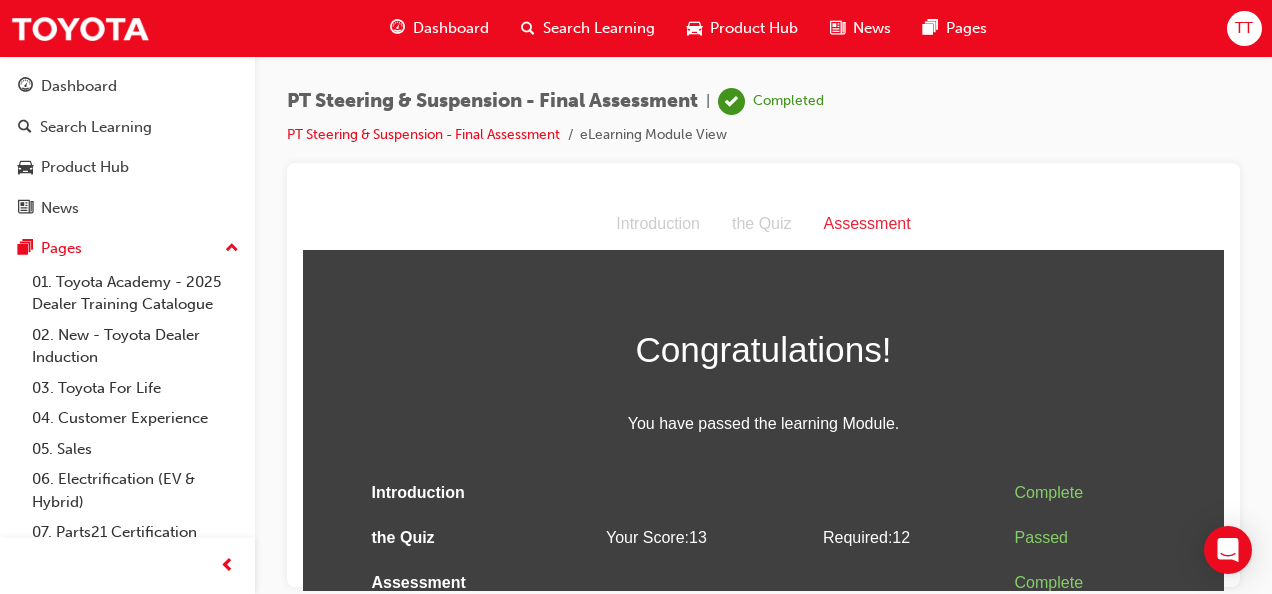 click on "Dashboard" at bounding box center [451, 28] 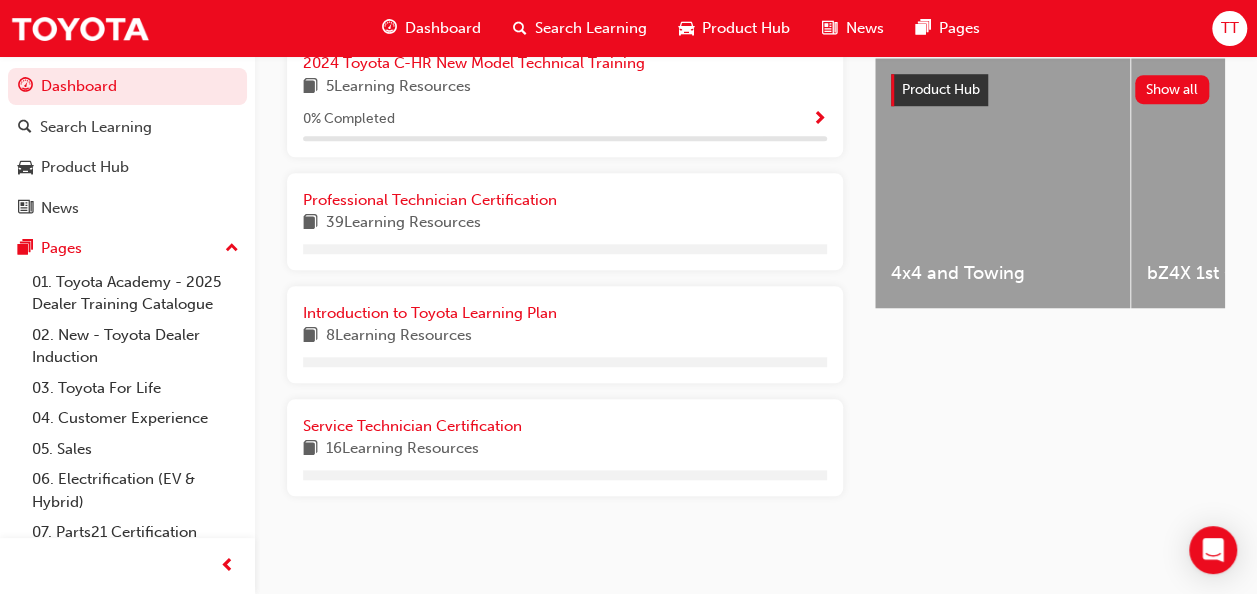 scroll, scrollTop: 792, scrollLeft: 0, axis: vertical 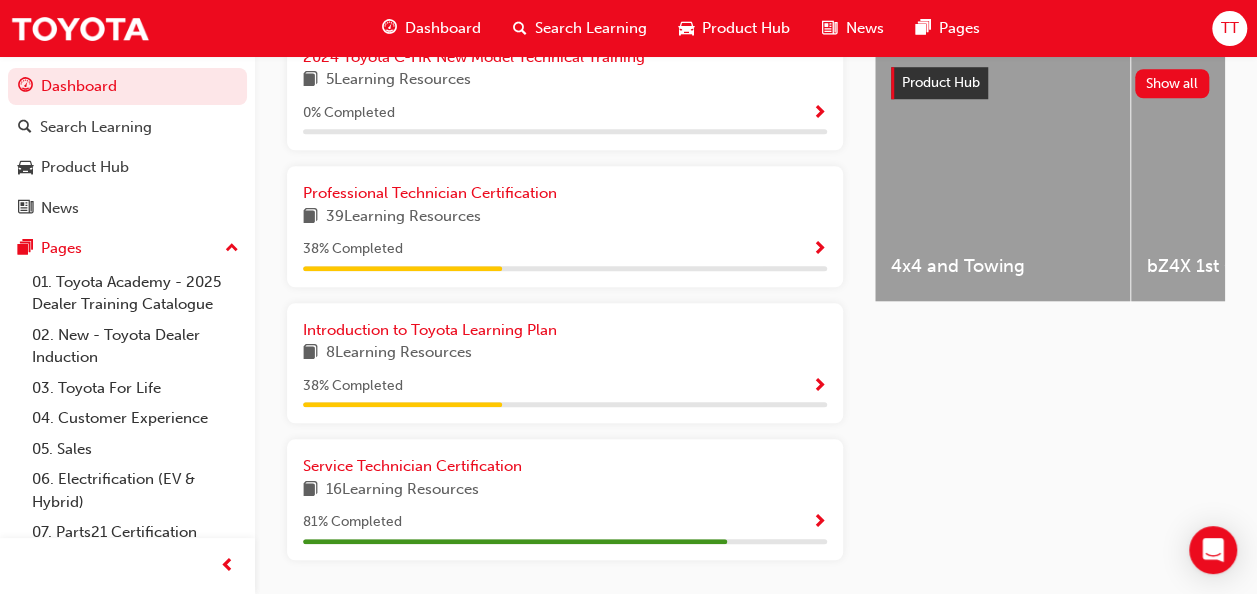 click on "16  Learning Resources" at bounding box center [565, 490] 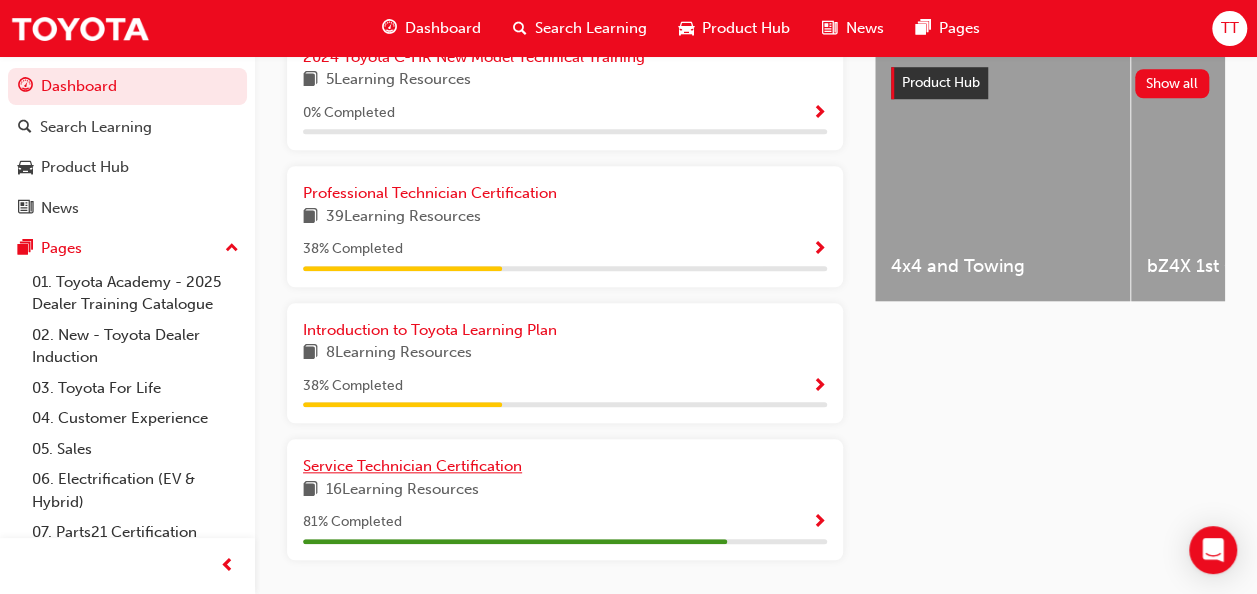 click on "Service Technician Certification" at bounding box center (412, 466) 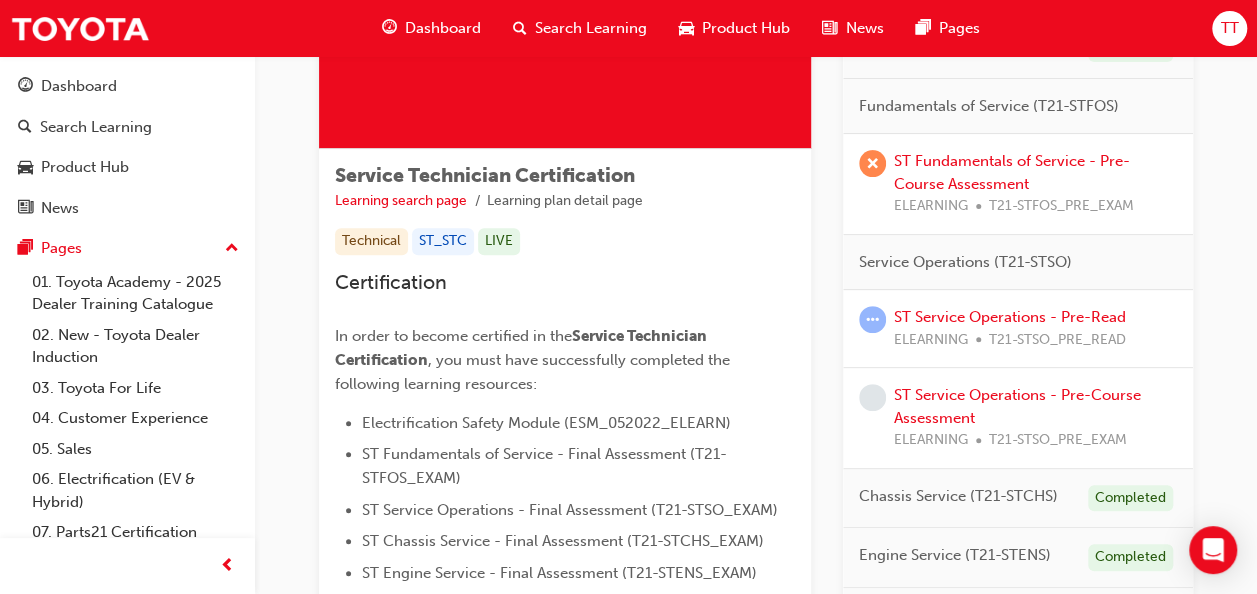 scroll, scrollTop: 254, scrollLeft: 0, axis: vertical 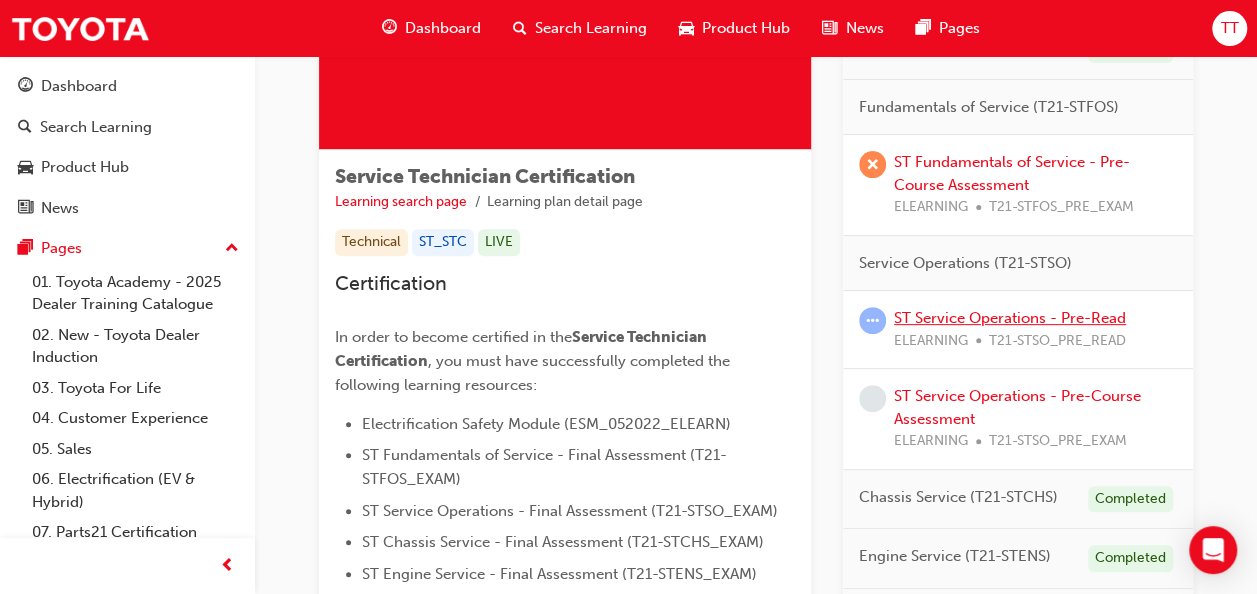 click on "ST Service Operations - Pre-Read" at bounding box center (1010, 318) 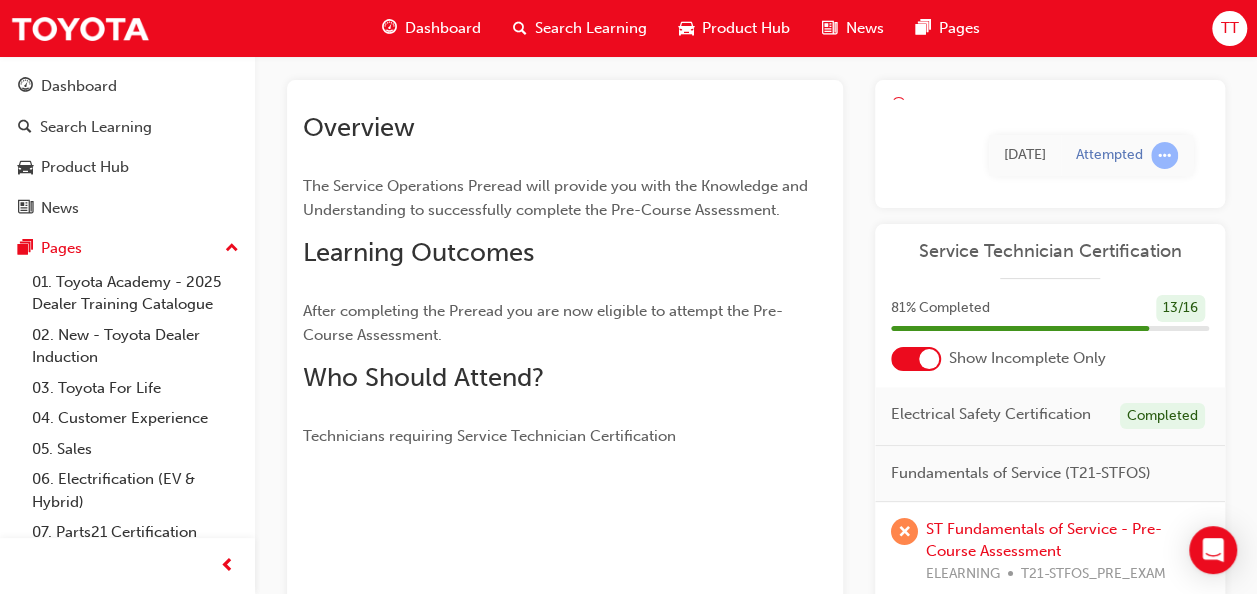 scroll, scrollTop: 200, scrollLeft: 0, axis: vertical 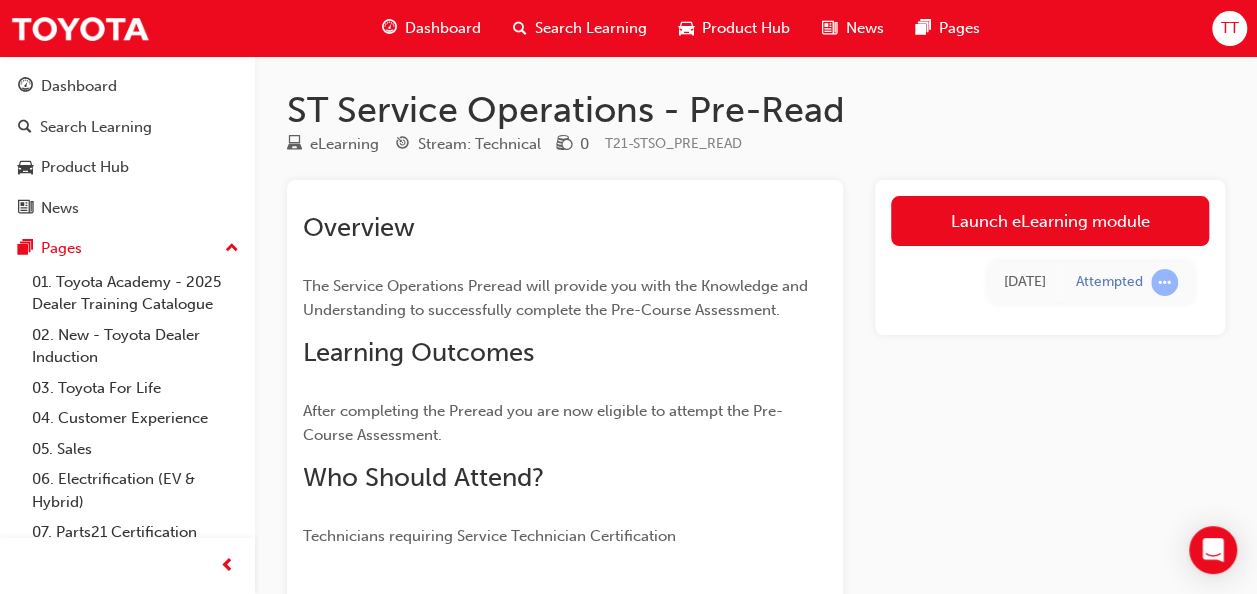 click on "Launch eLearning module" at bounding box center (1050, 221) 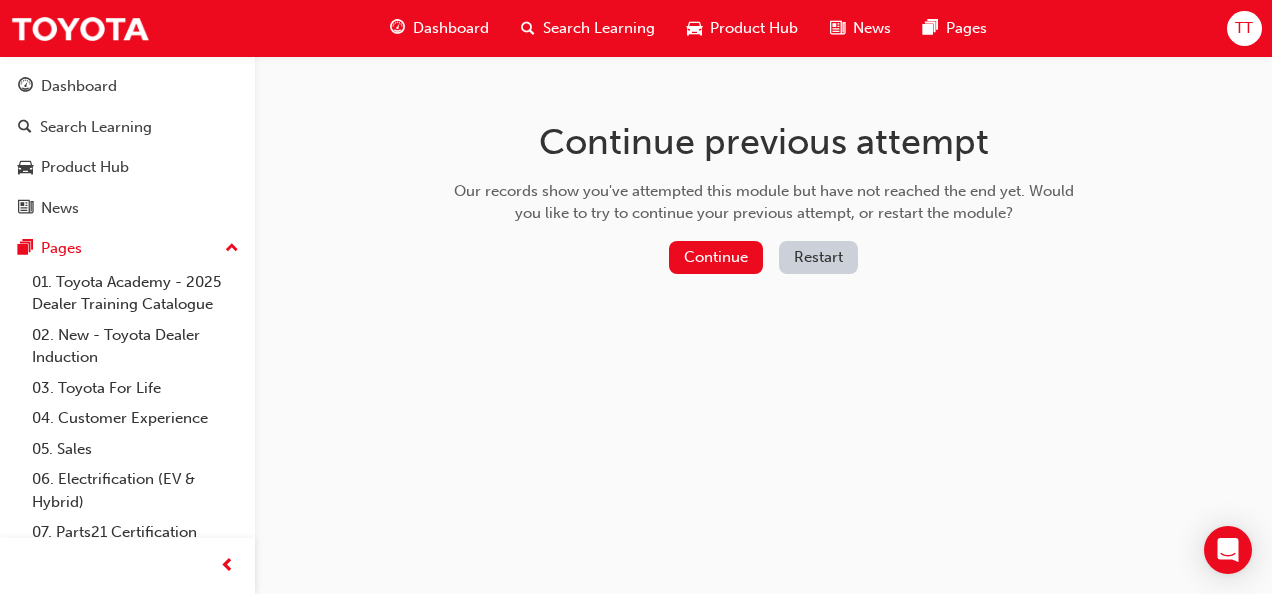 click on "Continue" at bounding box center [716, 257] 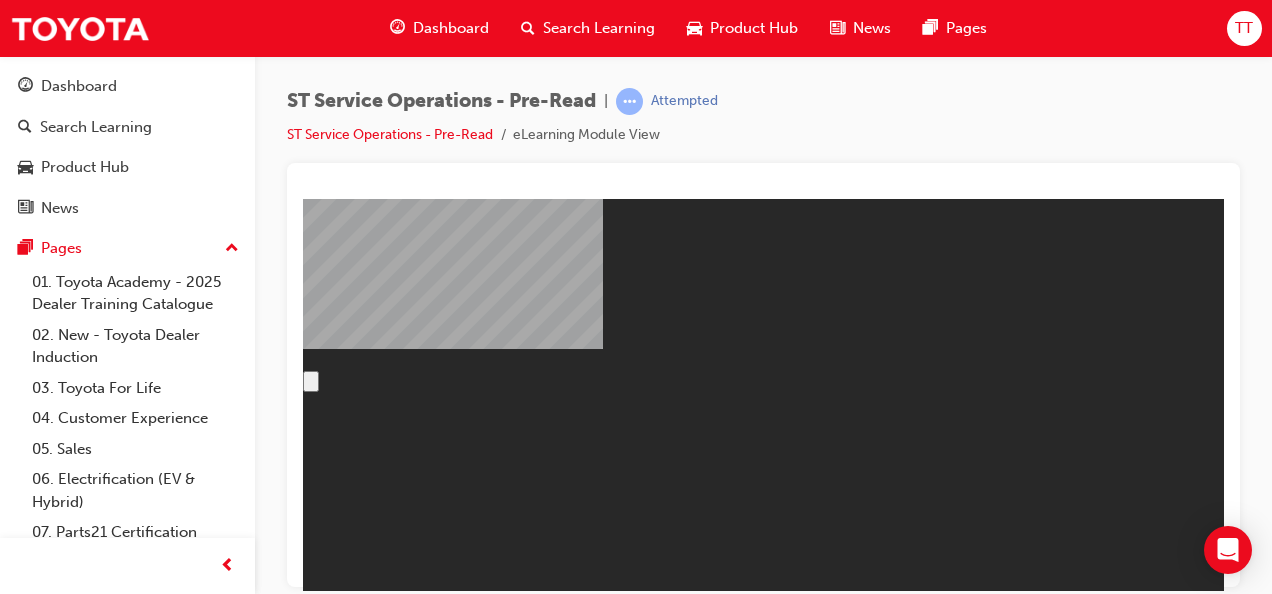 scroll, scrollTop: 0, scrollLeft: 0, axis: both 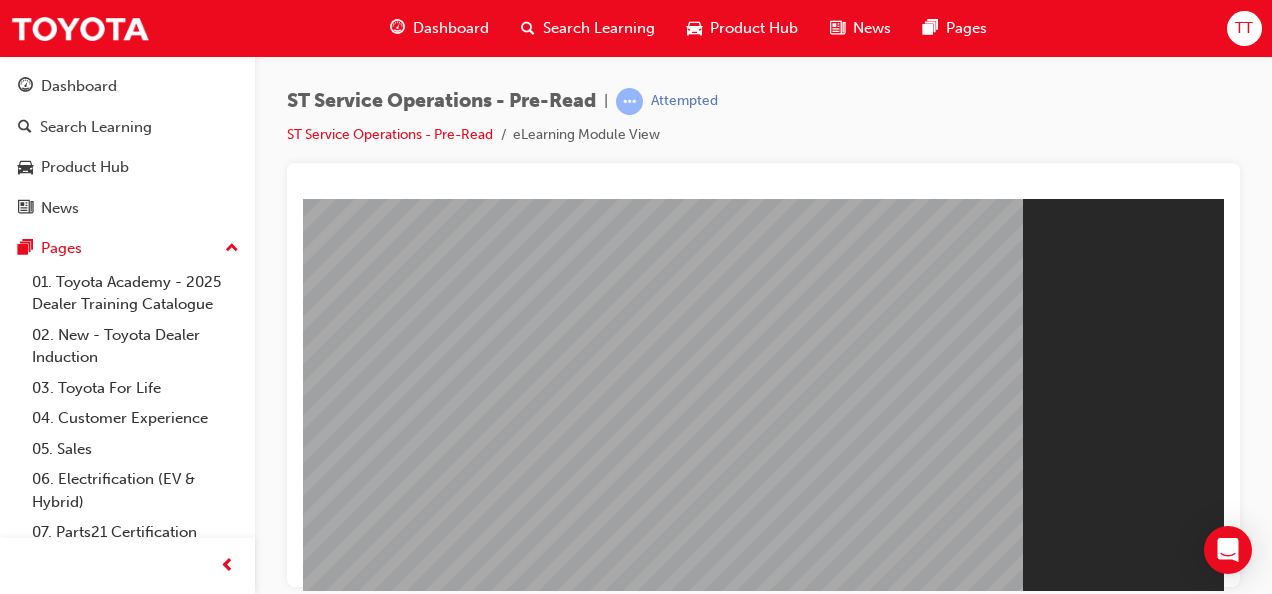 click on "Resume" at bounding box center [341, 790] 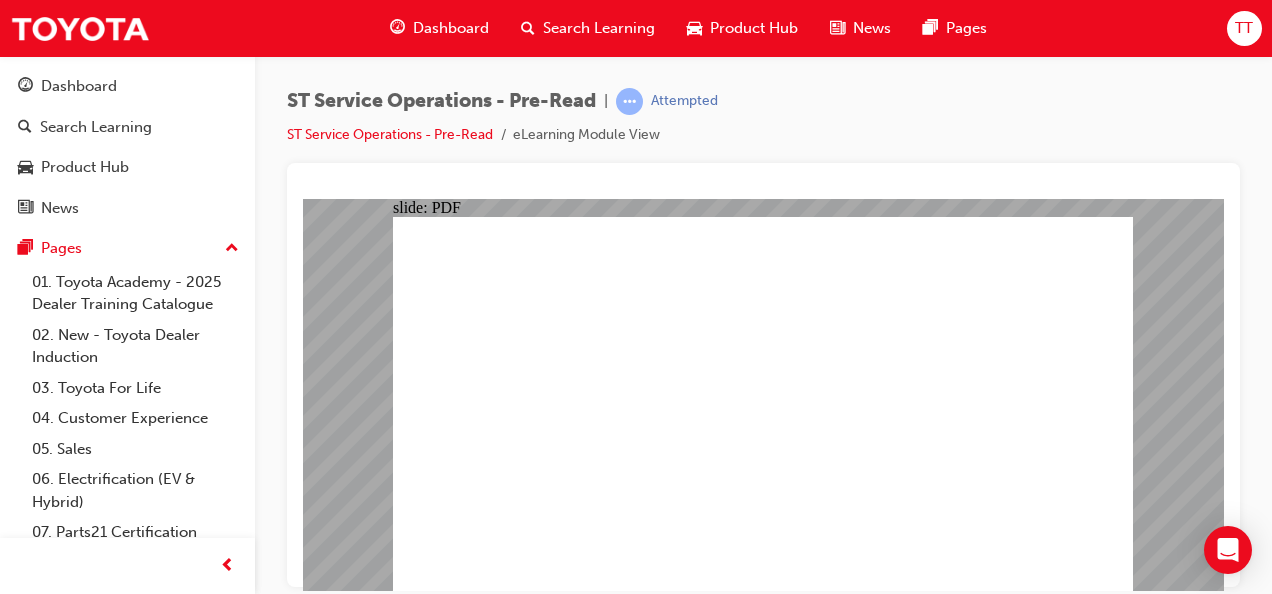 click 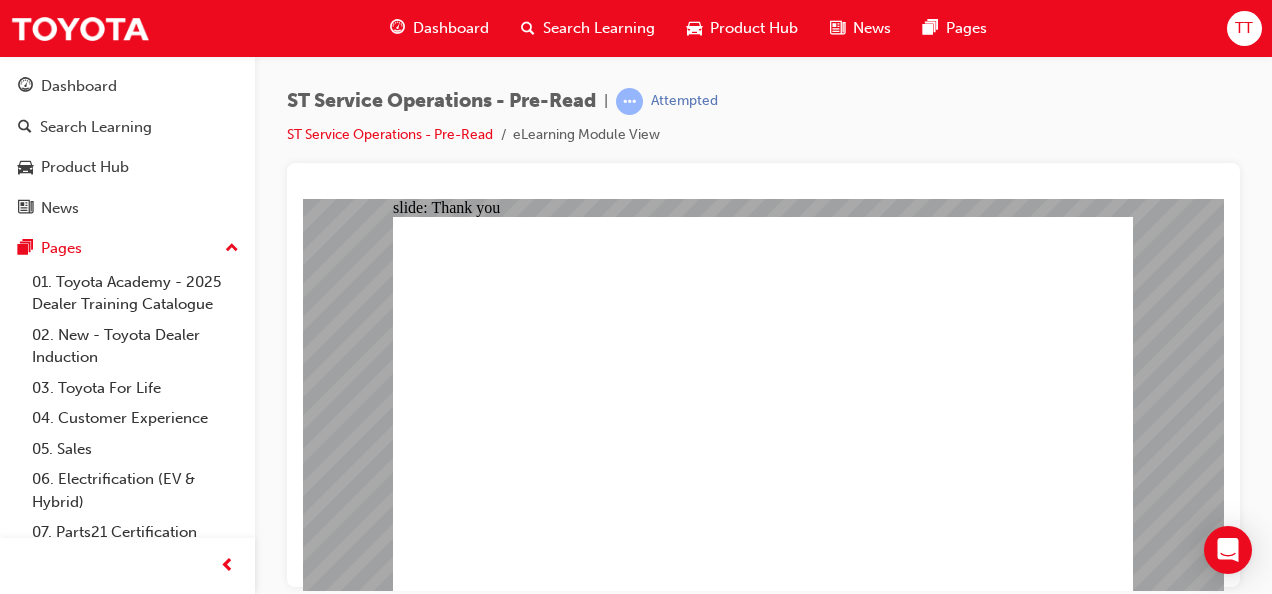 click 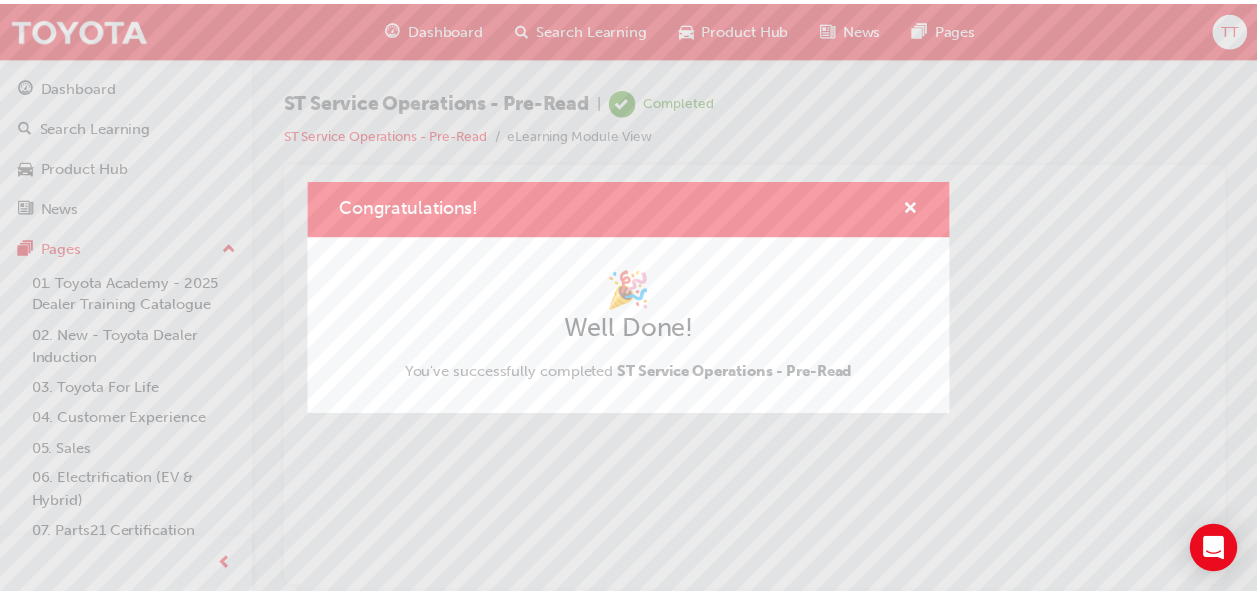 scroll, scrollTop: 0, scrollLeft: 0, axis: both 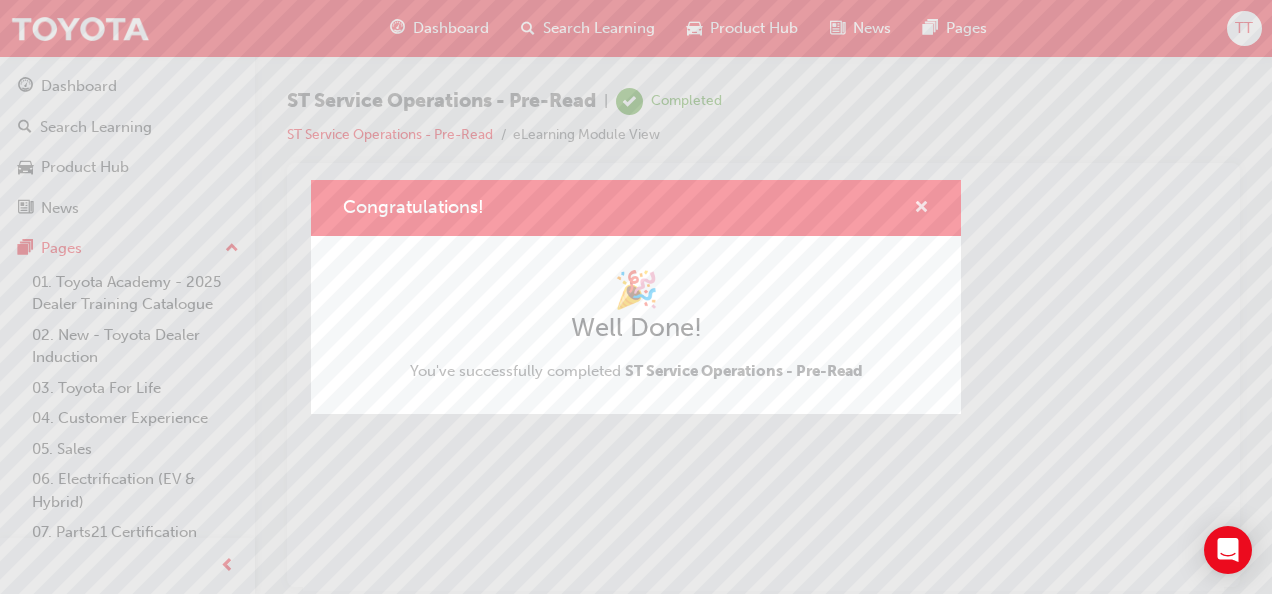 click at bounding box center (921, 209) 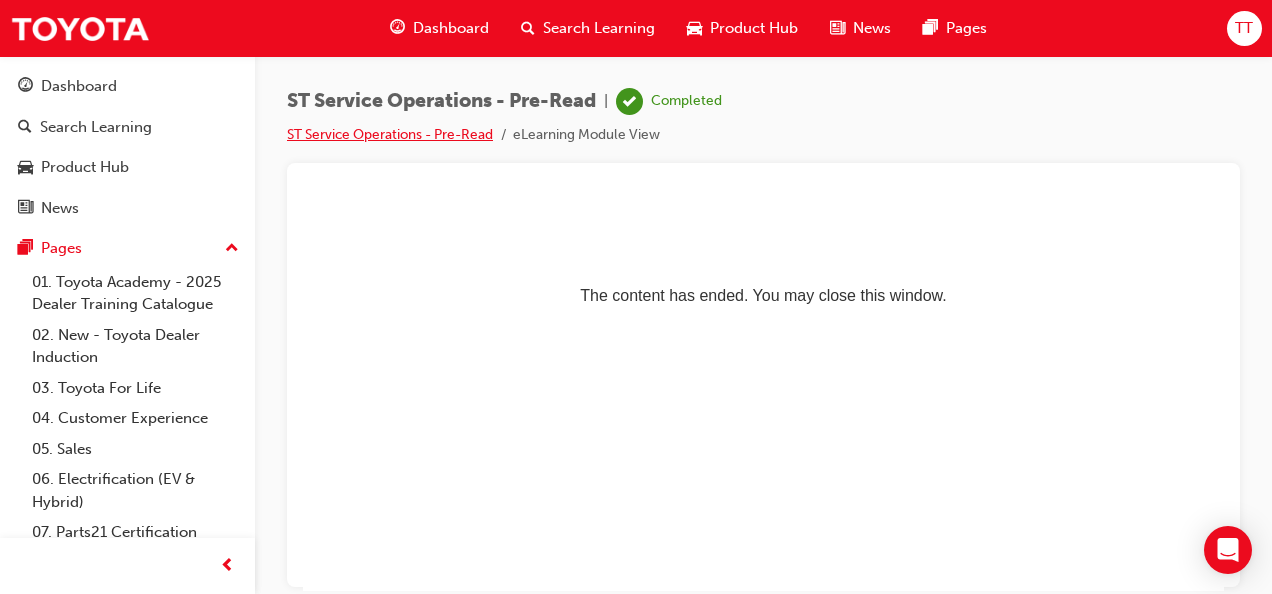 click on "ST Service Operations - Pre-Read" at bounding box center [390, 134] 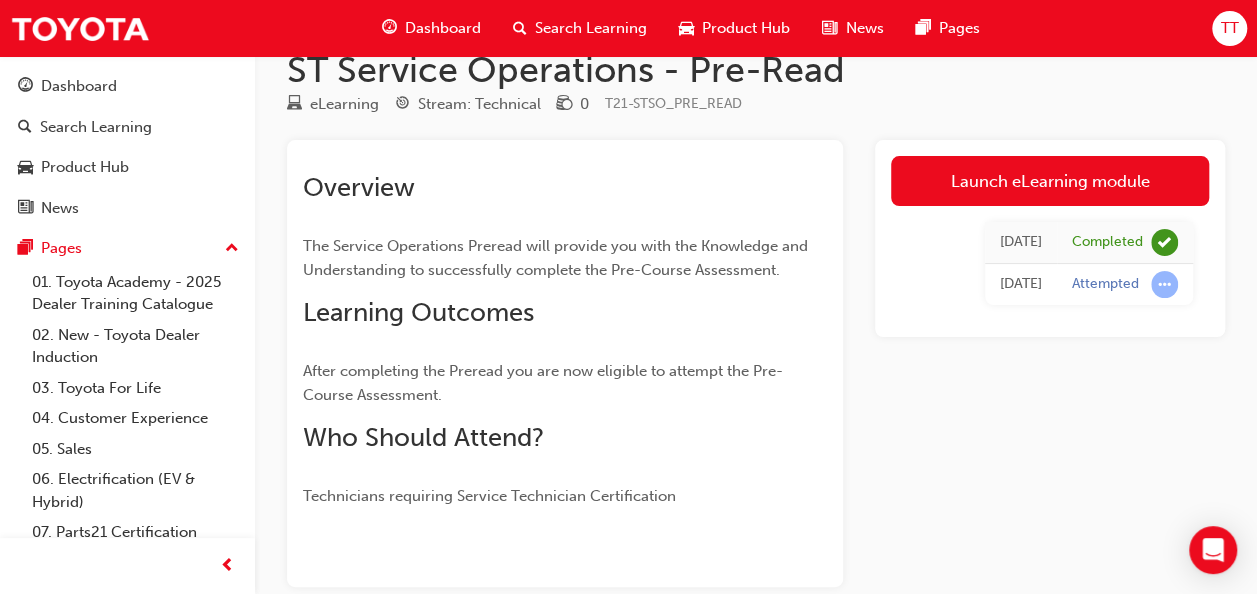 scroll, scrollTop: 0, scrollLeft: 0, axis: both 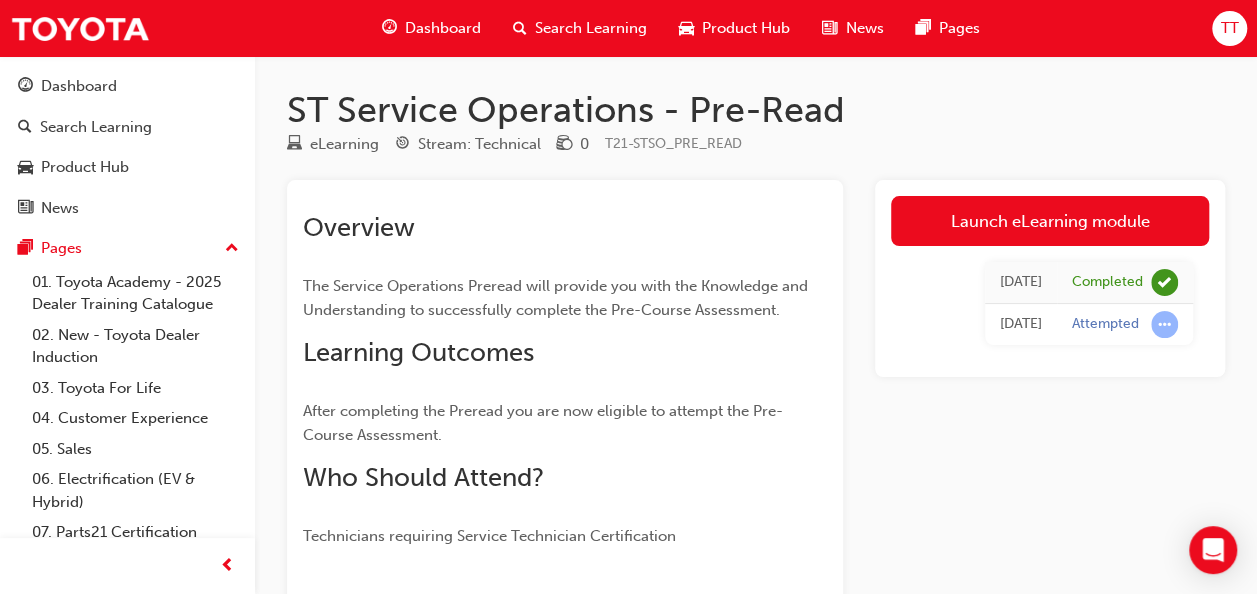 click on "Dashboard" at bounding box center [443, 28] 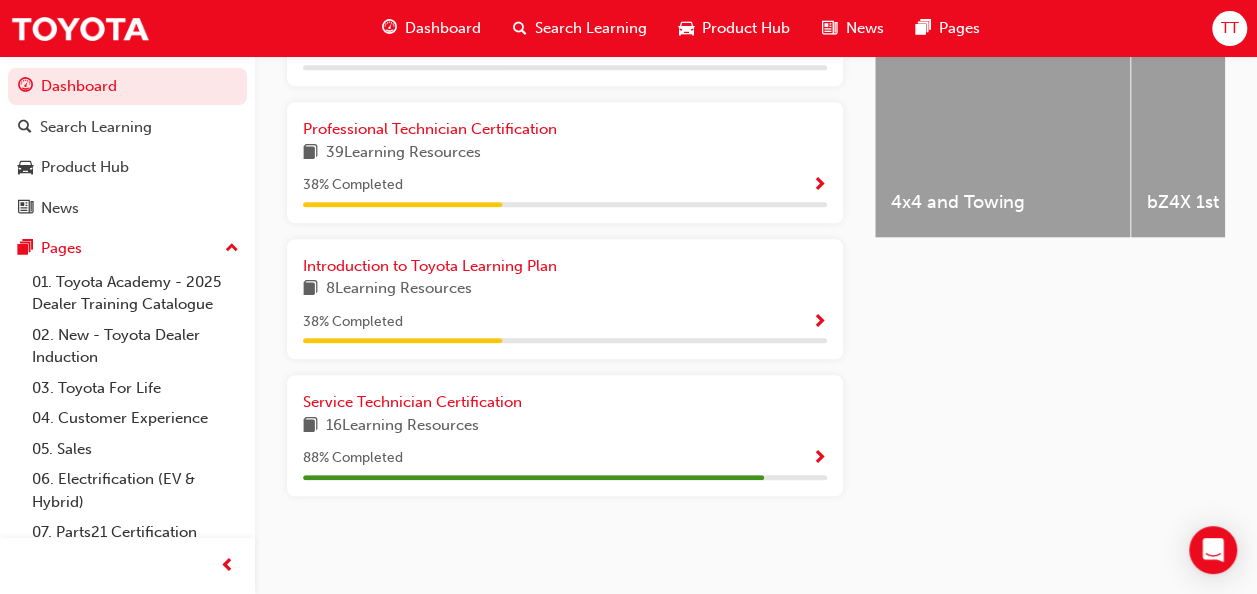 scroll, scrollTop: 862, scrollLeft: 0, axis: vertical 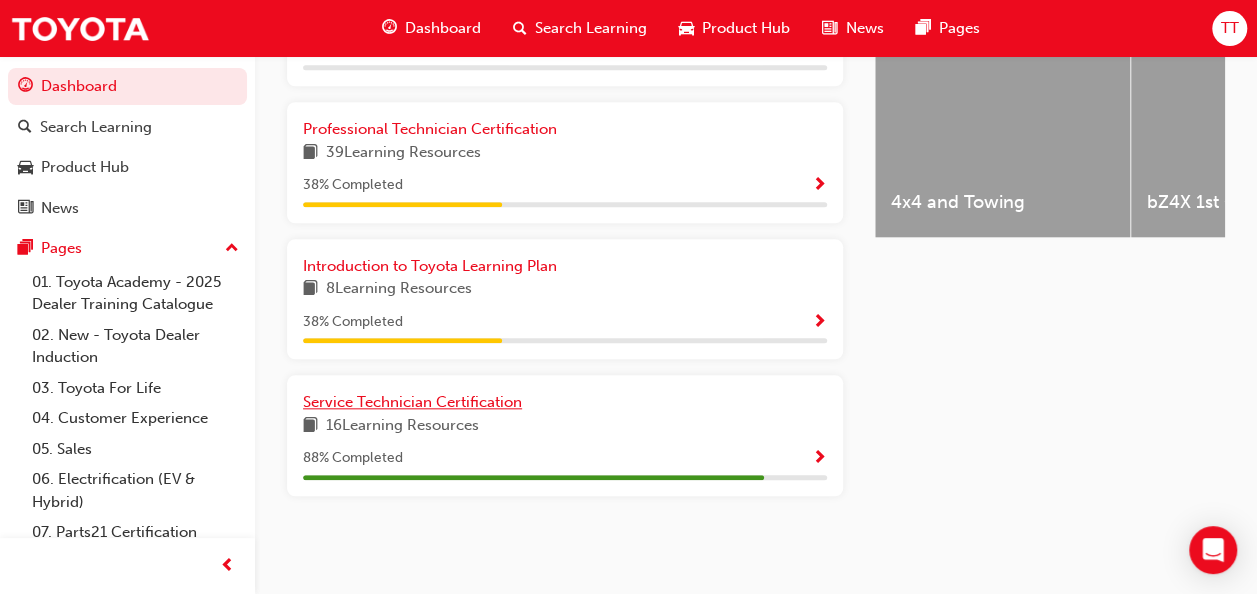 click on "Service Technician Certification" at bounding box center [412, 402] 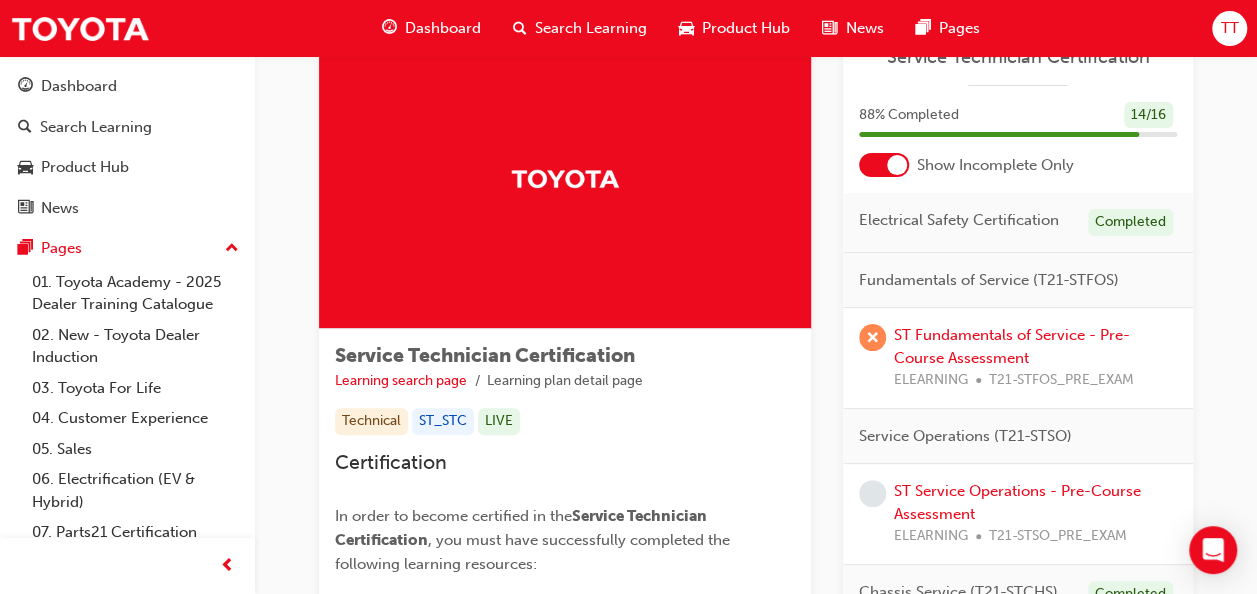 scroll, scrollTop: 100, scrollLeft: 0, axis: vertical 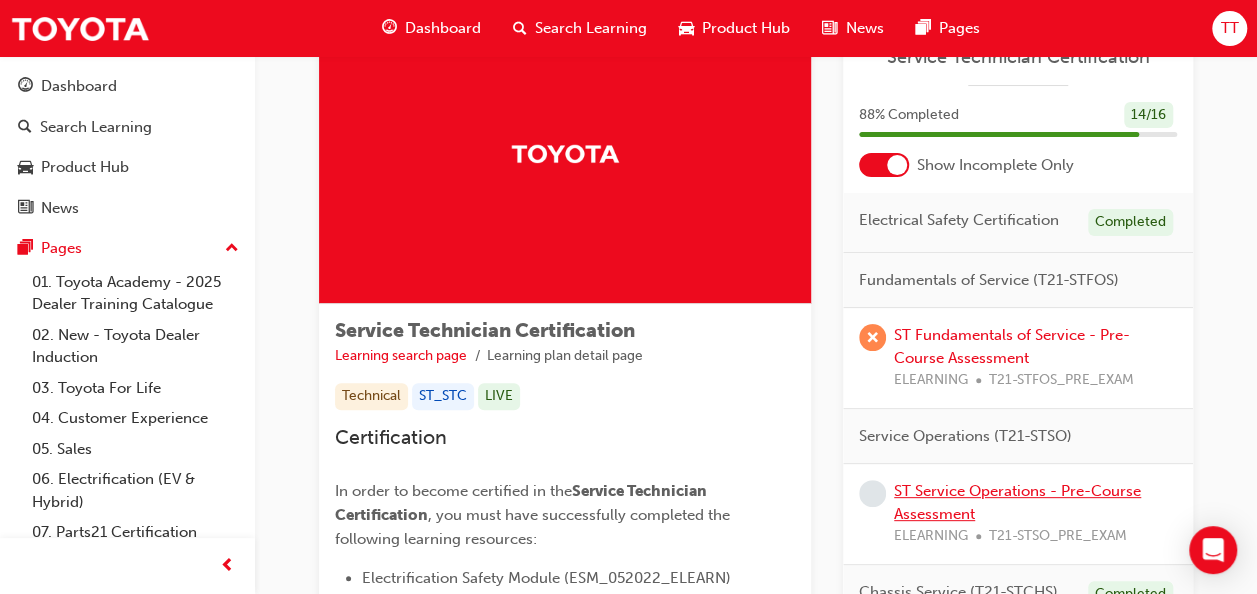 click on "ST Service Operations - Pre-Course Assessment" at bounding box center [1017, 502] 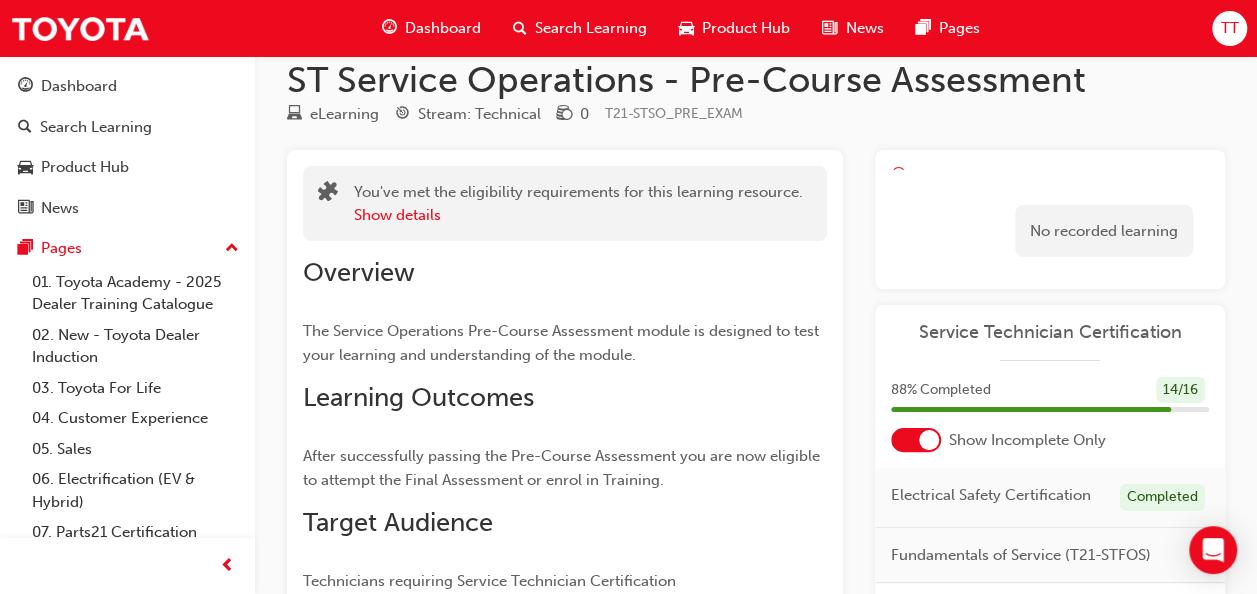 scroll, scrollTop: 0, scrollLeft: 0, axis: both 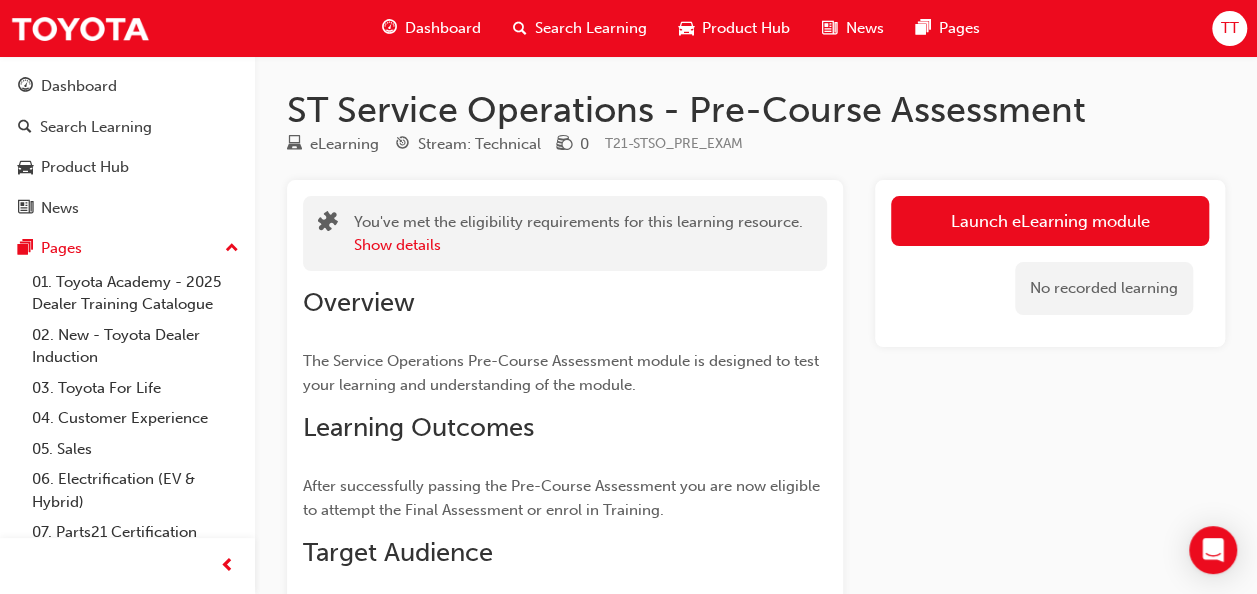 click on "Launch eLearning module" at bounding box center [1050, 221] 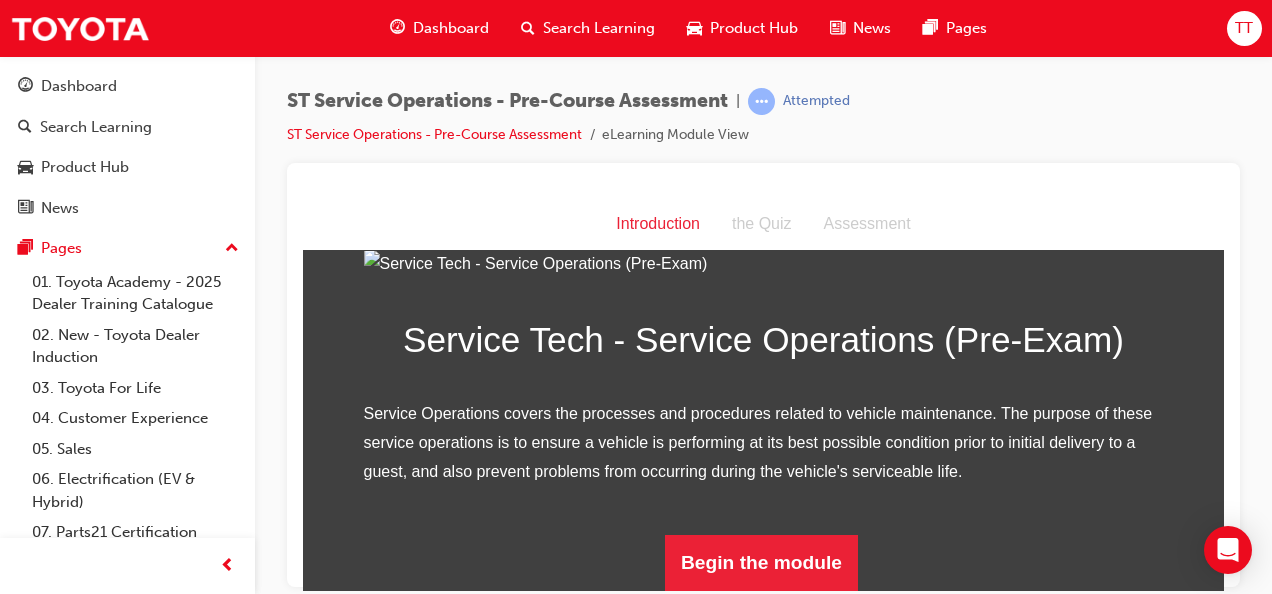 scroll, scrollTop: 274, scrollLeft: 0, axis: vertical 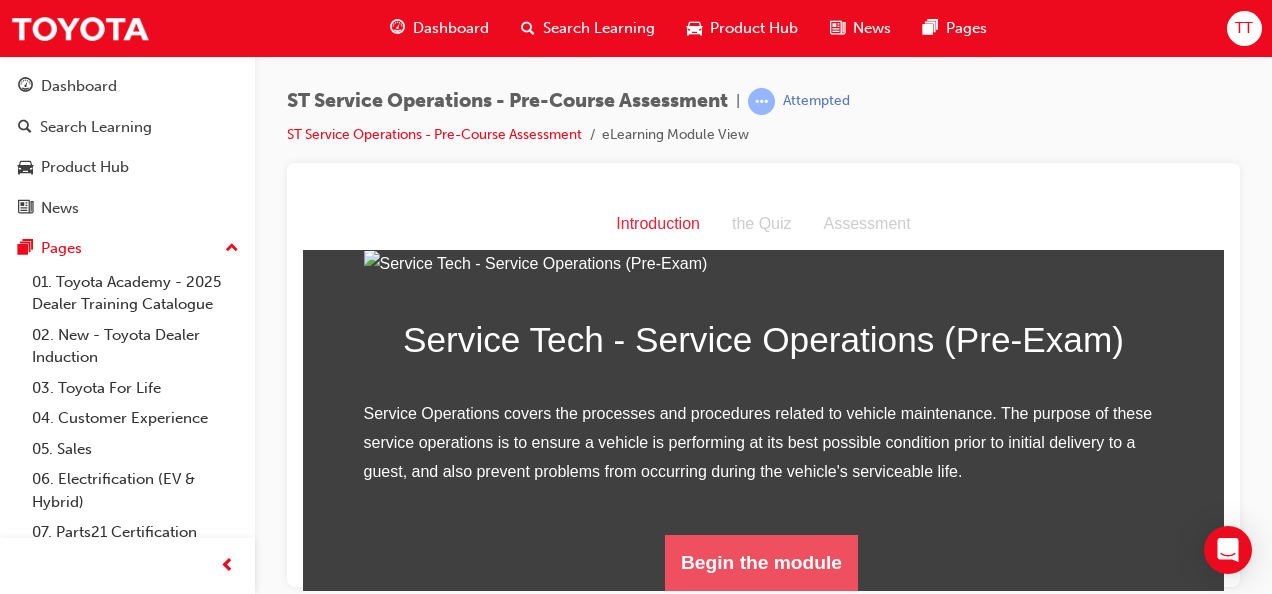 click on "Begin the module" at bounding box center (761, 562) 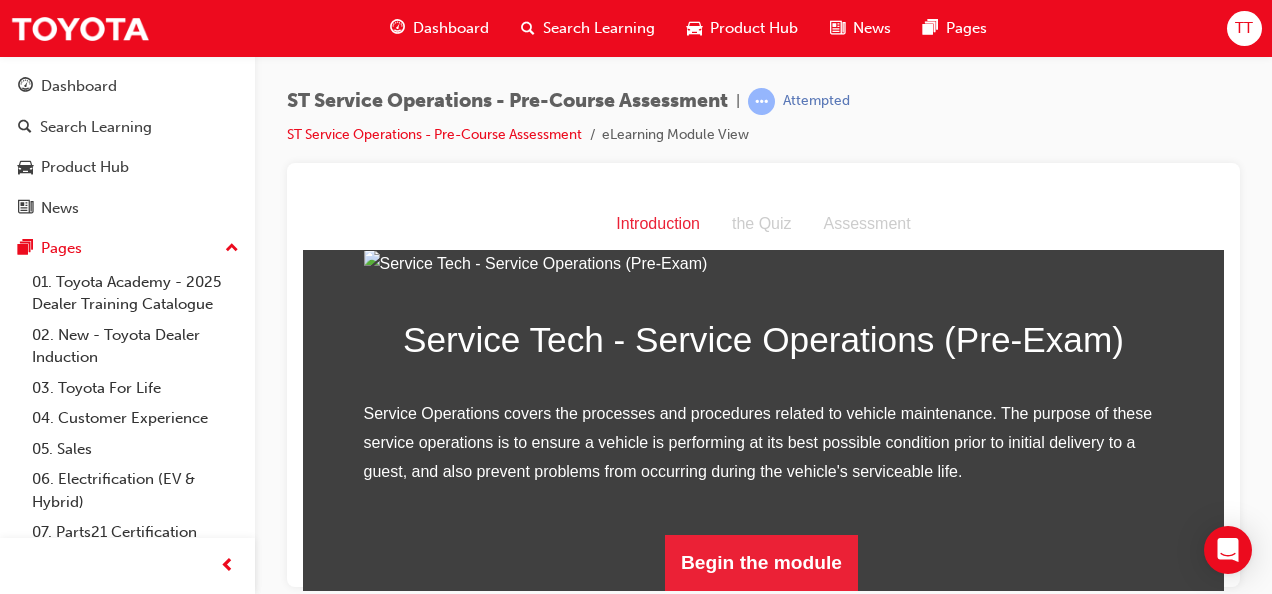 scroll, scrollTop: 0, scrollLeft: 0, axis: both 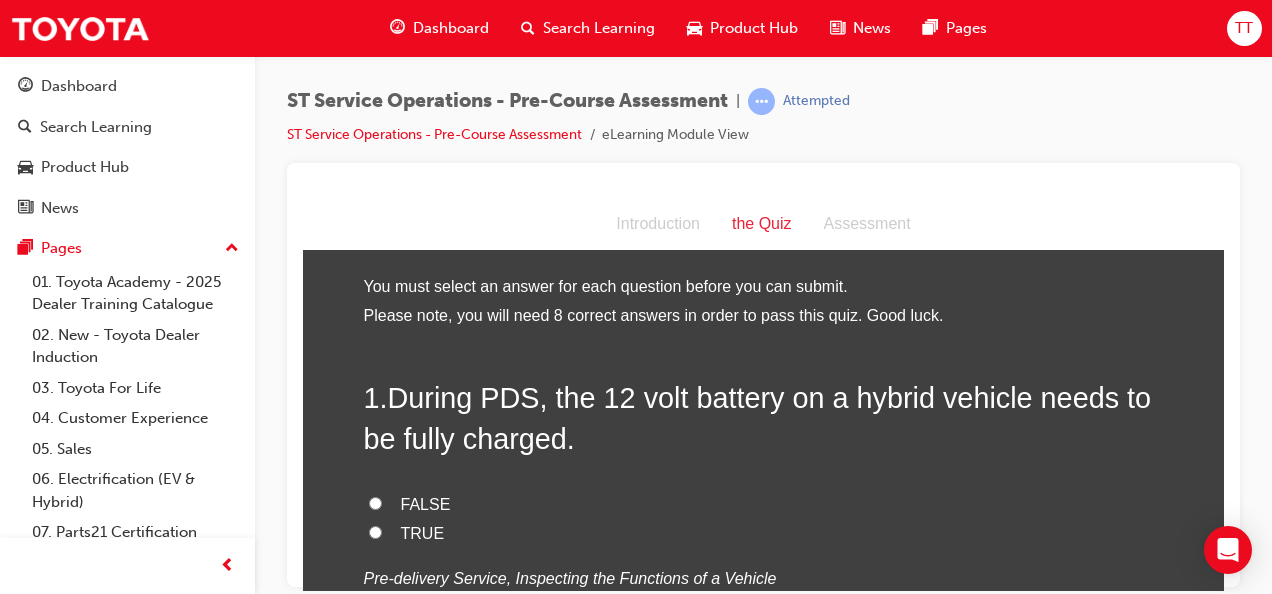 click on "TRUE" at bounding box center [423, 532] 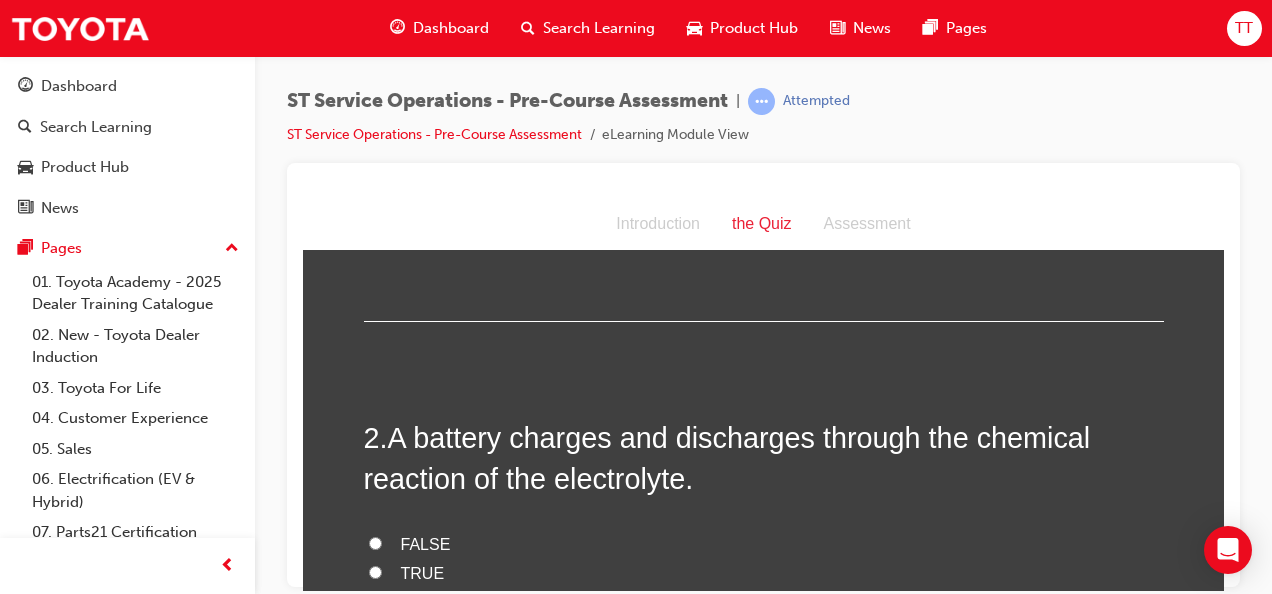 scroll, scrollTop: 400, scrollLeft: 0, axis: vertical 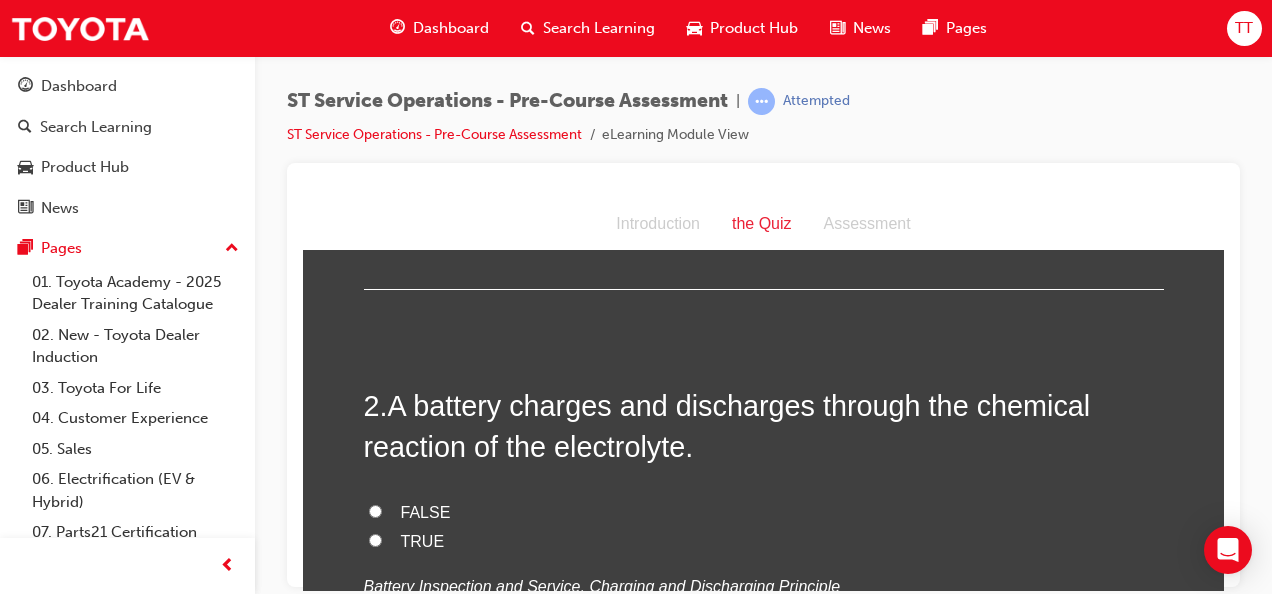 click on "TRUE" at bounding box center [423, 540] 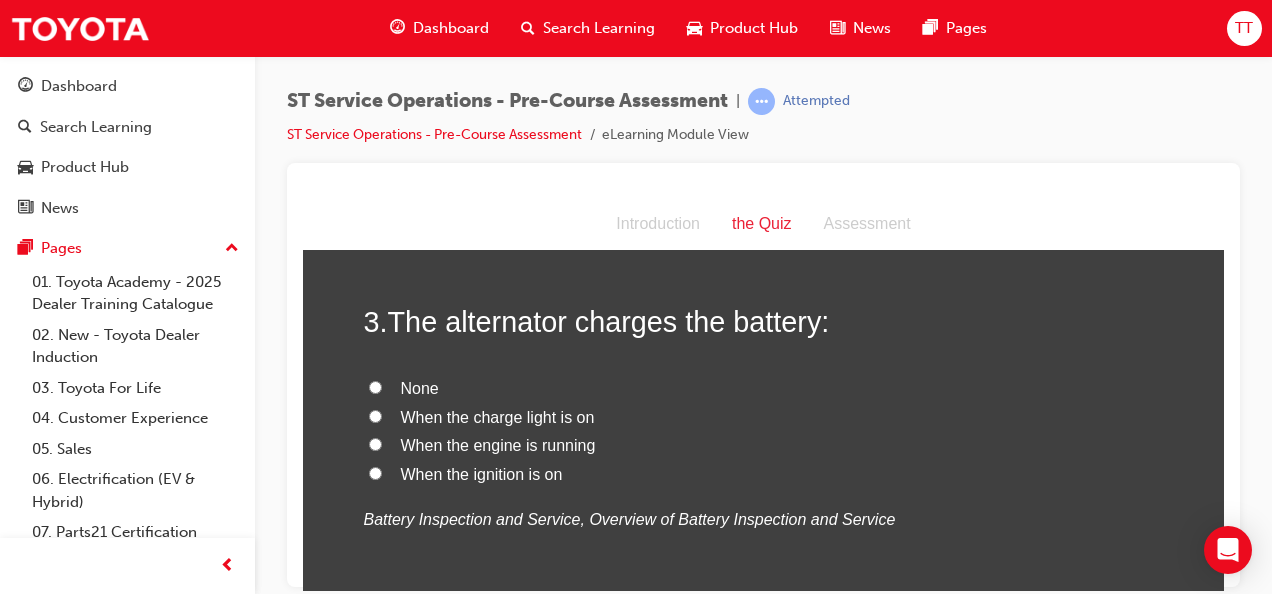 scroll, scrollTop: 900, scrollLeft: 0, axis: vertical 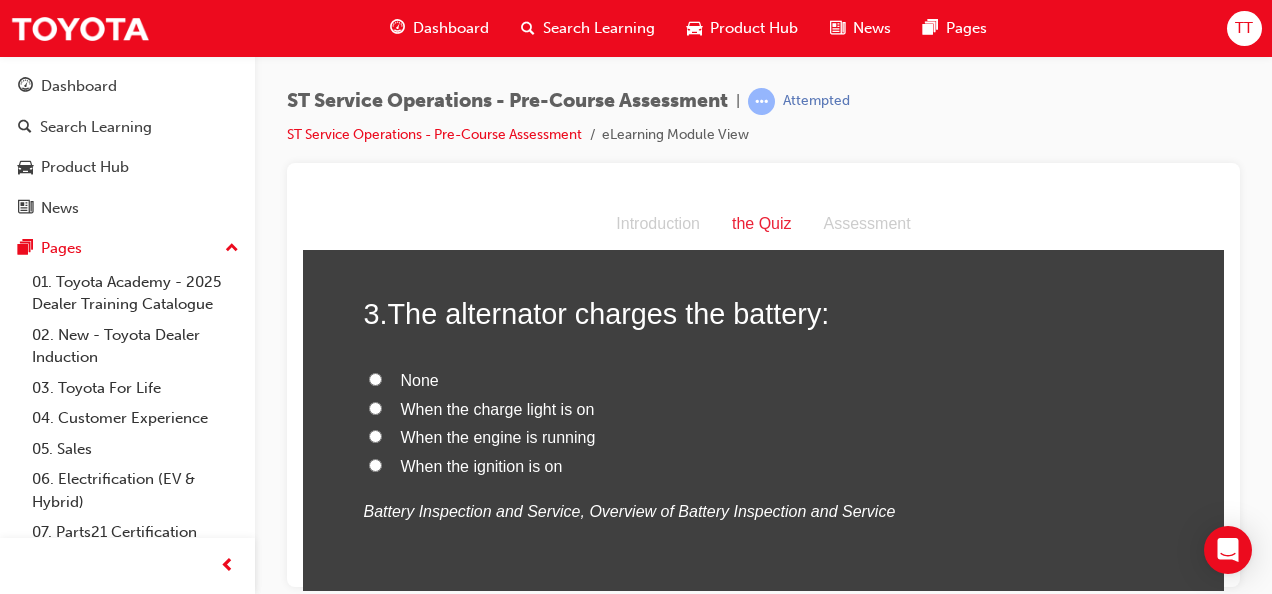 click on "When the engine is running" at bounding box center (498, 436) 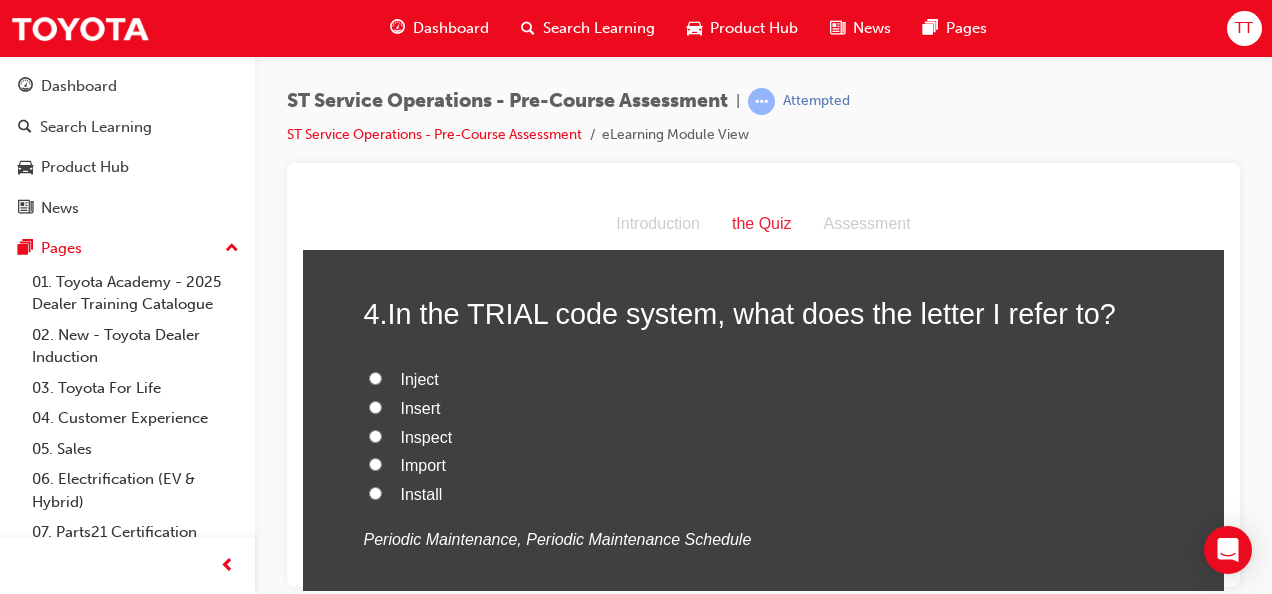 scroll, scrollTop: 1300, scrollLeft: 0, axis: vertical 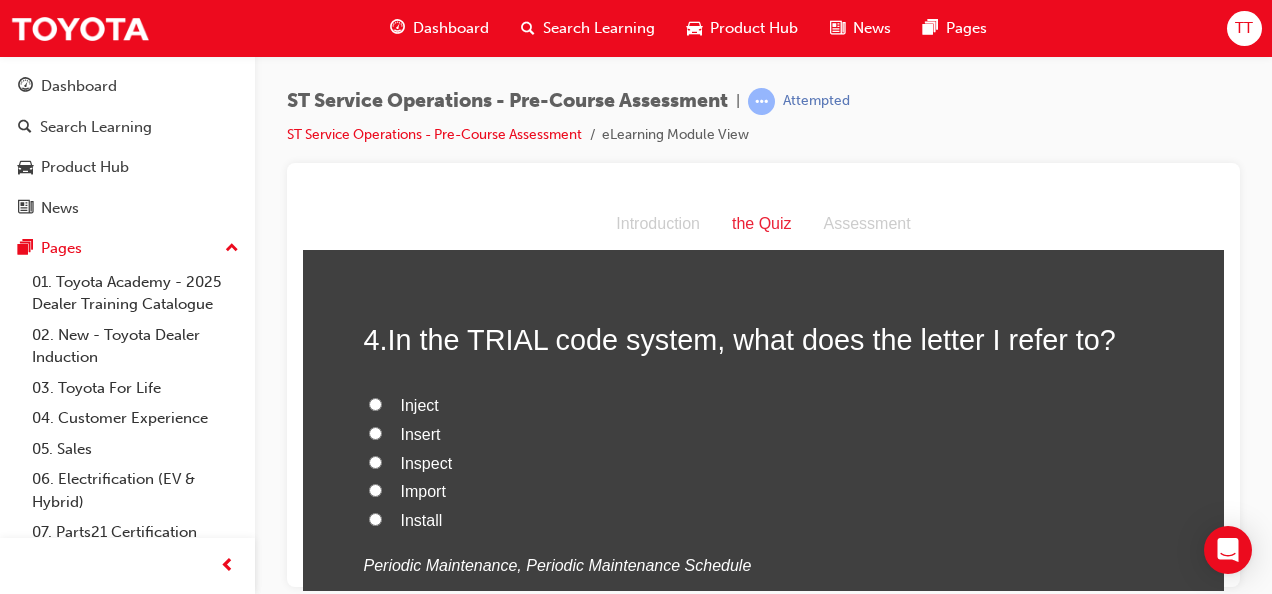 drag, startPoint x: 405, startPoint y: 460, endPoint x: 426, endPoint y: 459, distance: 21.023796 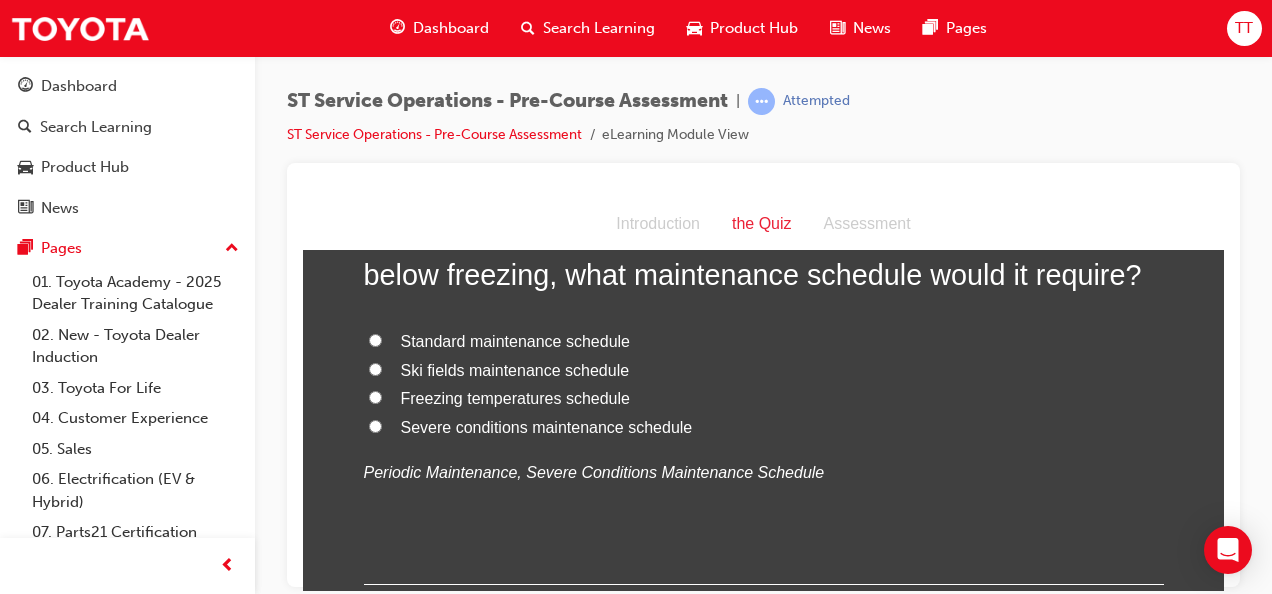 scroll, scrollTop: 1900, scrollLeft: 0, axis: vertical 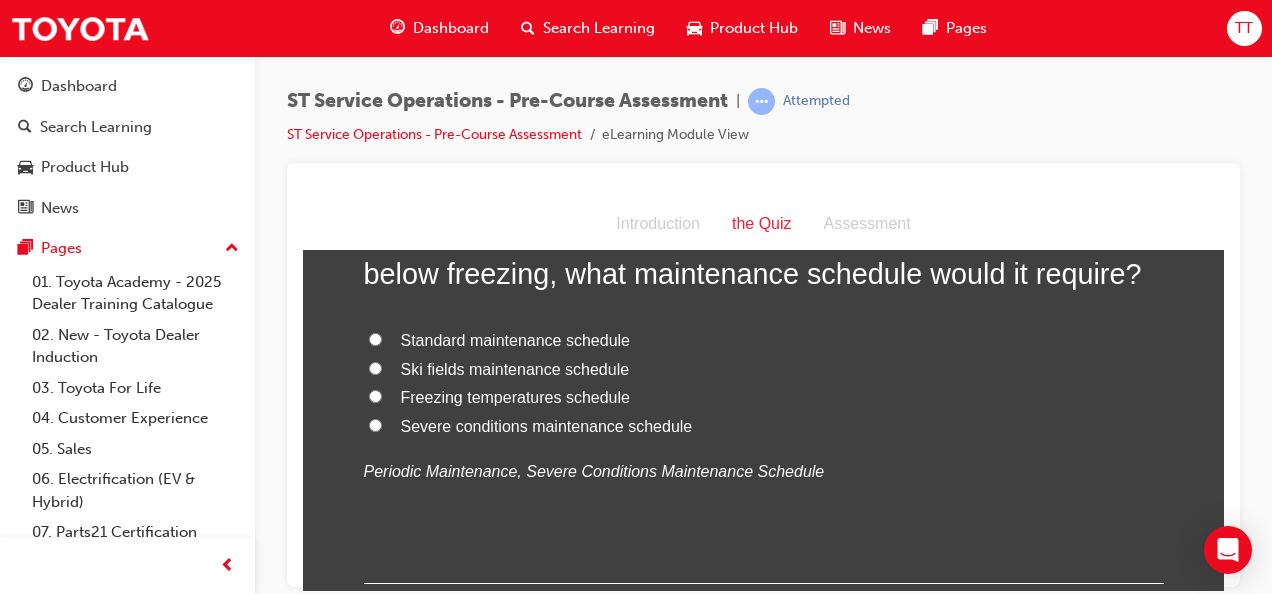 click on "Severe conditions maintenance schedule" at bounding box center [547, 425] 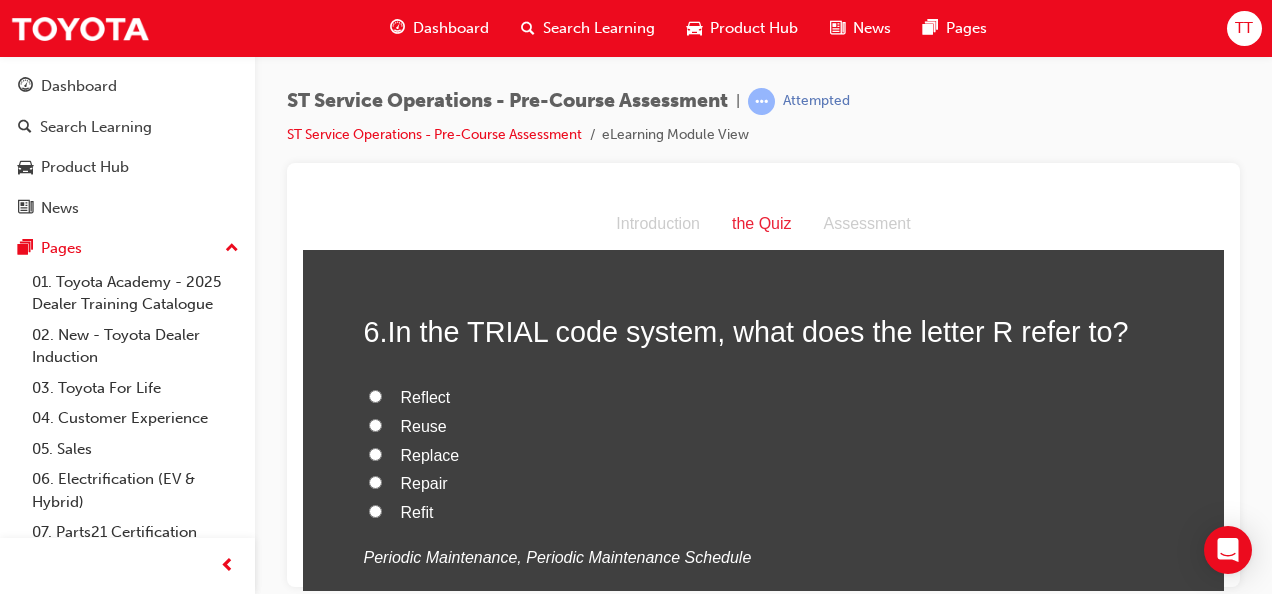 scroll, scrollTop: 2300, scrollLeft: 0, axis: vertical 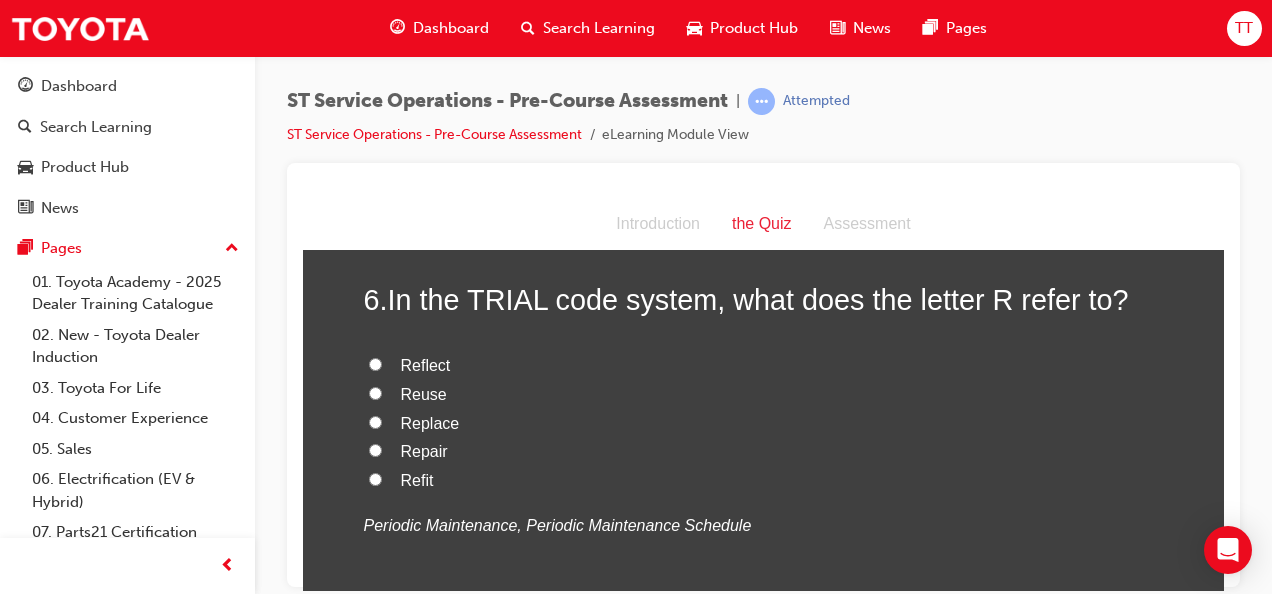 click on "Replace" at bounding box center (430, 422) 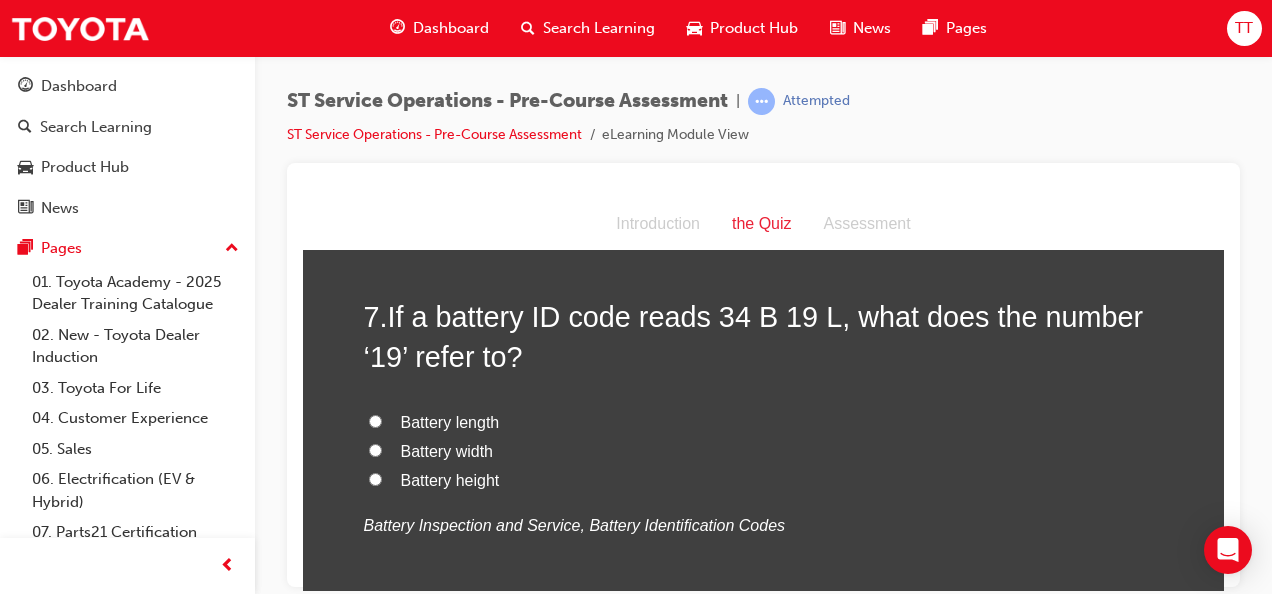 scroll, scrollTop: 2700, scrollLeft: 0, axis: vertical 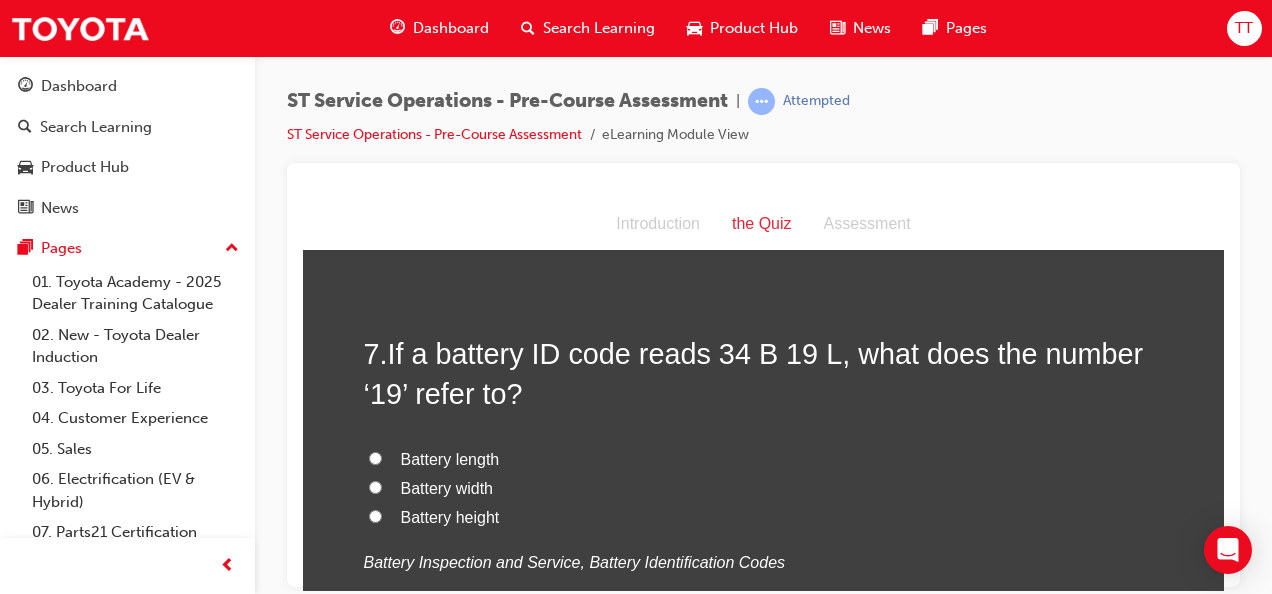 click on "Battery width" at bounding box center [447, 487] 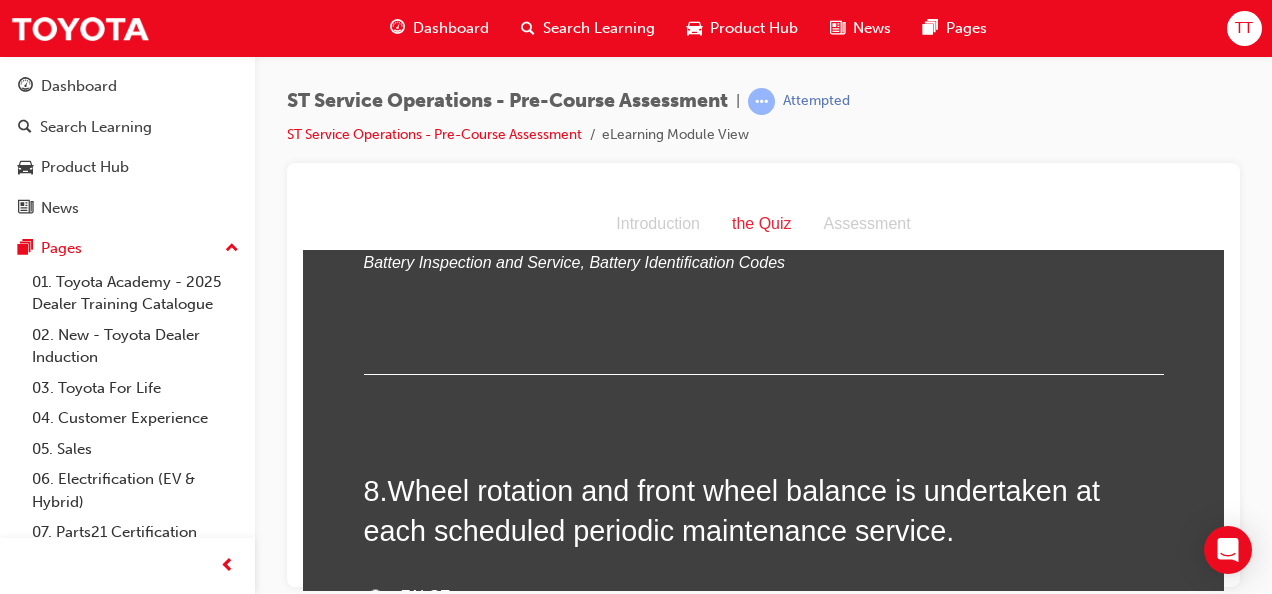 scroll, scrollTop: 3100, scrollLeft: 0, axis: vertical 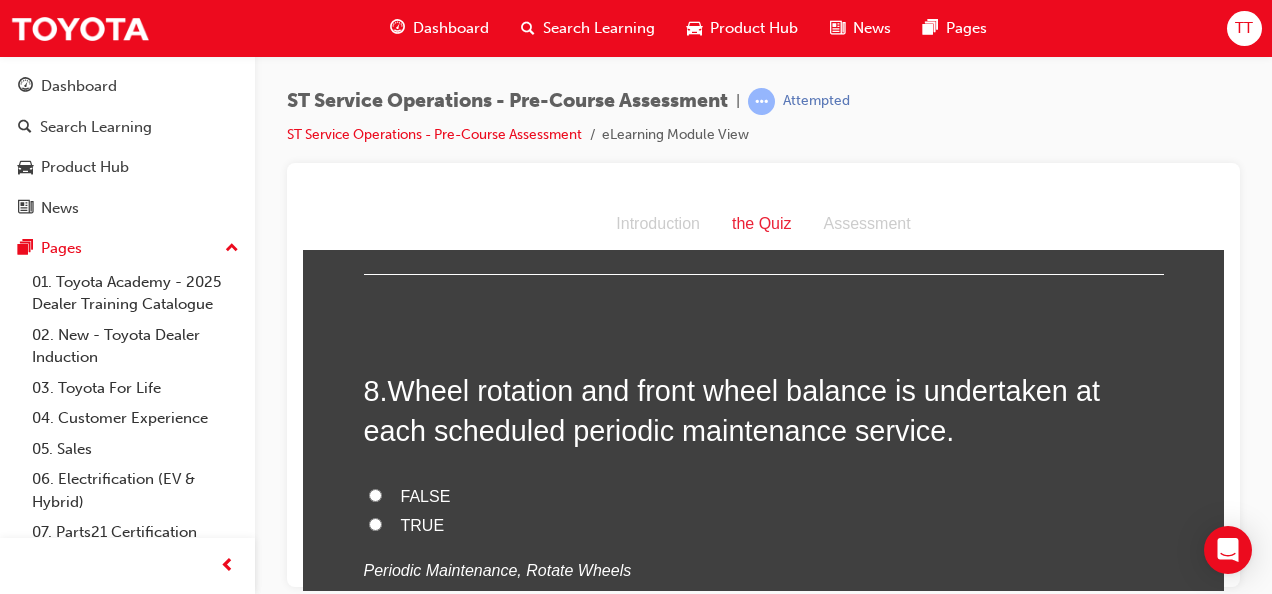 click on "TRUE" at bounding box center (423, 524) 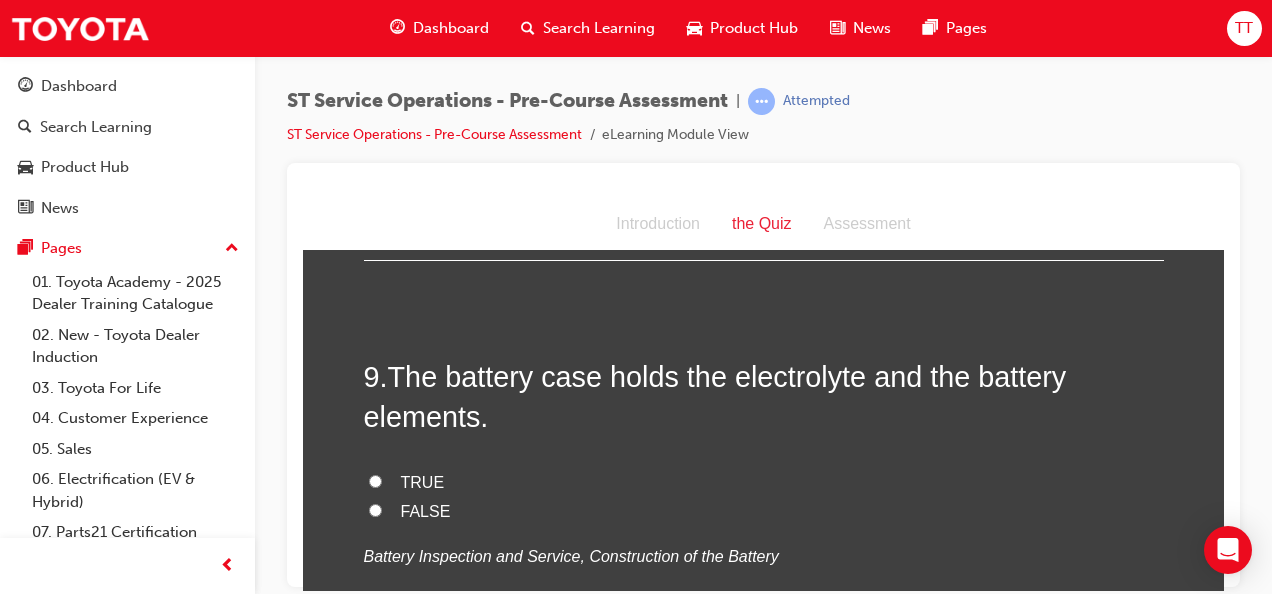 scroll, scrollTop: 3600, scrollLeft: 0, axis: vertical 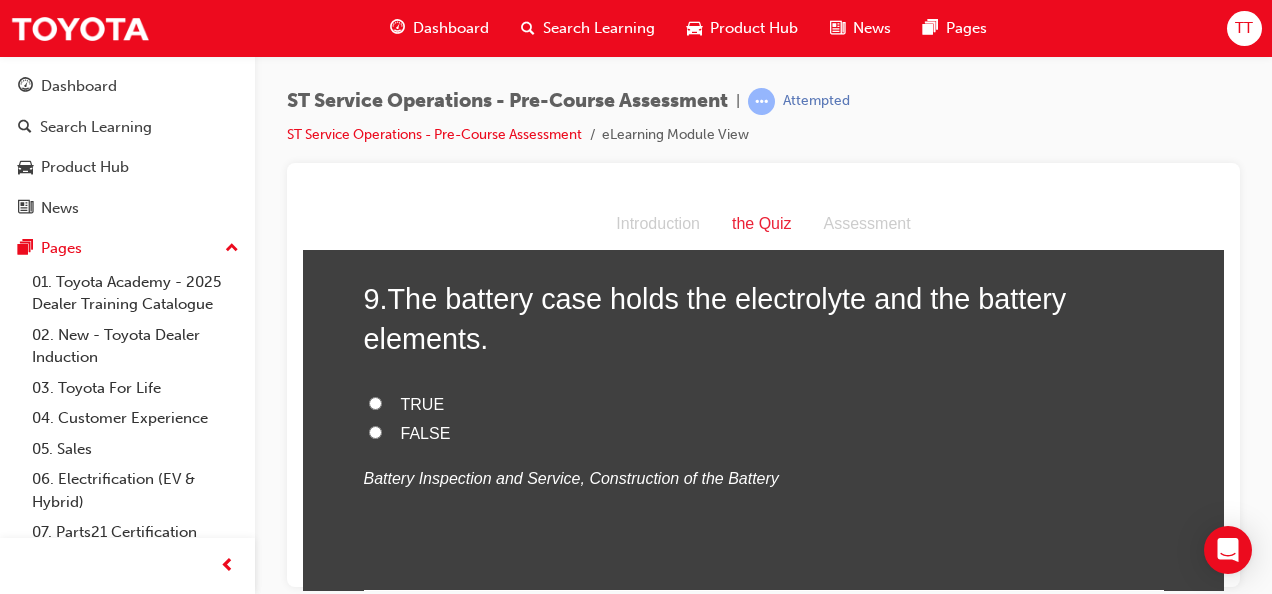 click on "TRUE" at bounding box center (423, 403) 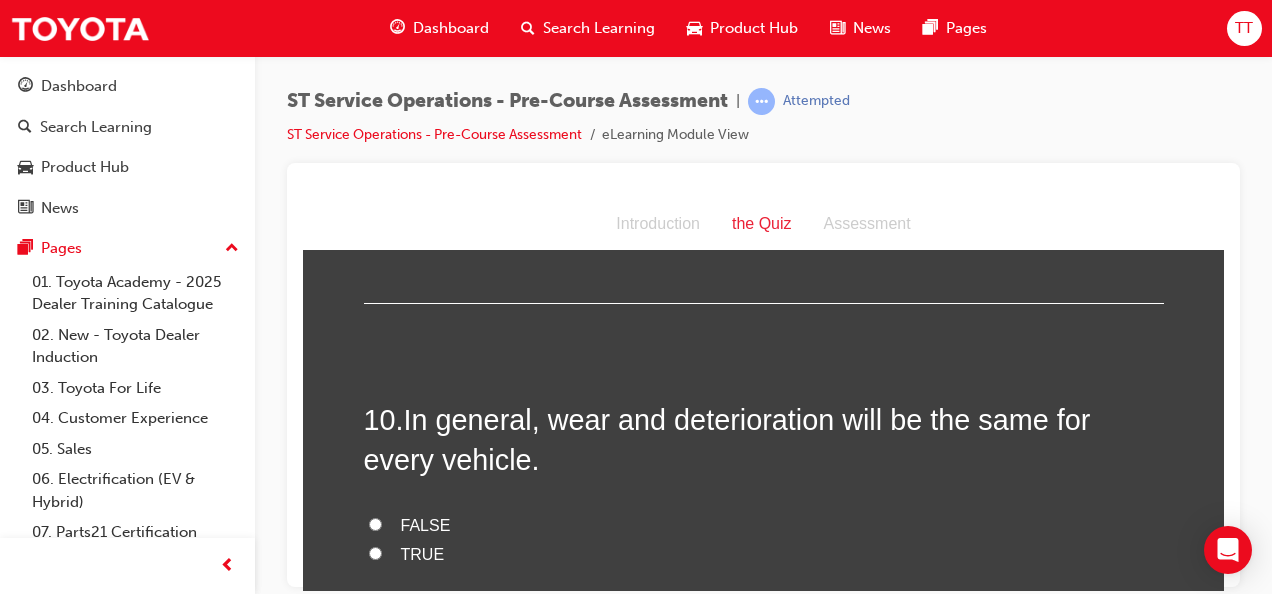 scroll, scrollTop: 3900, scrollLeft: 0, axis: vertical 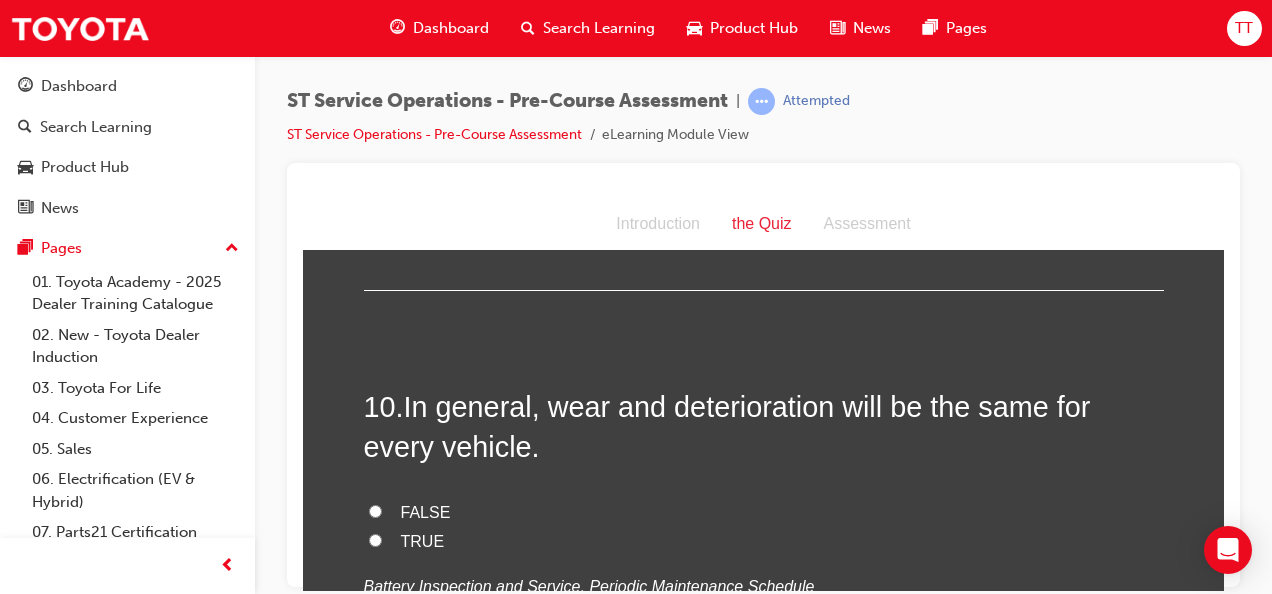 click on "TRUE" at bounding box center [423, 540] 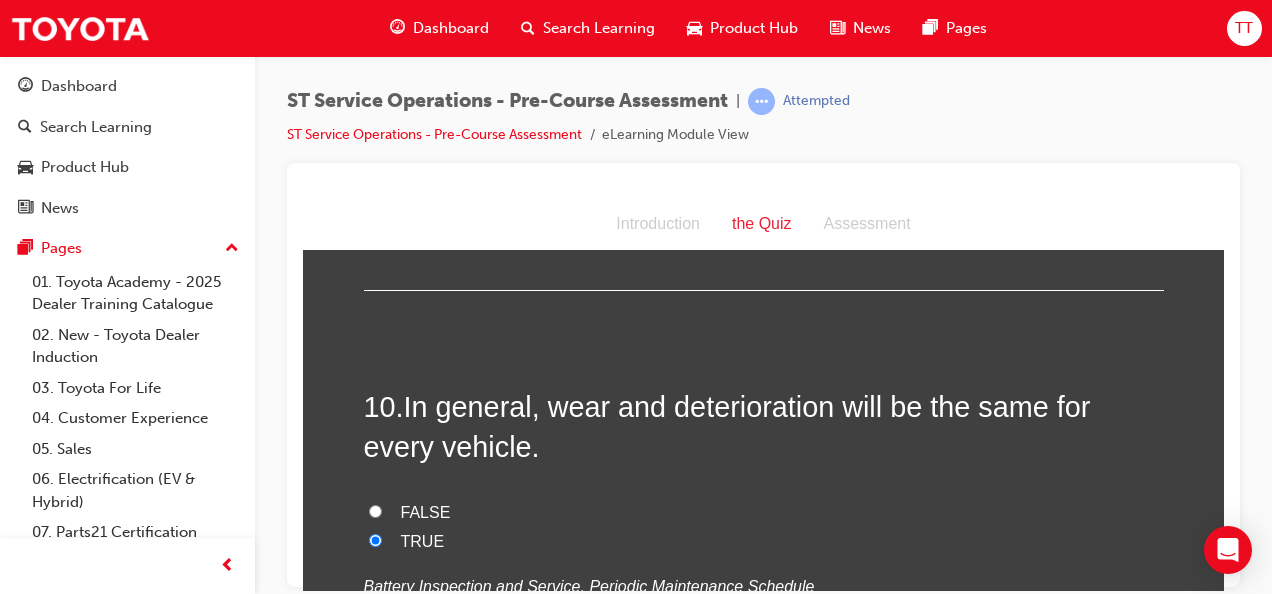 click on "FALSE" at bounding box center (426, 511) 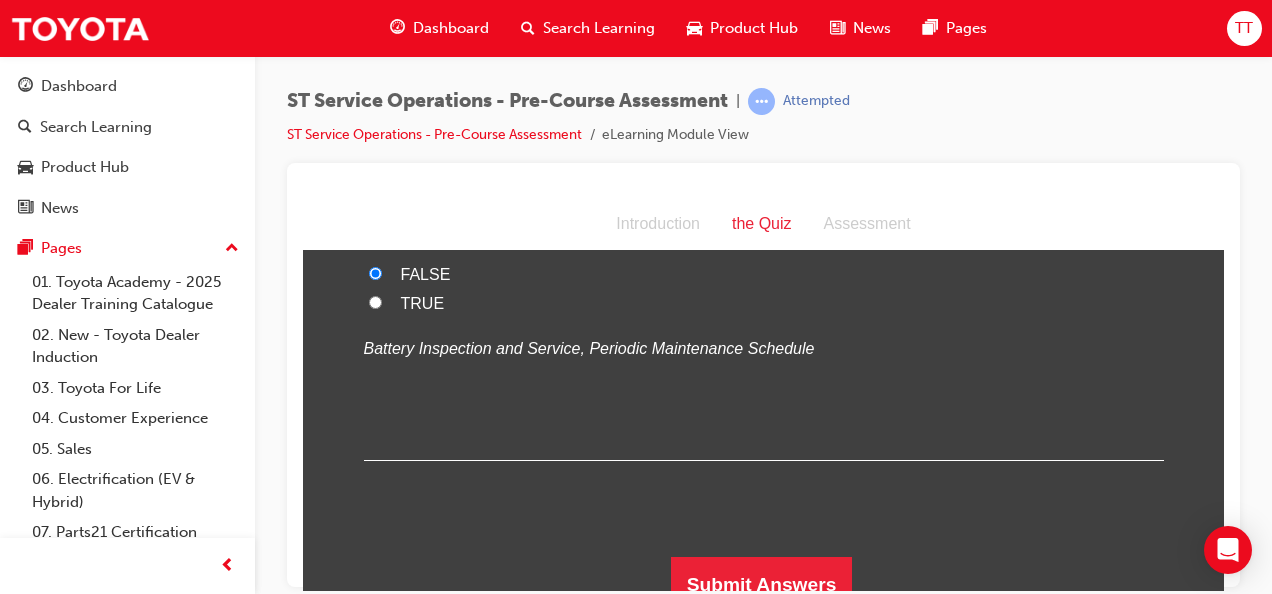 scroll, scrollTop: 4156, scrollLeft: 0, axis: vertical 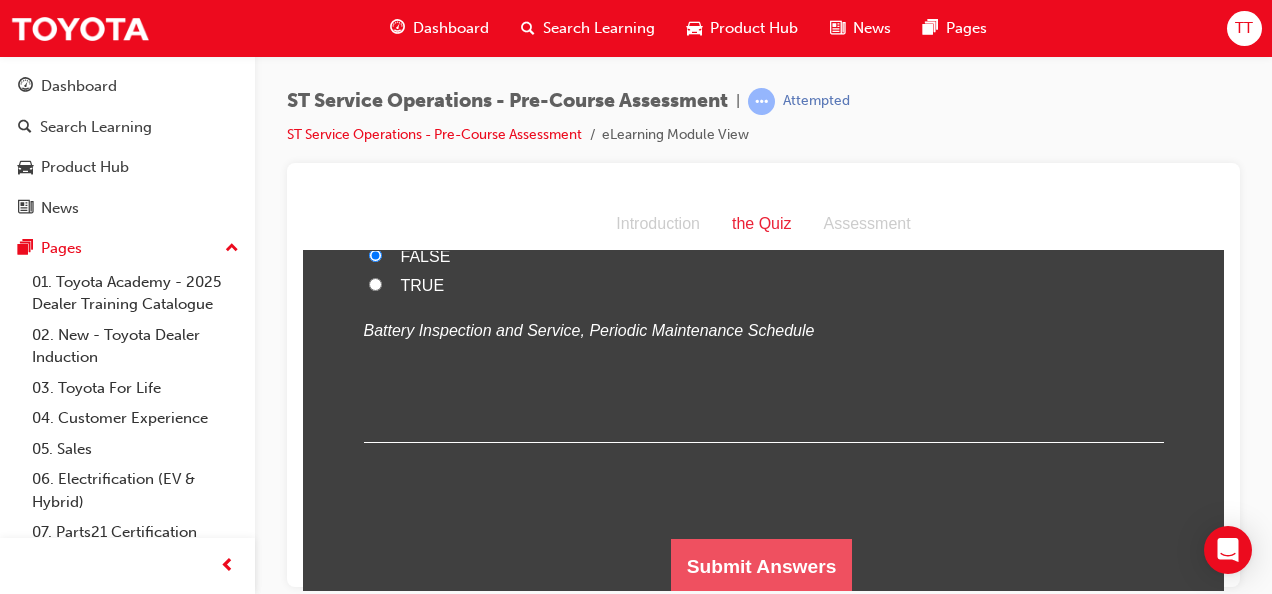 click on "Submit Answers" at bounding box center (762, 566) 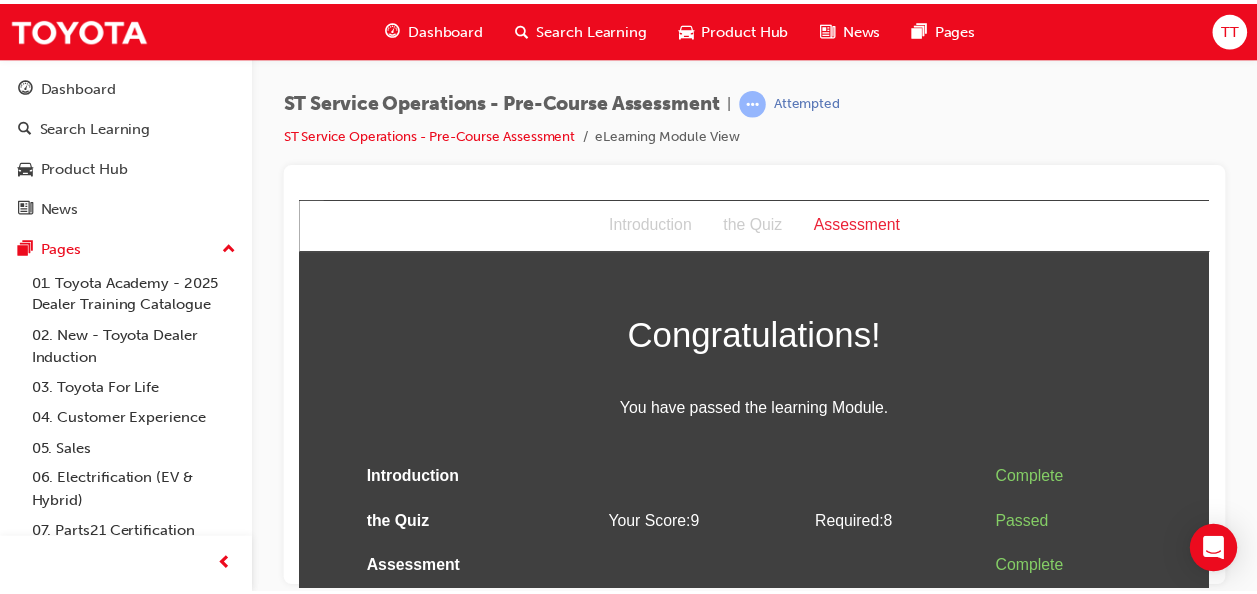 scroll, scrollTop: 0, scrollLeft: 0, axis: both 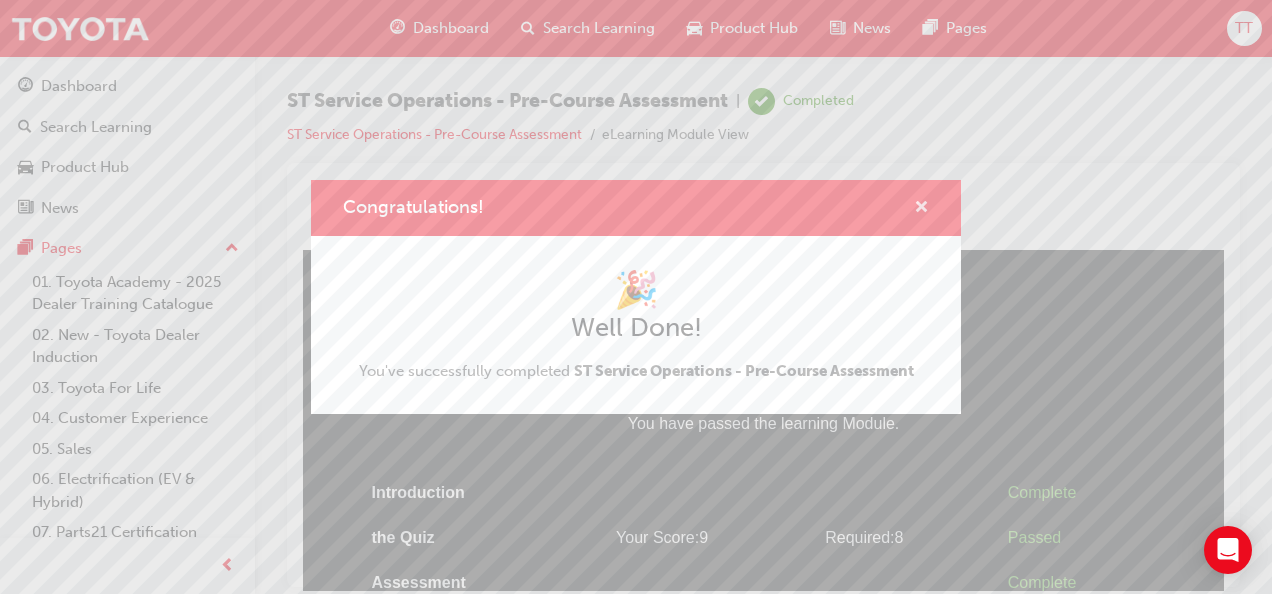click at bounding box center (921, 209) 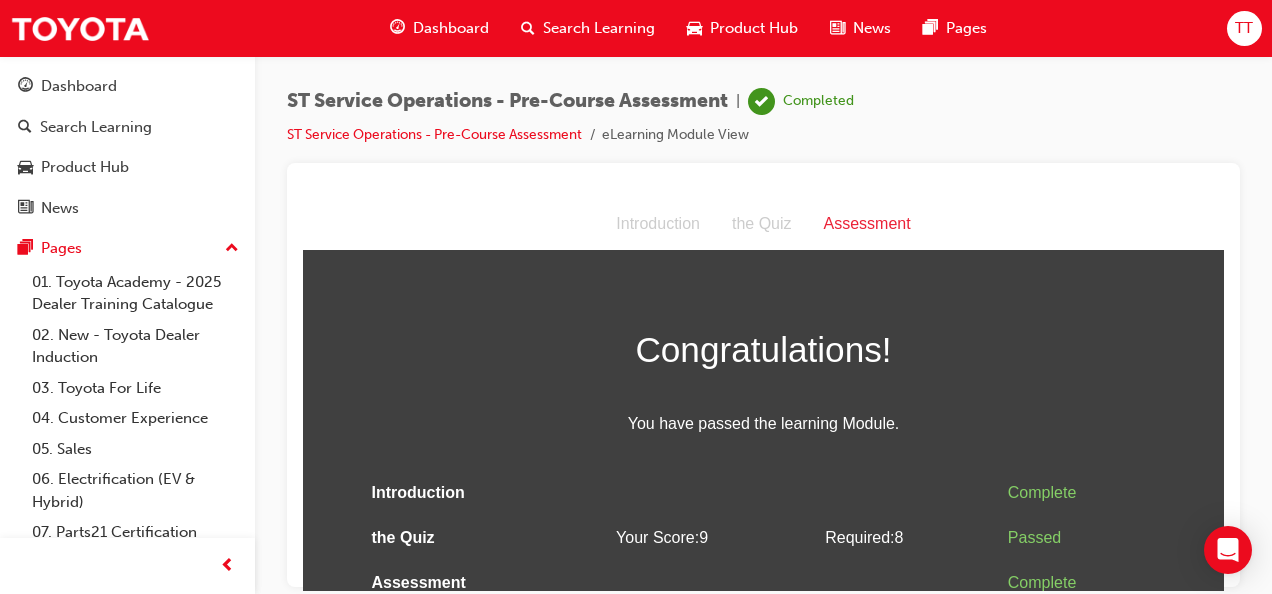 click on "Dashboard" at bounding box center [451, 28] 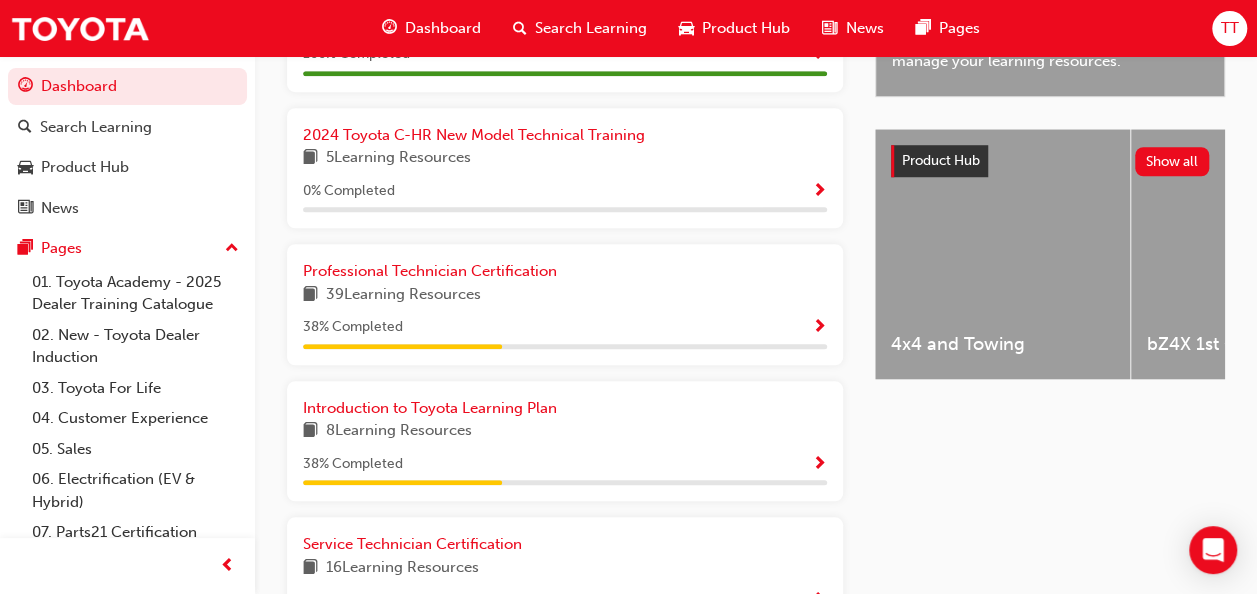 scroll, scrollTop: 792, scrollLeft: 0, axis: vertical 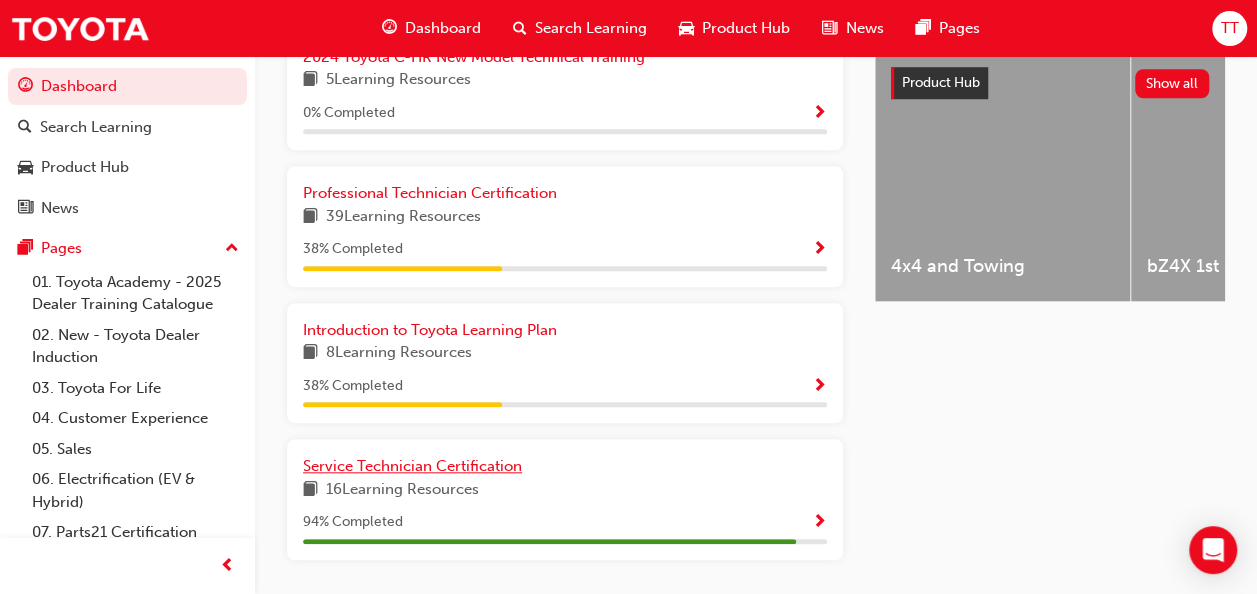 click on "Service Technician Certification" at bounding box center (412, 466) 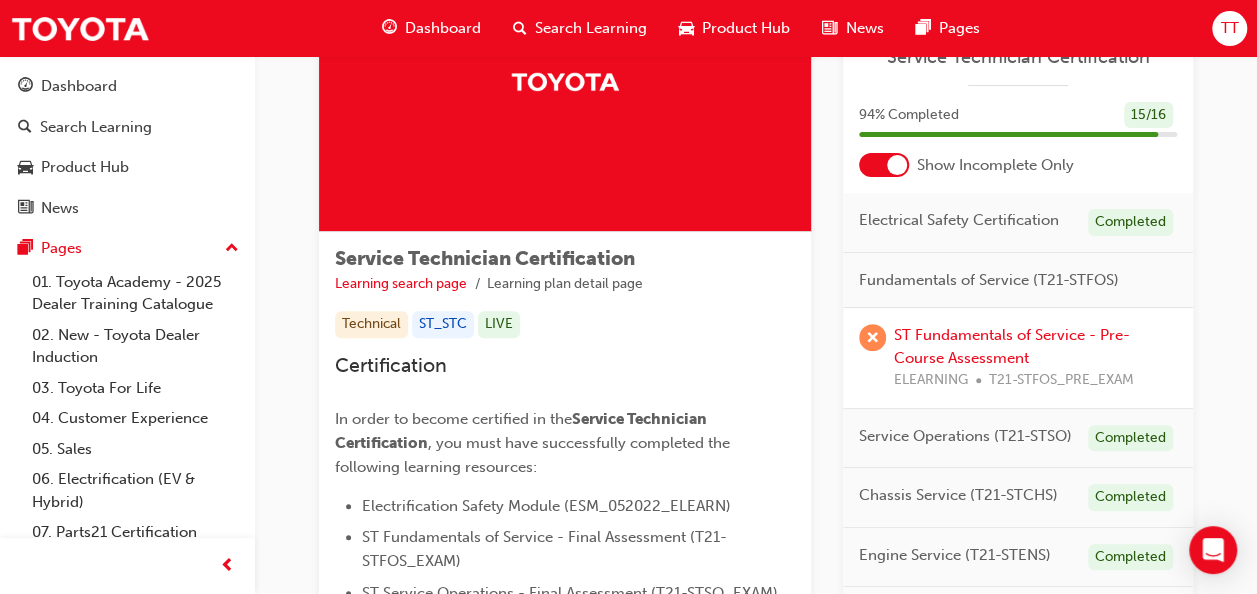 scroll, scrollTop: 200, scrollLeft: 0, axis: vertical 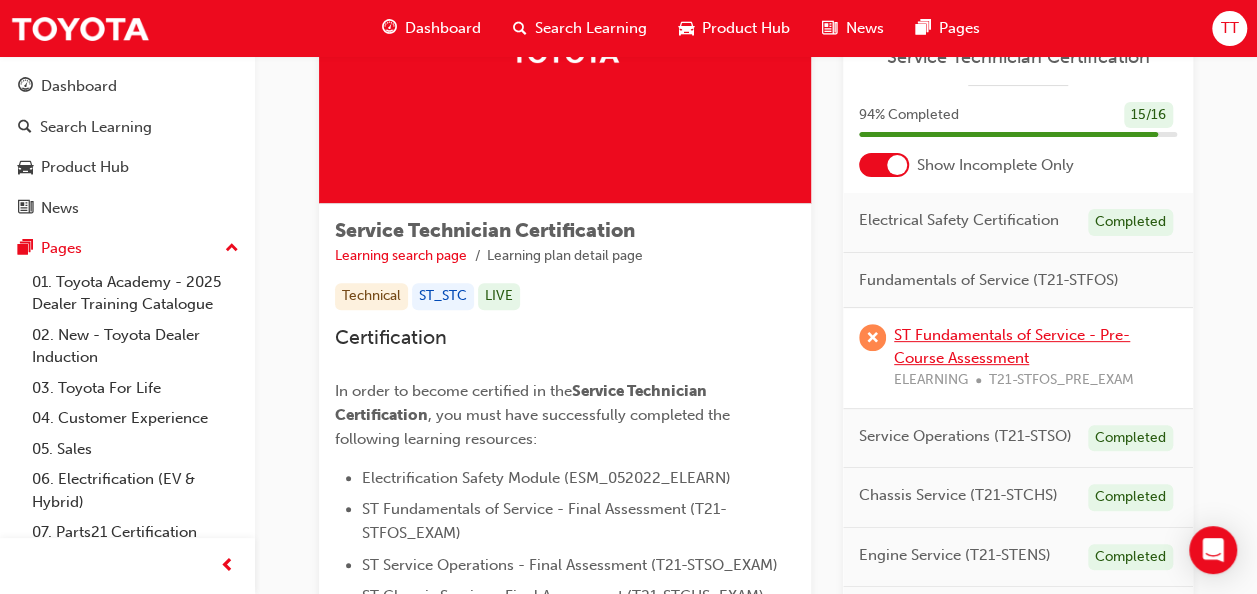 click on "ST Fundamentals of Service - Pre-Course Assessment" at bounding box center [1012, 346] 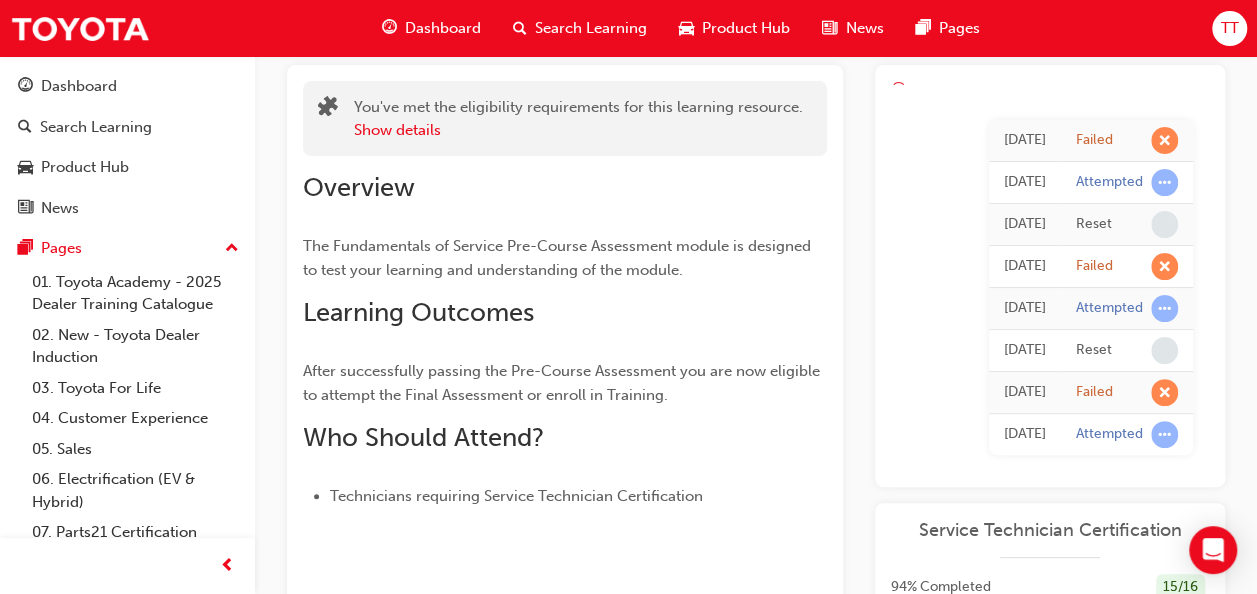 scroll, scrollTop: 0, scrollLeft: 0, axis: both 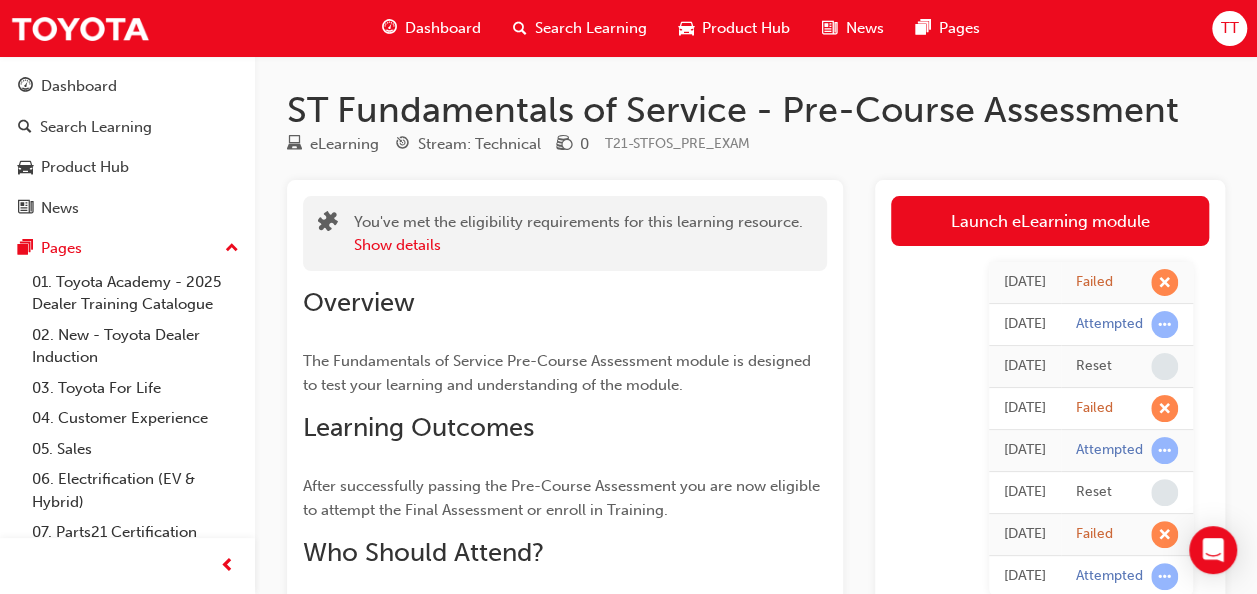 click on "Launch eLearning module" at bounding box center (1050, 221) 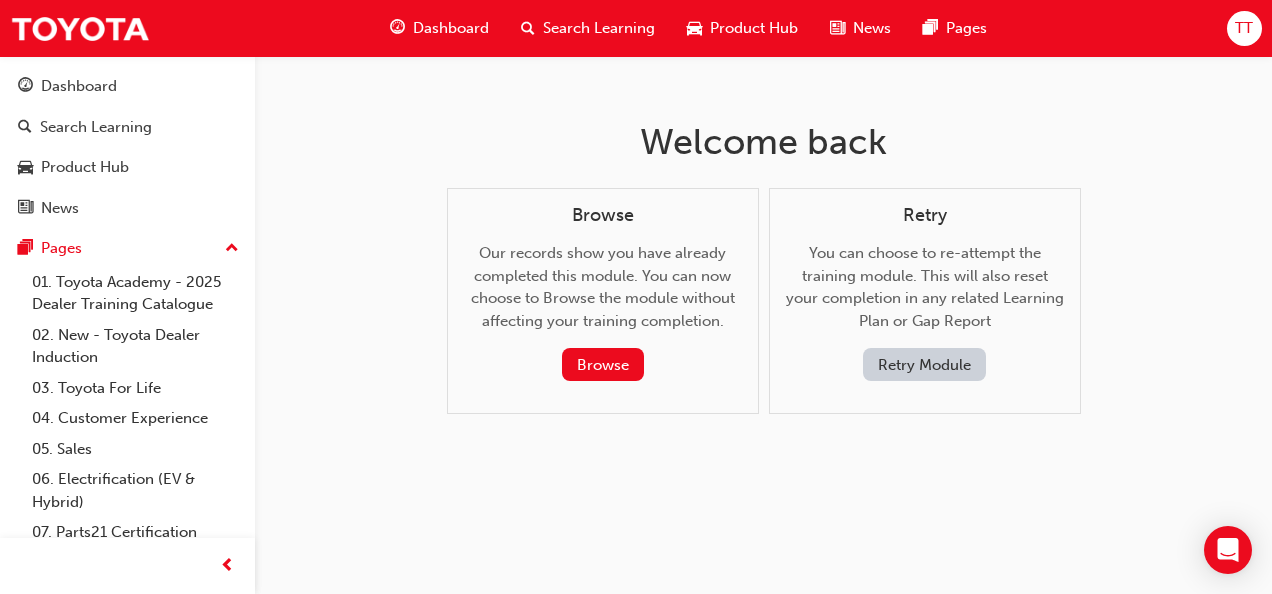 click on "Retry Module" at bounding box center [924, 364] 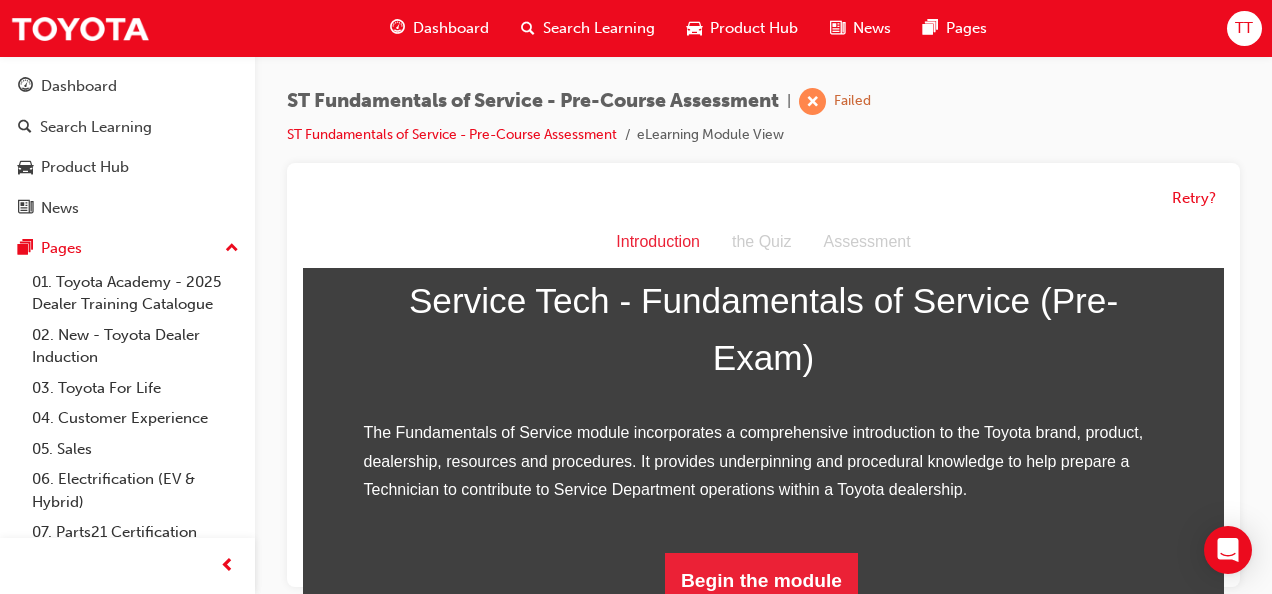 scroll, scrollTop: 332, scrollLeft: 0, axis: vertical 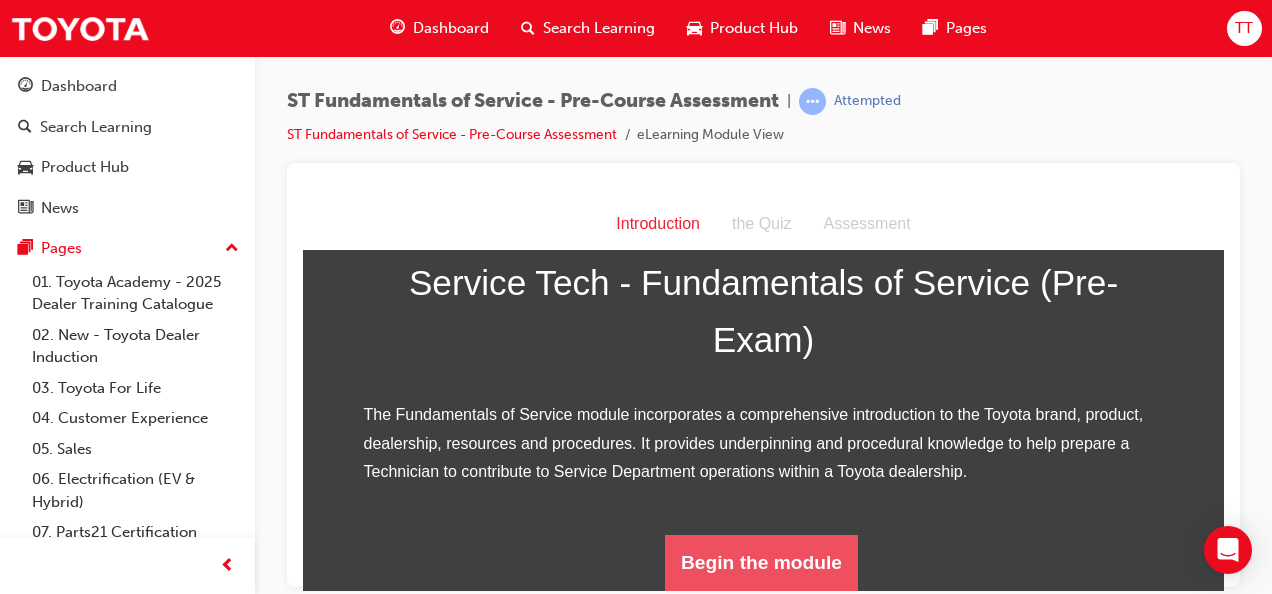 click on "Begin the module" at bounding box center [761, 562] 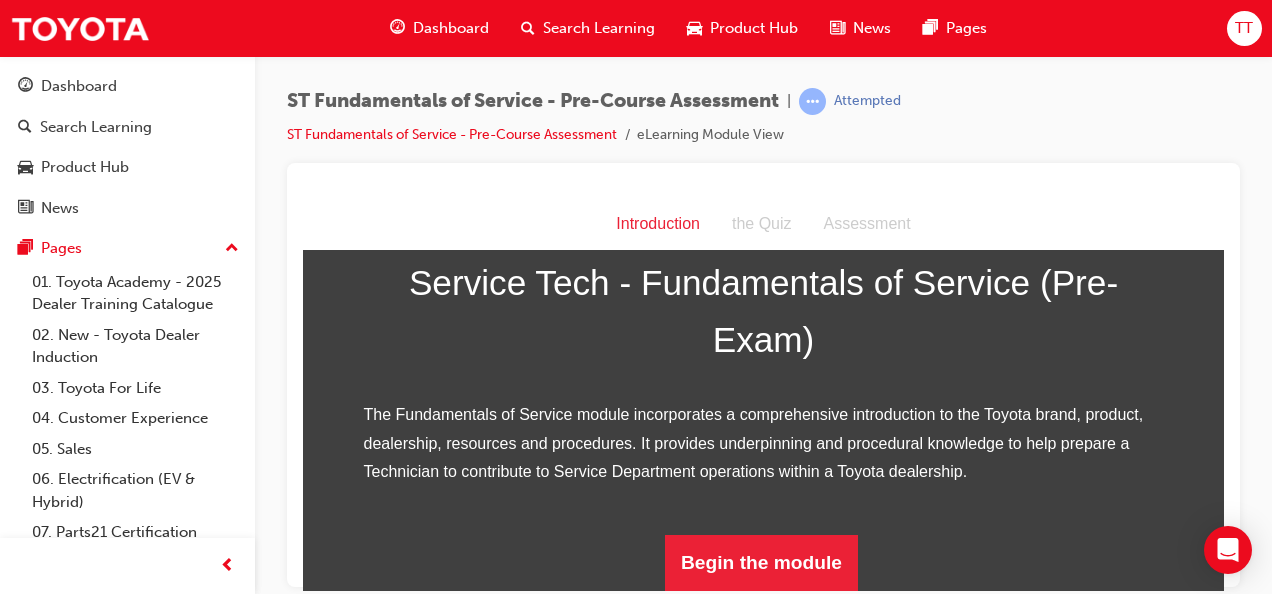 scroll, scrollTop: 0, scrollLeft: 0, axis: both 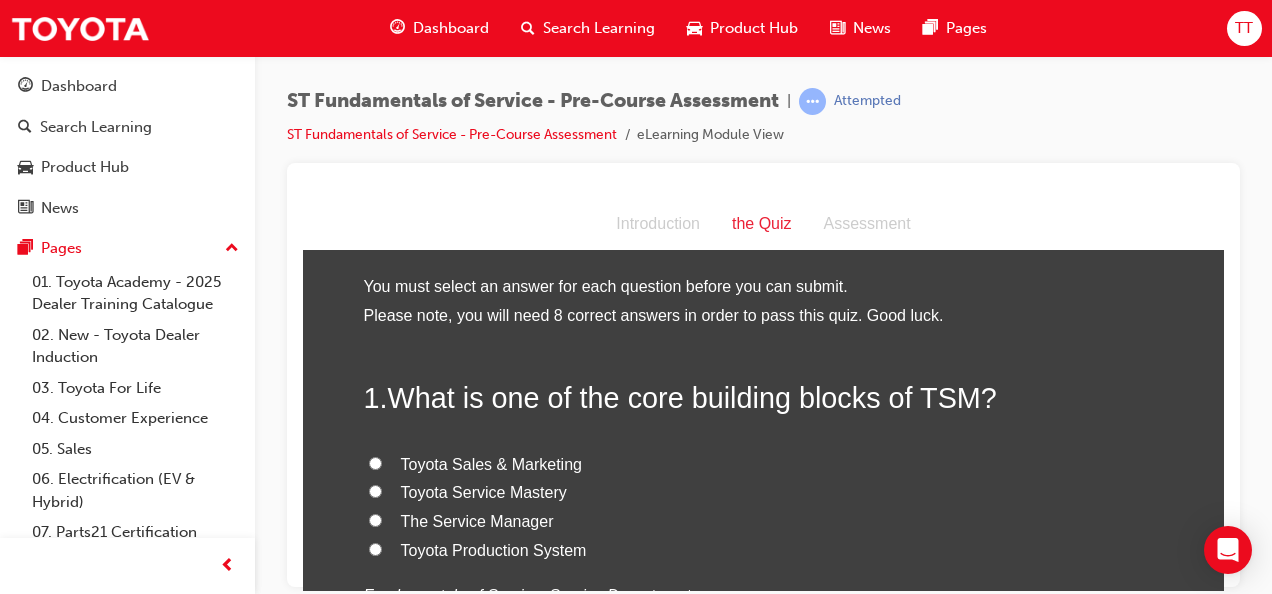 click on "Toyota Service Mastery" at bounding box center [484, 491] 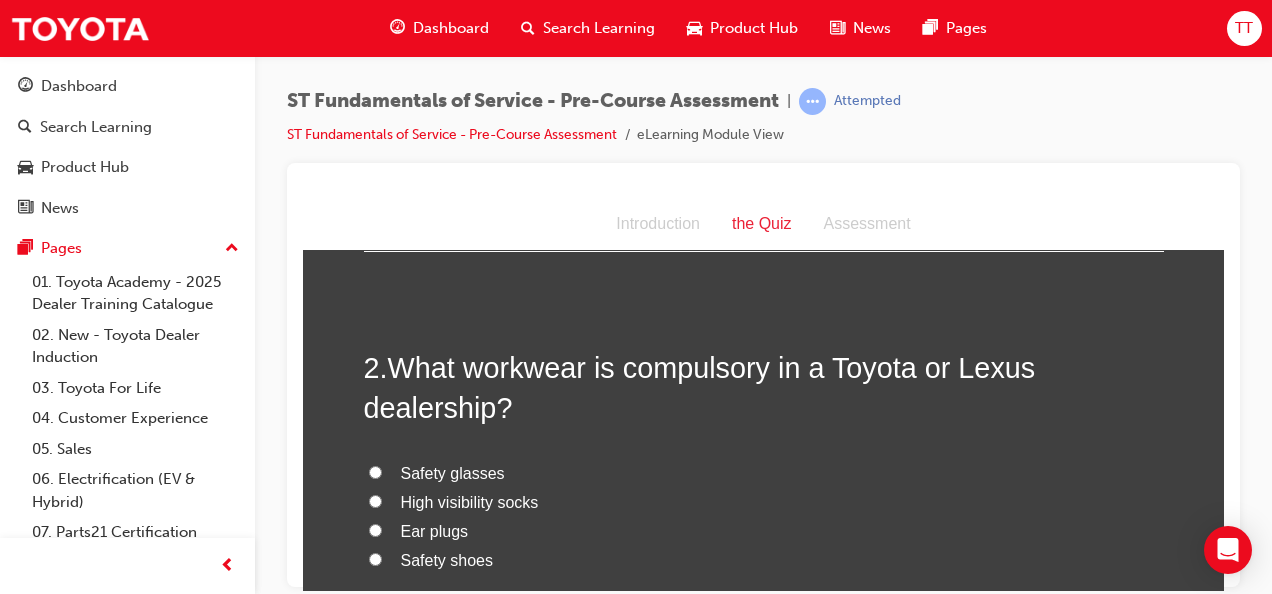 scroll, scrollTop: 500, scrollLeft: 0, axis: vertical 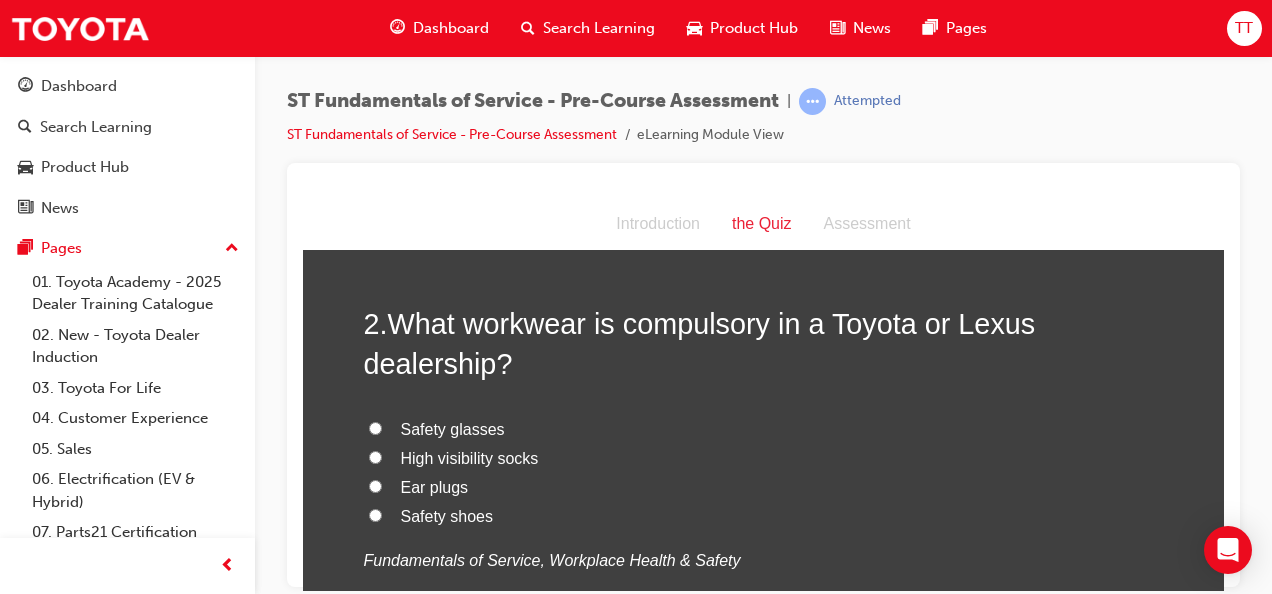 click on "Safety shoes" at bounding box center (764, 516) 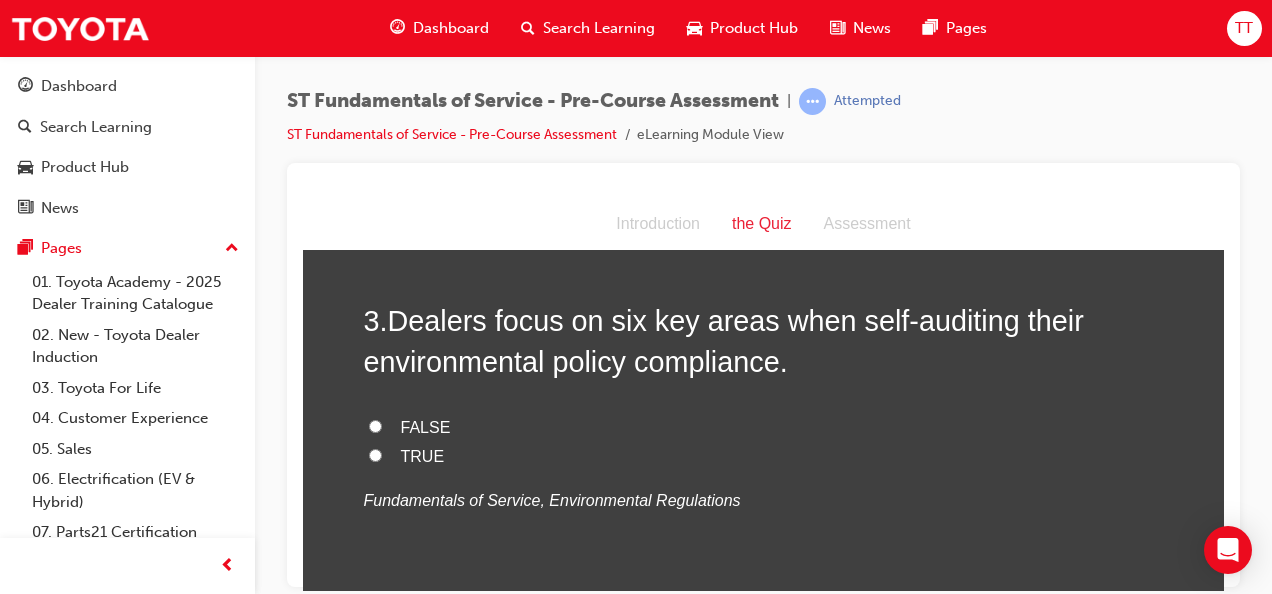 scroll, scrollTop: 1000, scrollLeft: 0, axis: vertical 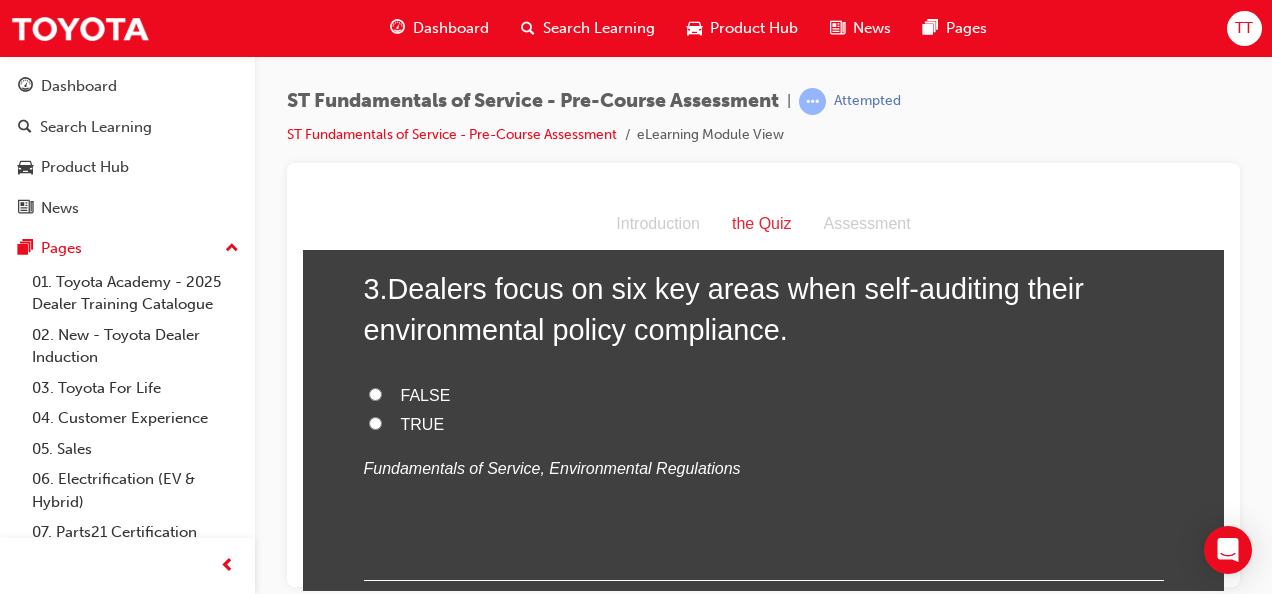 click on "TRUE" at bounding box center [764, 424] 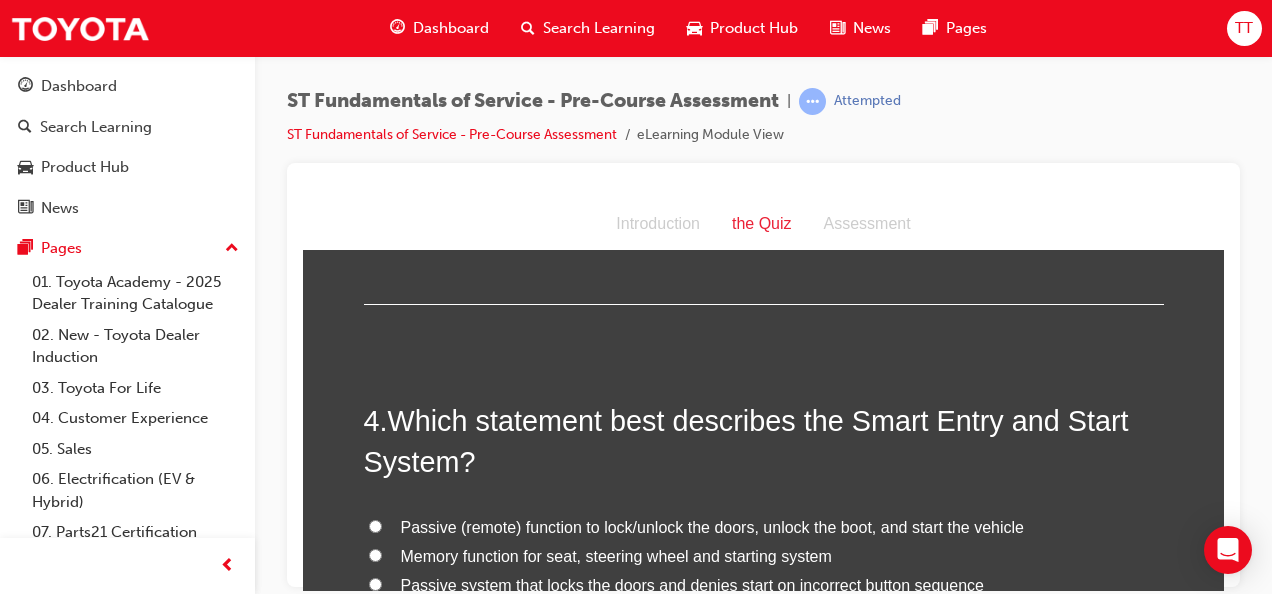 scroll, scrollTop: 1300, scrollLeft: 0, axis: vertical 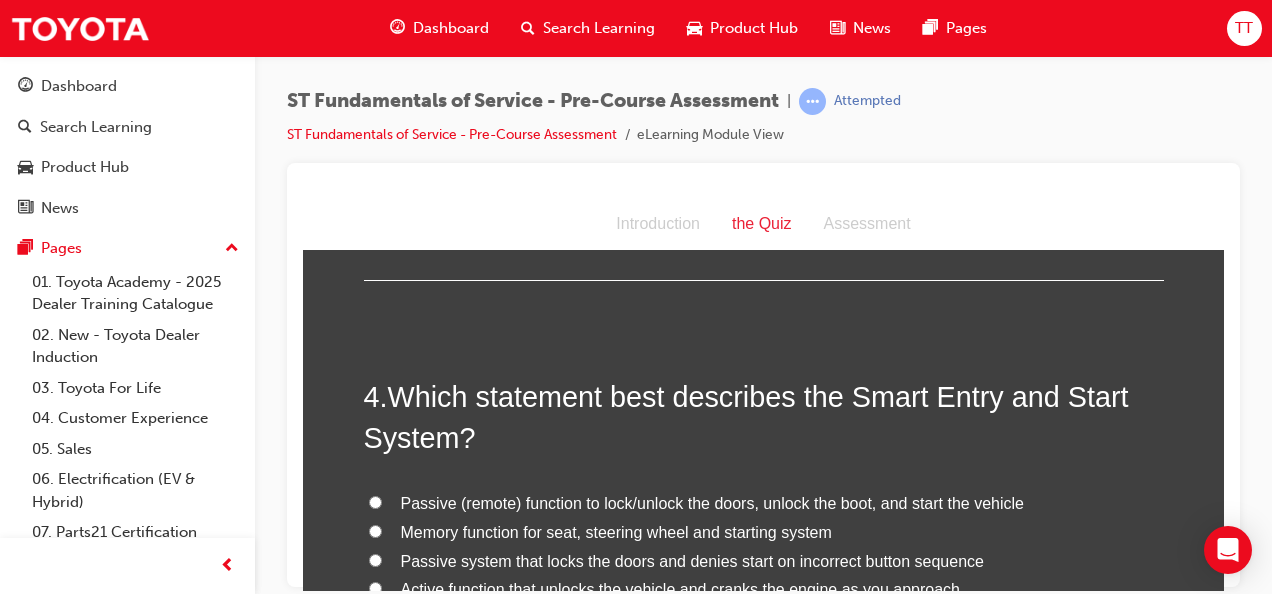 click on "Passive (remote) function to lock/unlock the doors, unlock the boot, and start the vehicle" at bounding box center [712, 502] 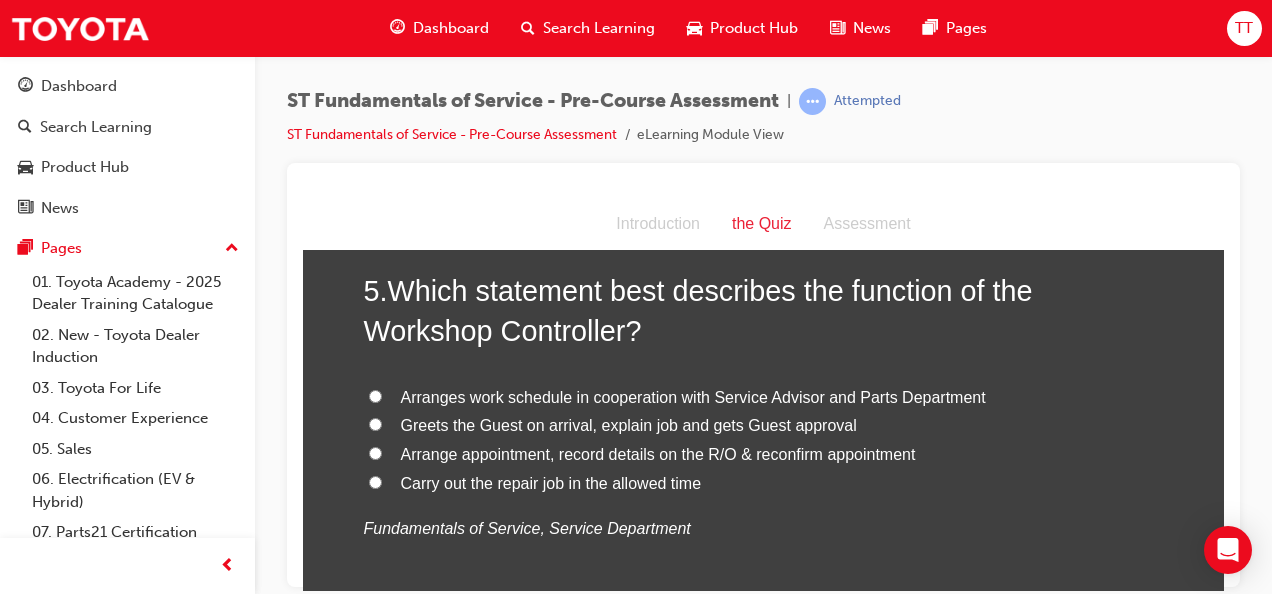 scroll, scrollTop: 1900, scrollLeft: 0, axis: vertical 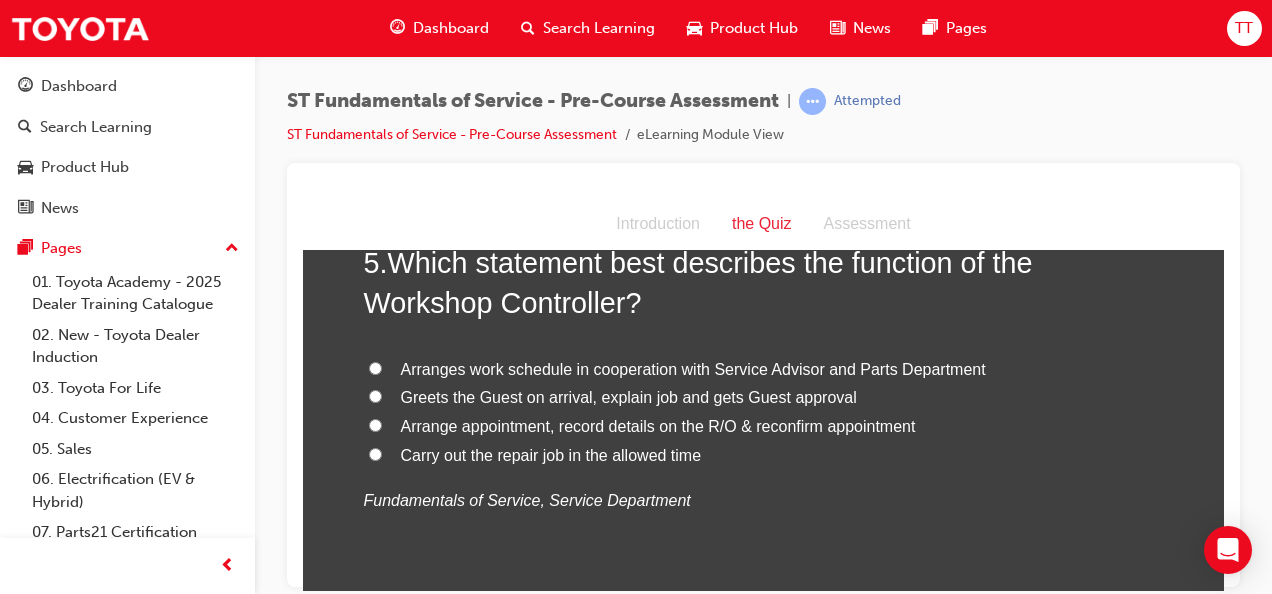 click on "Arranges work schedule in cooperation with Service Advisor and Parts Department" at bounding box center (693, 368) 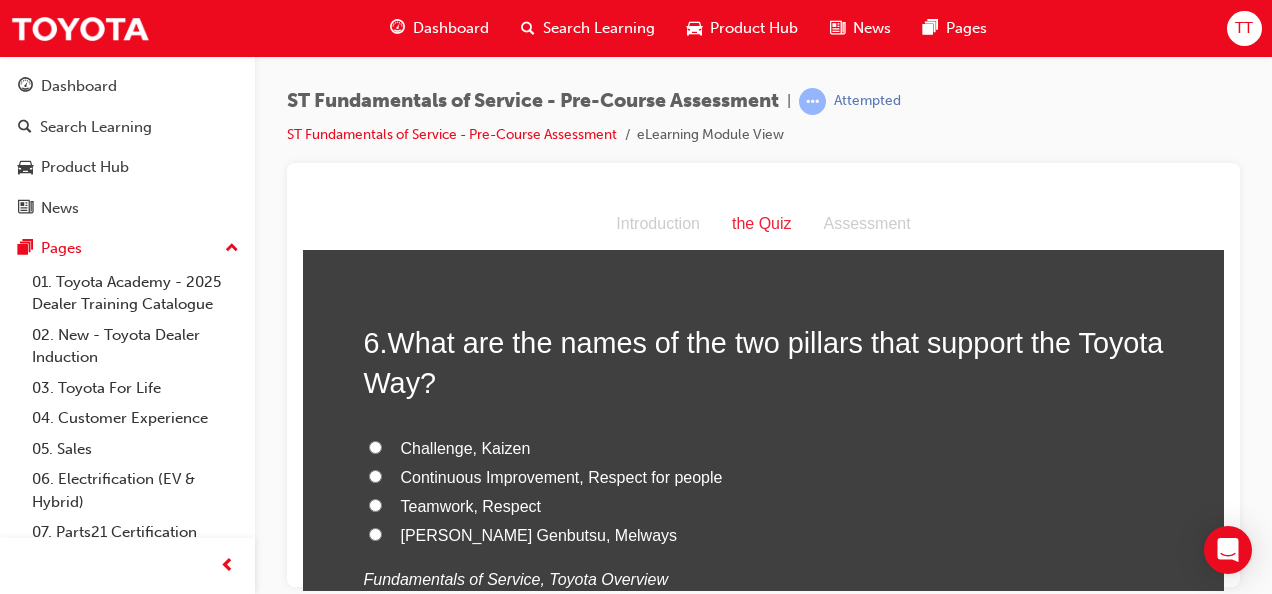 scroll, scrollTop: 2300, scrollLeft: 0, axis: vertical 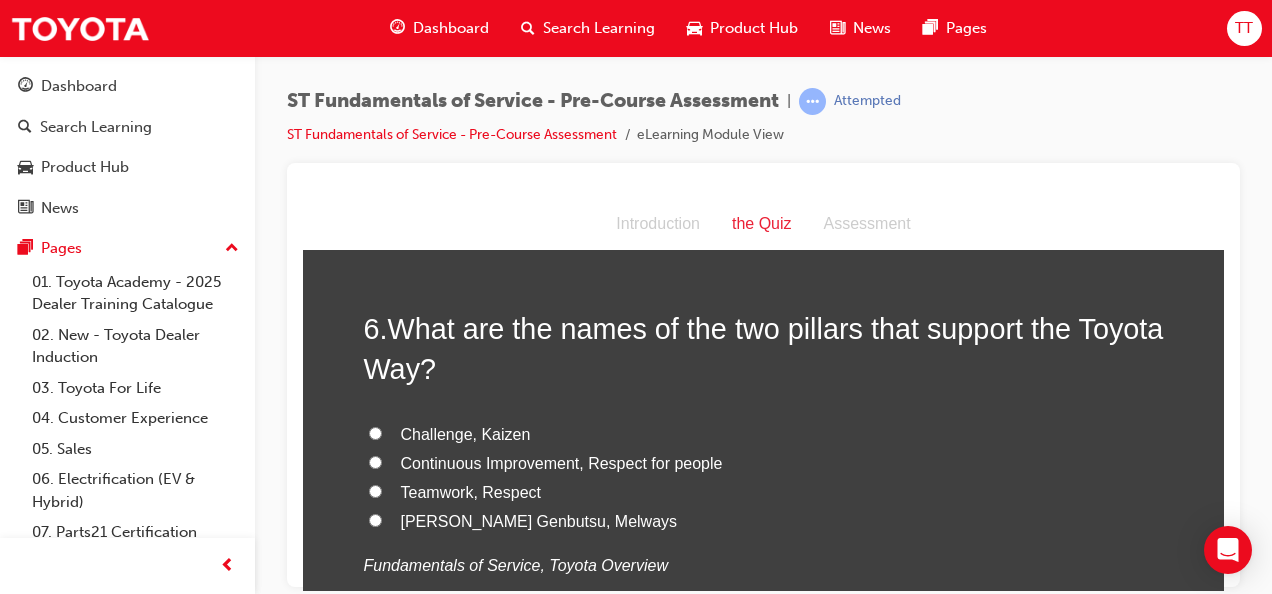 click on "Continuous Improvement, Respect for people" at bounding box center (562, 462) 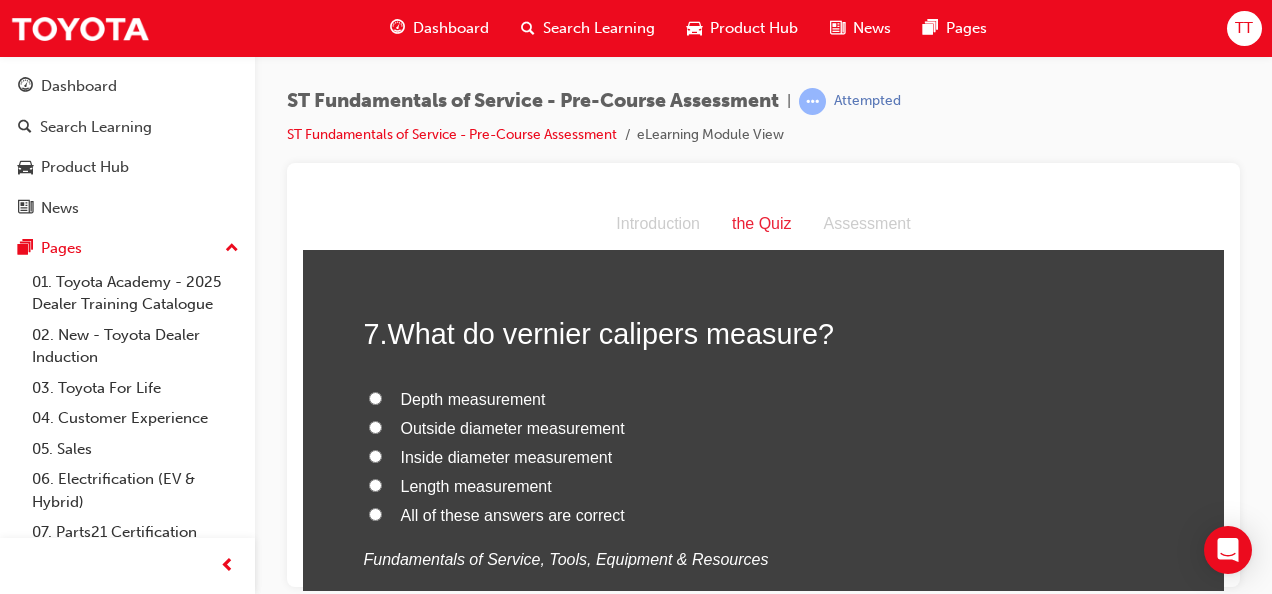 scroll, scrollTop: 2800, scrollLeft: 0, axis: vertical 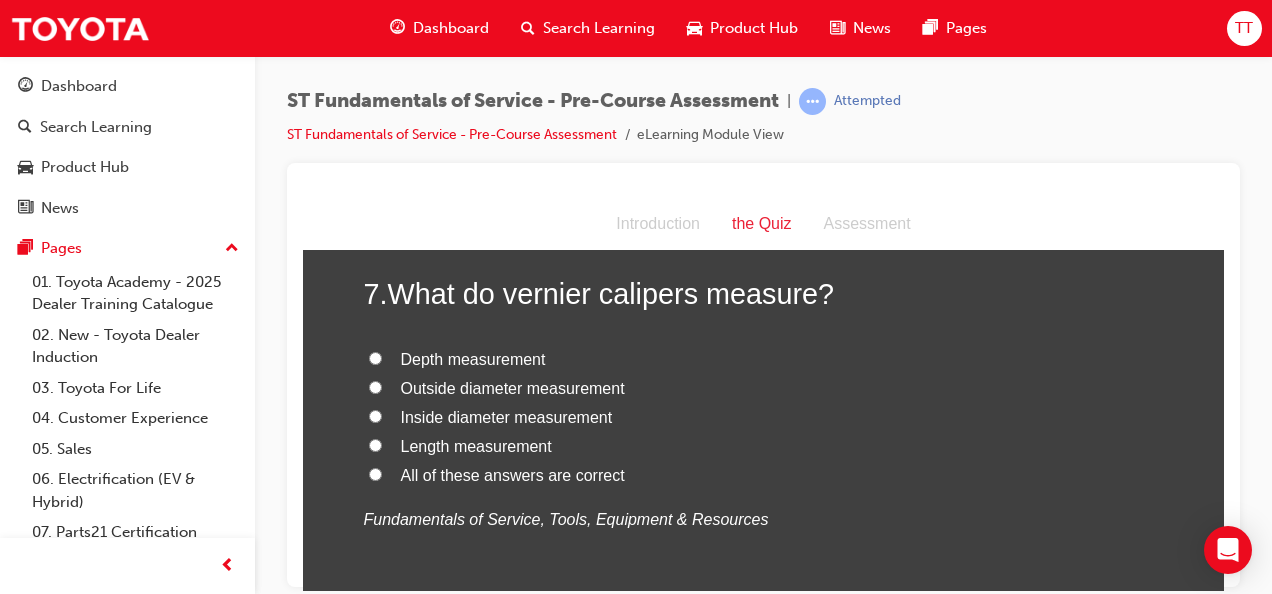 click on "All of these answers are correct" at bounding box center [513, 474] 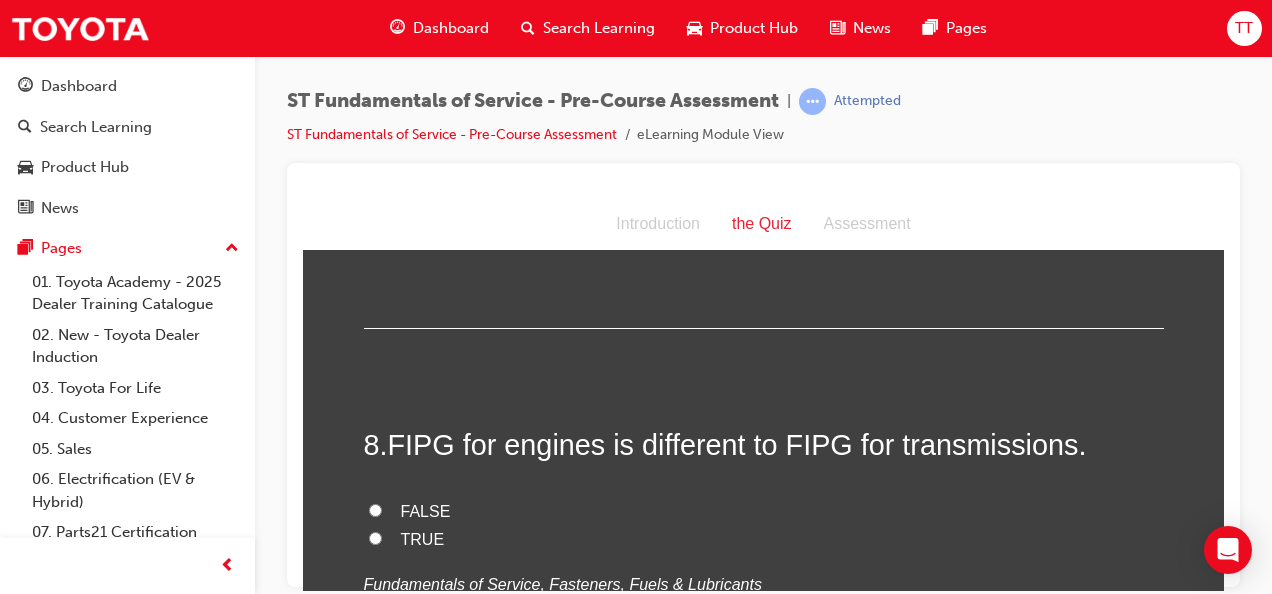 scroll, scrollTop: 3200, scrollLeft: 0, axis: vertical 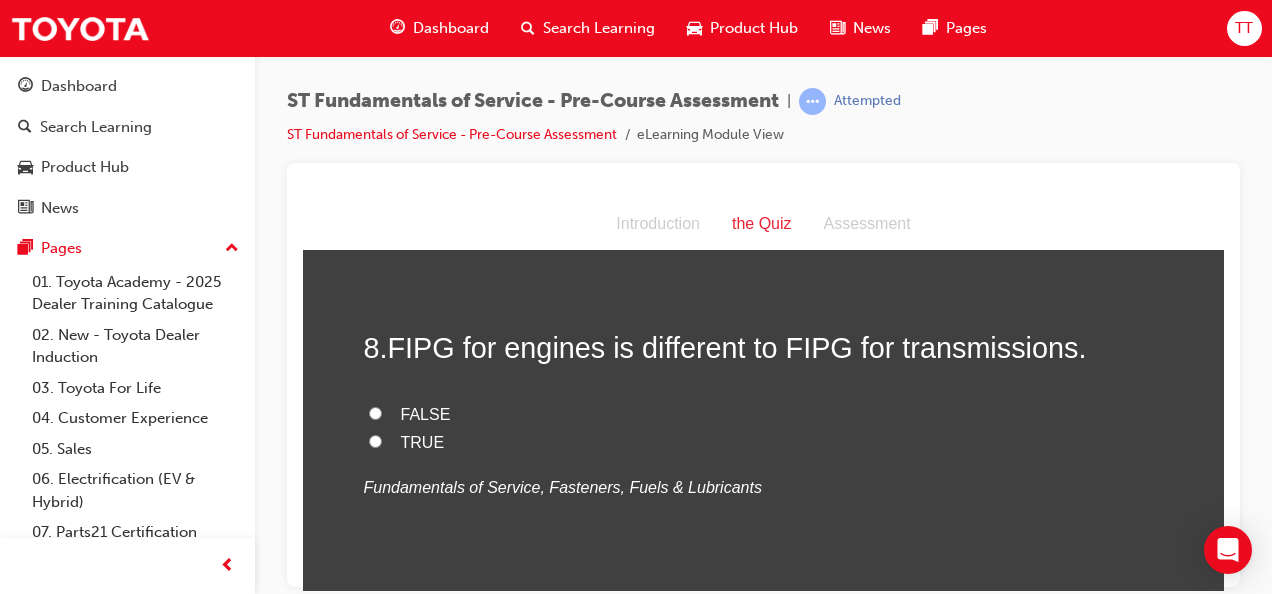 click on "TRUE" at bounding box center (423, 441) 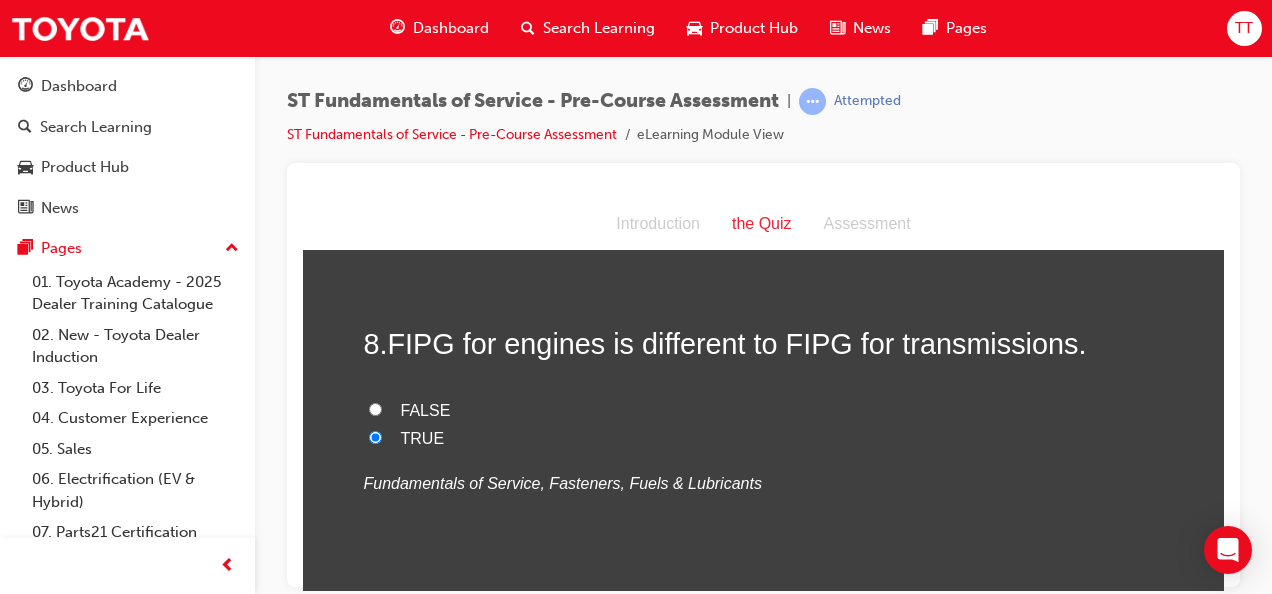 scroll, scrollTop: 3200, scrollLeft: 0, axis: vertical 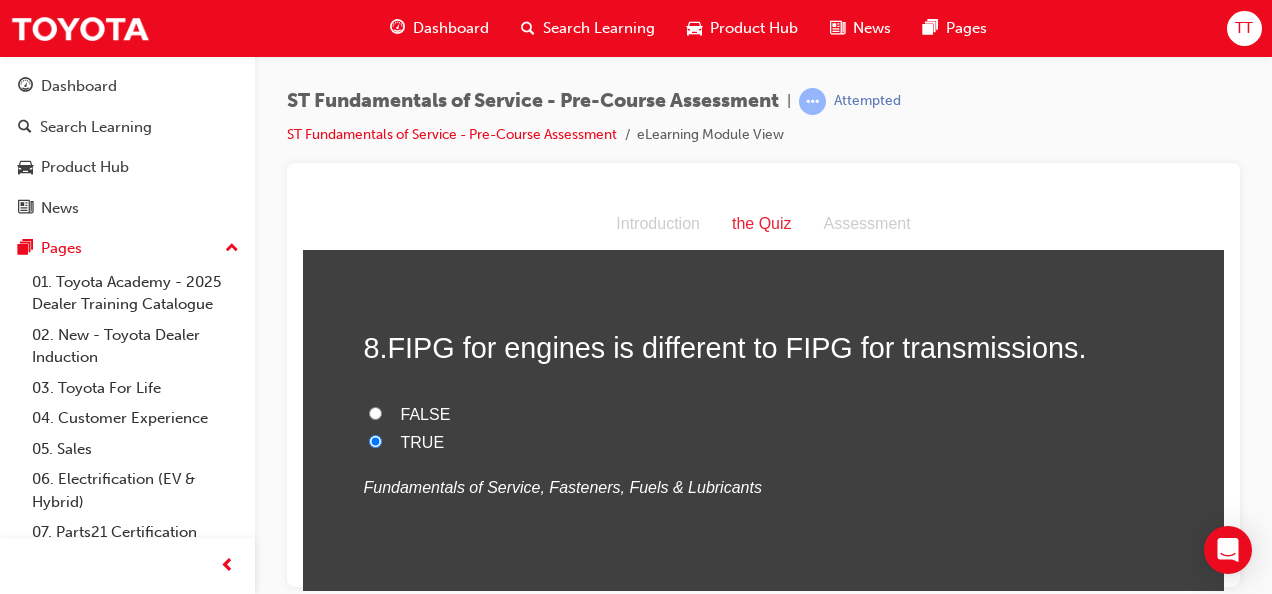 click on "FALSE" at bounding box center (426, 413) 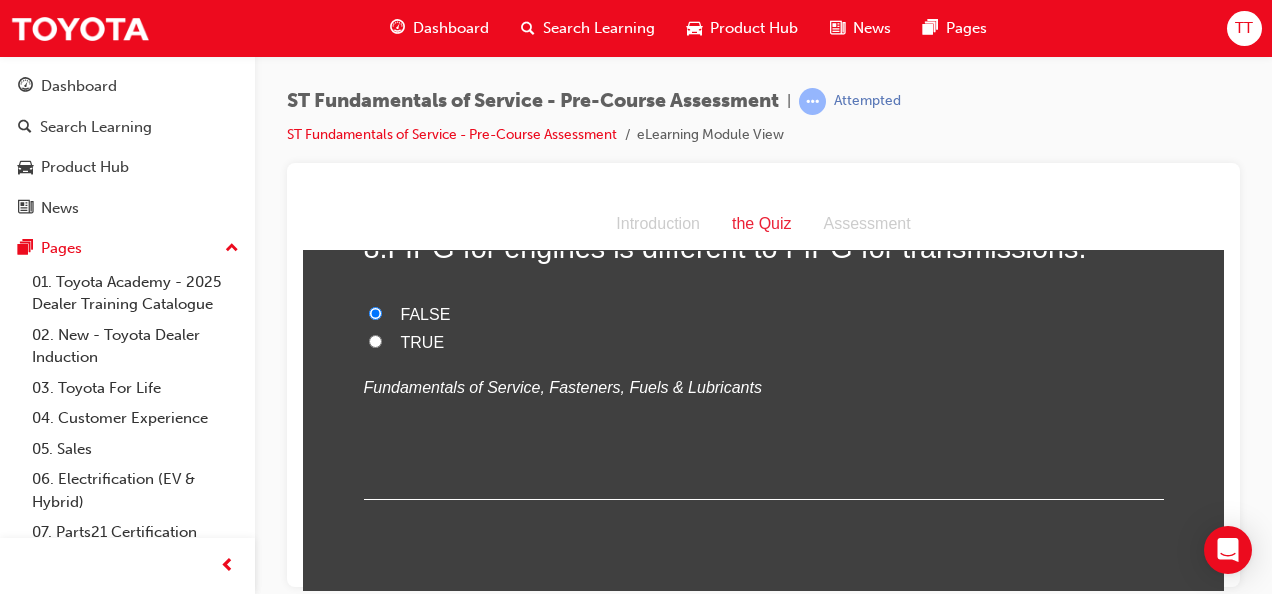 click on "TRUE" at bounding box center (423, 341) 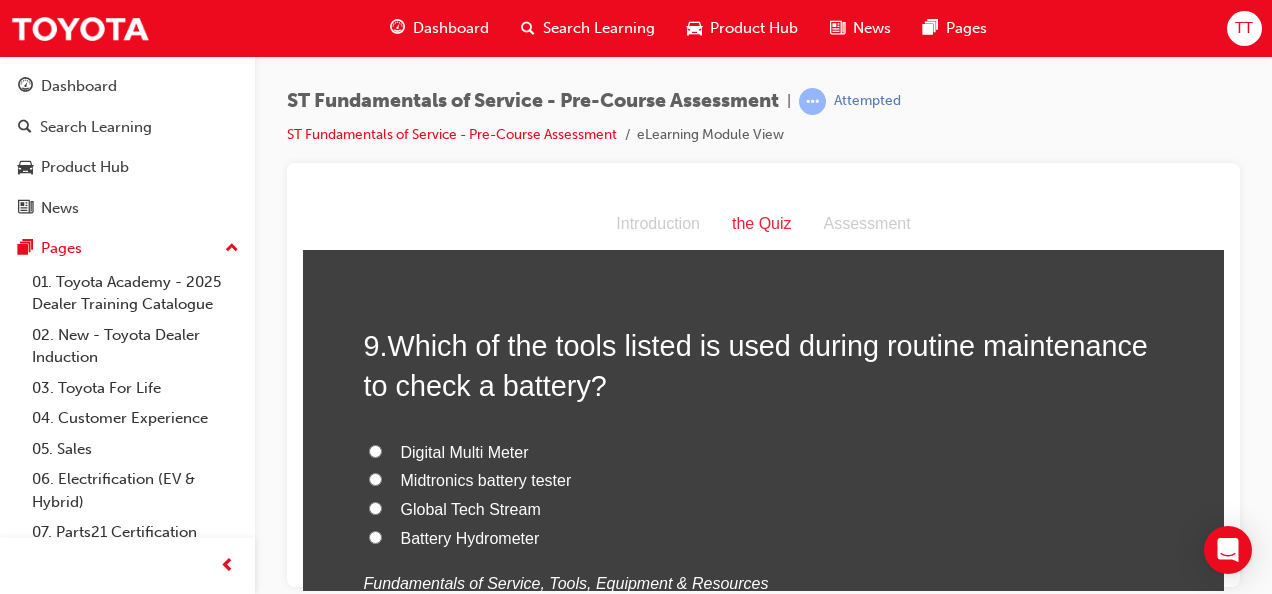 scroll, scrollTop: 3600, scrollLeft: 0, axis: vertical 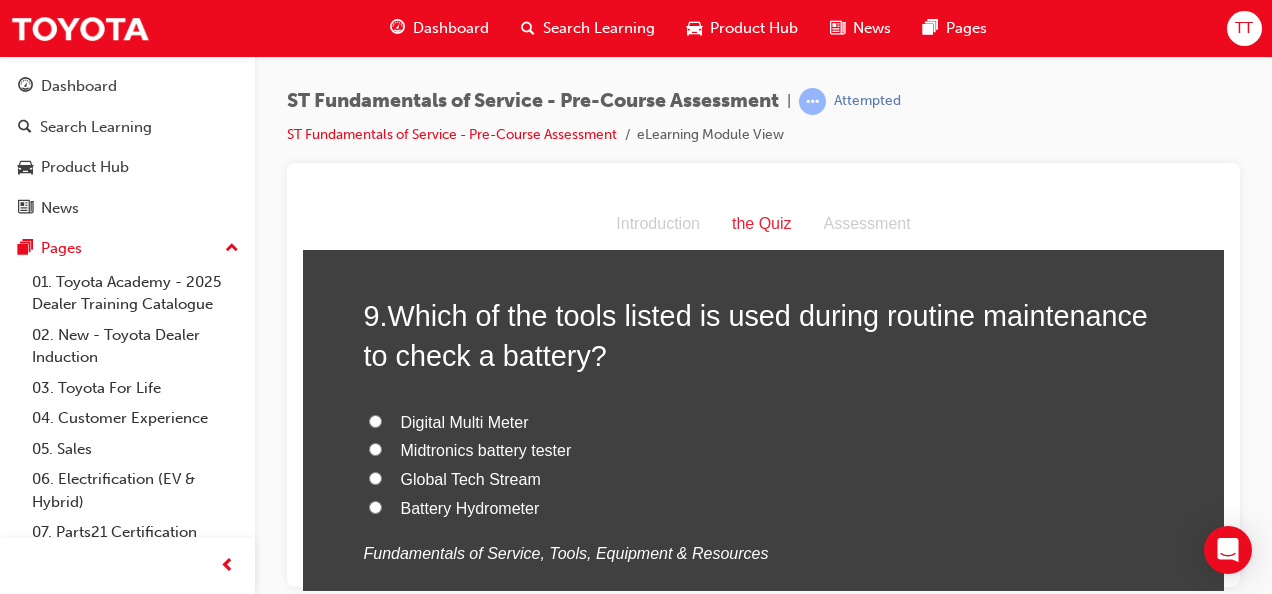 click on "Digital Multi Meter" at bounding box center [465, 421] 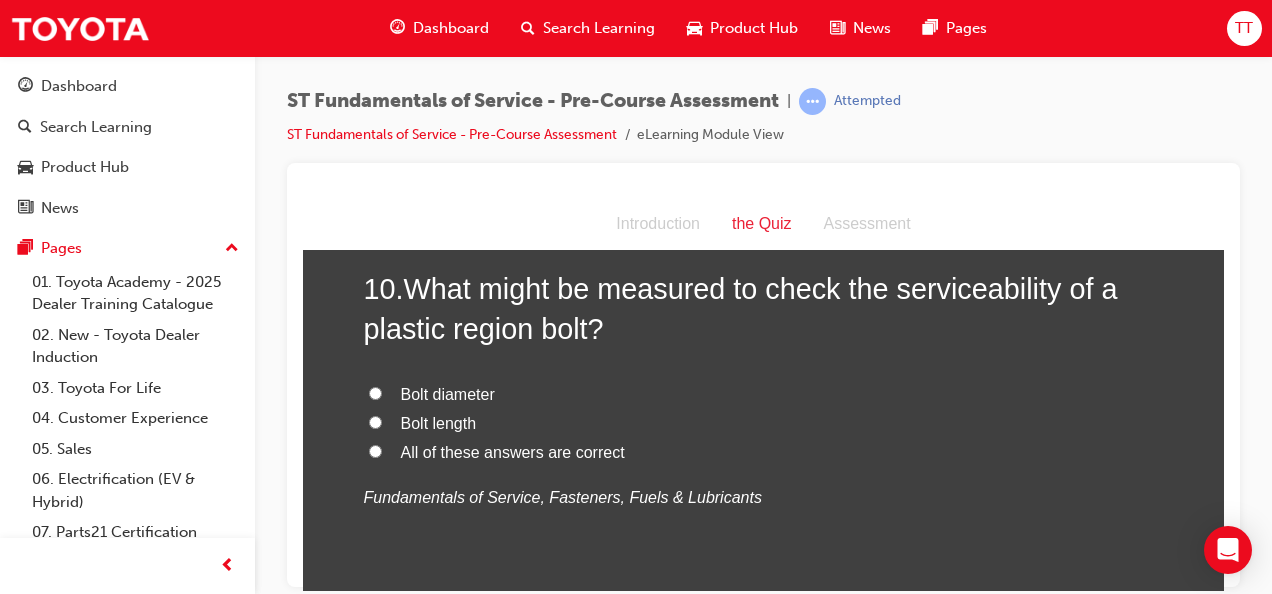 scroll, scrollTop: 4100, scrollLeft: 0, axis: vertical 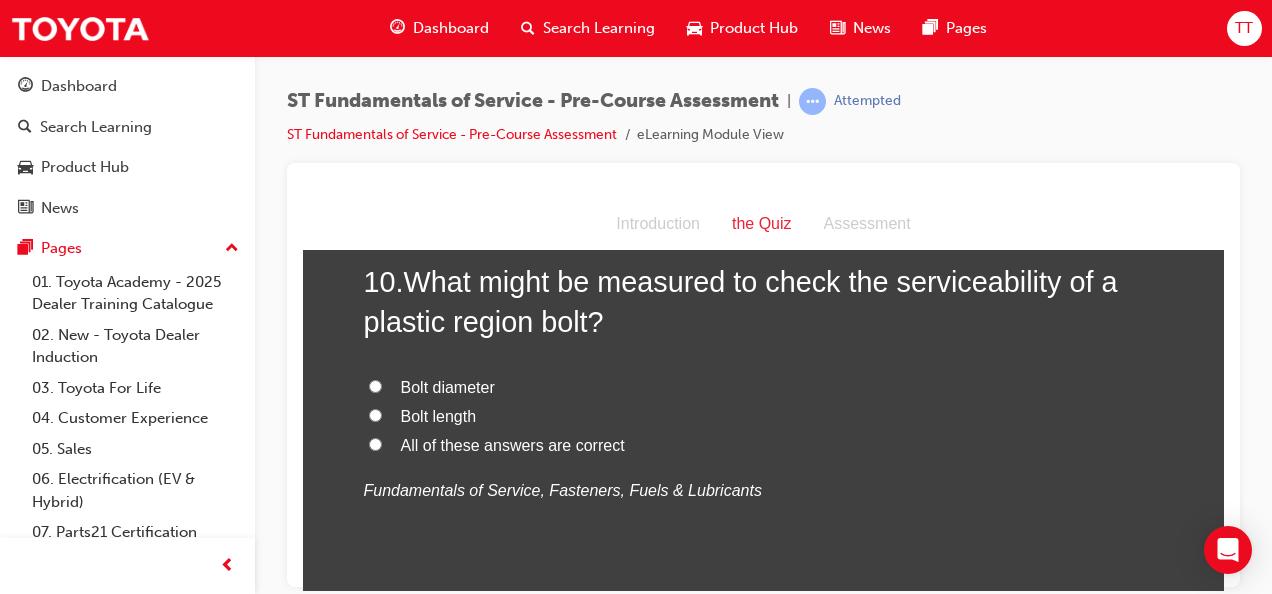 click on "All of these answers are correct" at bounding box center [513, 444] 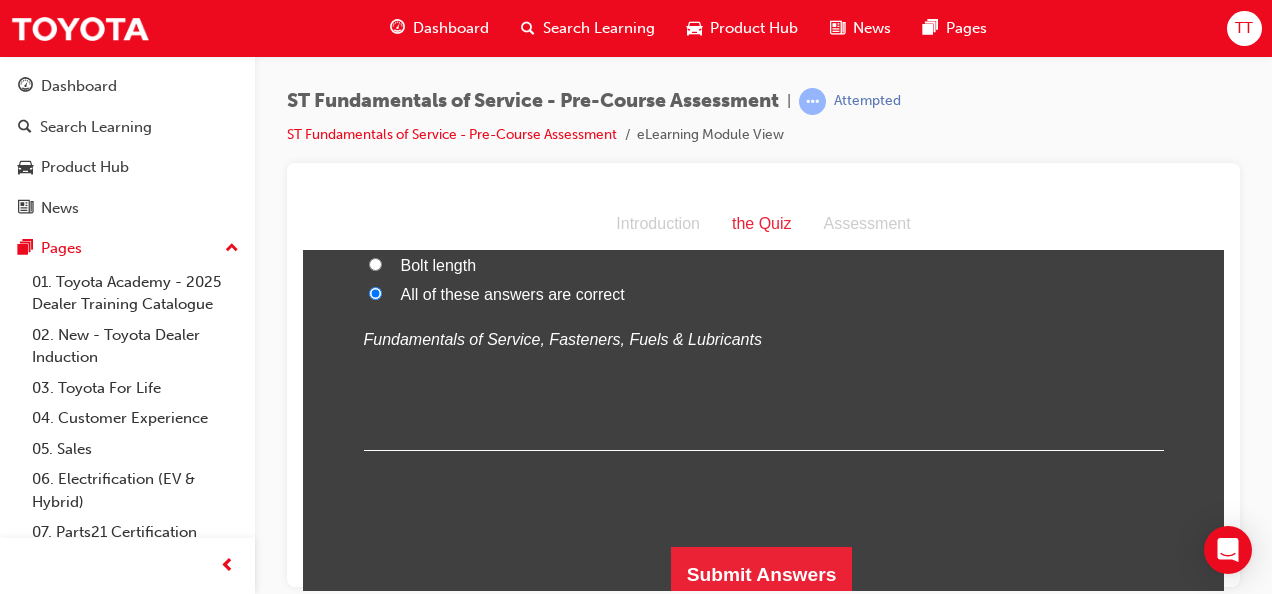 scroll, scrollTop: 4259, scrollLeft: 0, axis: vertical 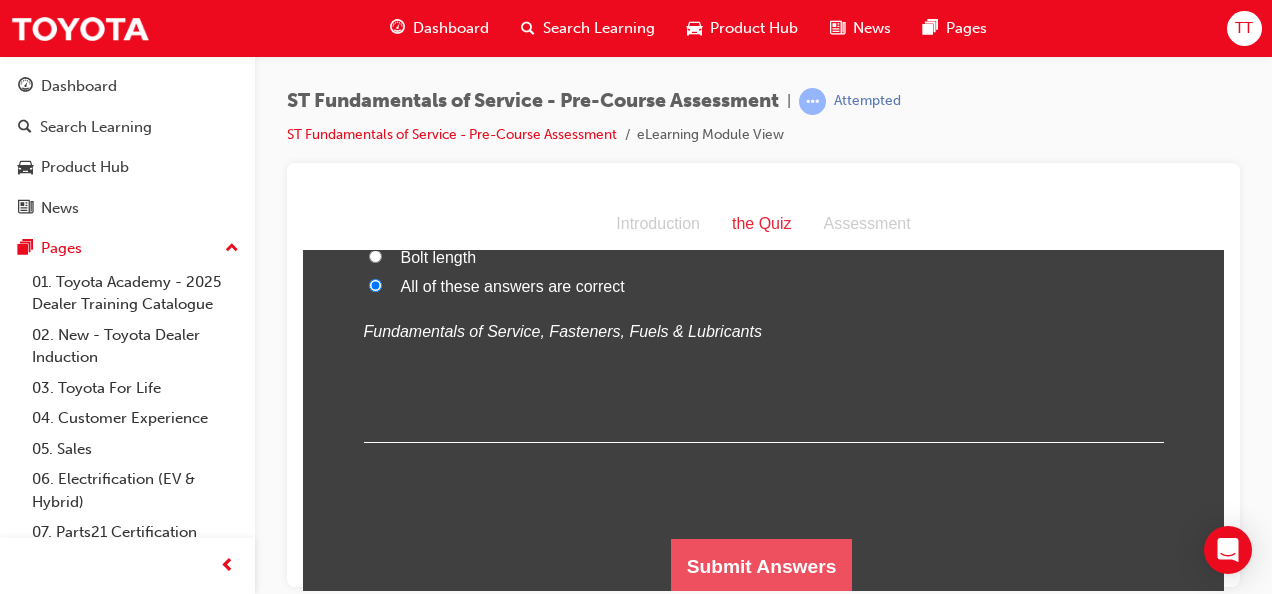 click on "Submit Answers" at bounding box center [762, 566] 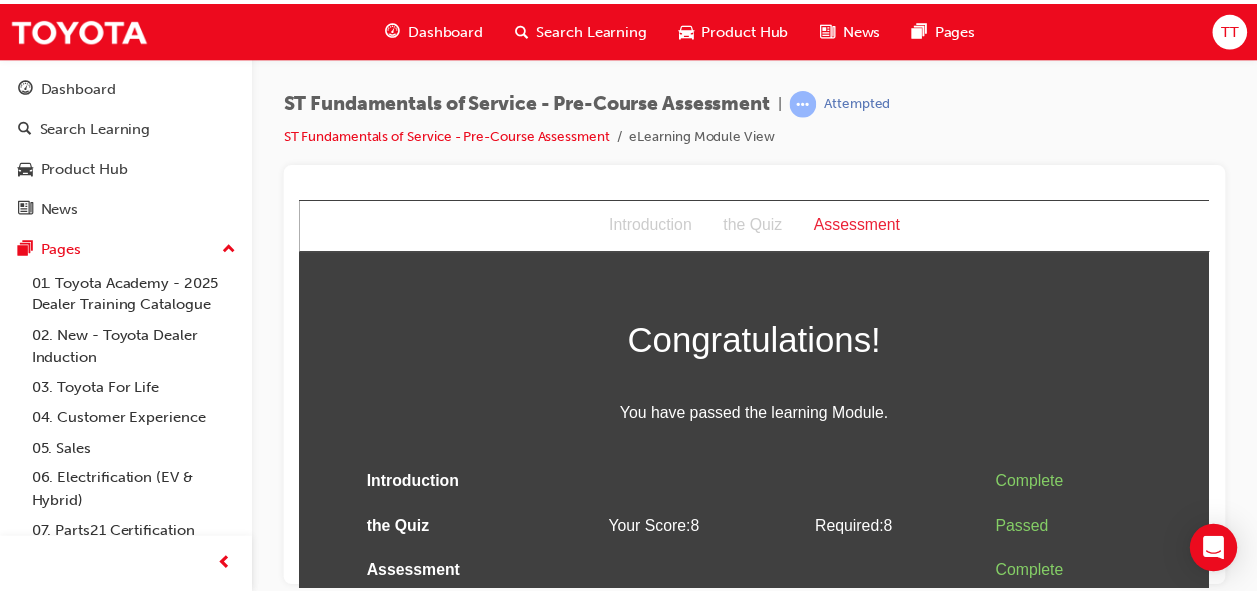 scroll, scrollTop: 13, scrollLeft: 0, axis: vertical 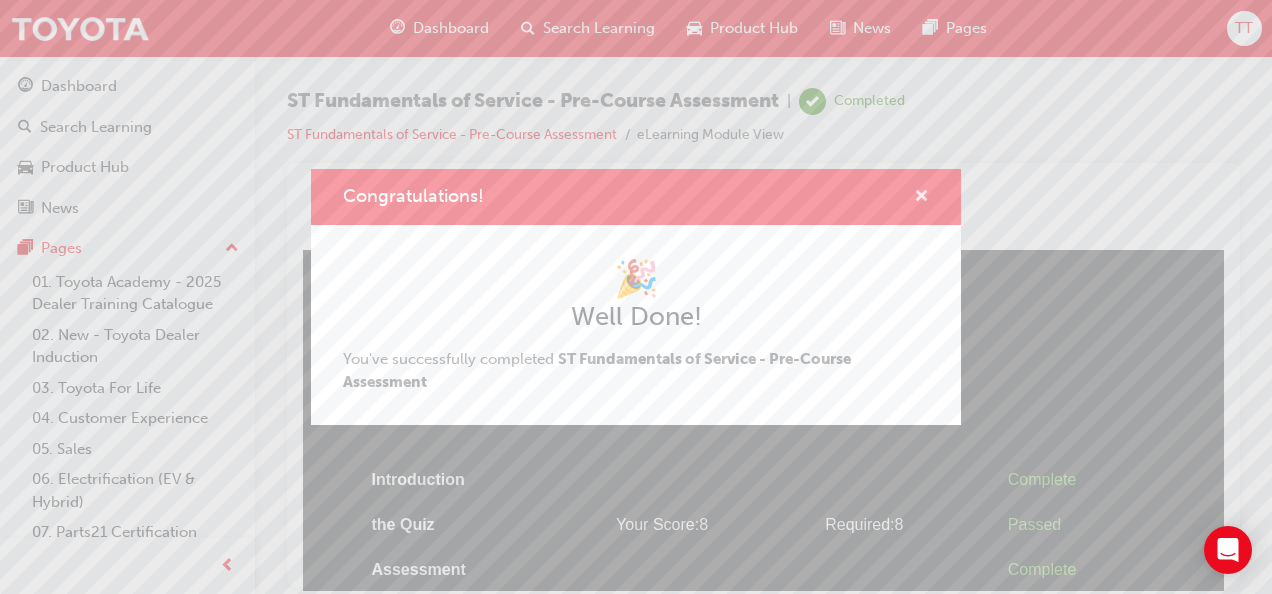 click at bounding box center (921, 198) 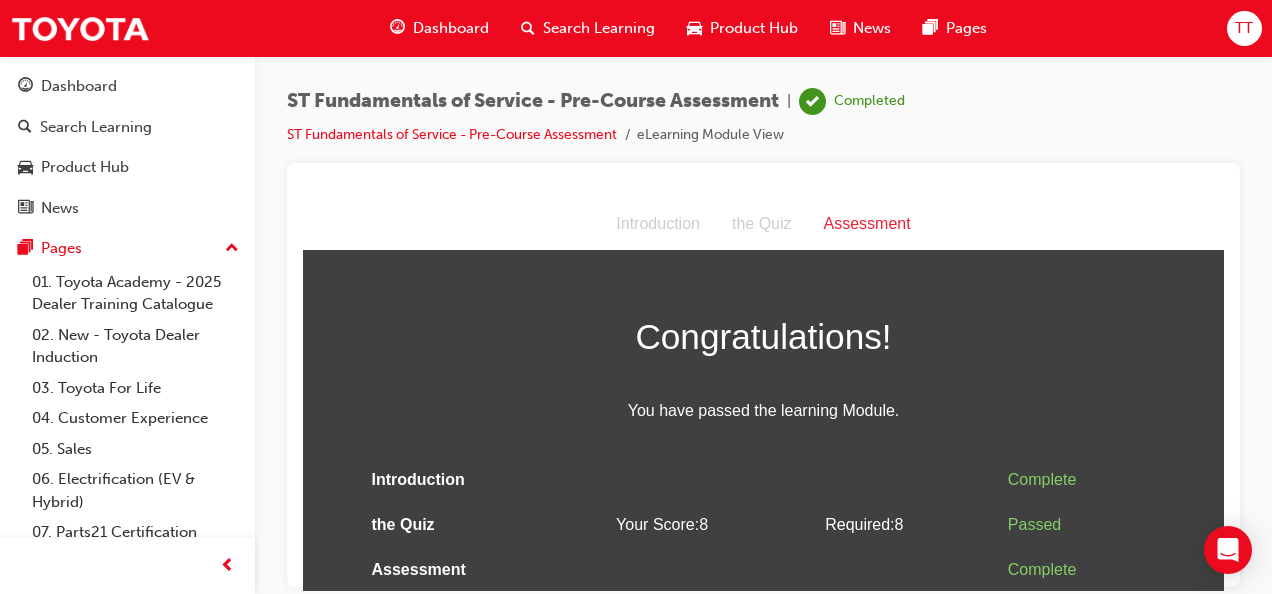 click on "Dashboard" at bounding box center [451, 28] 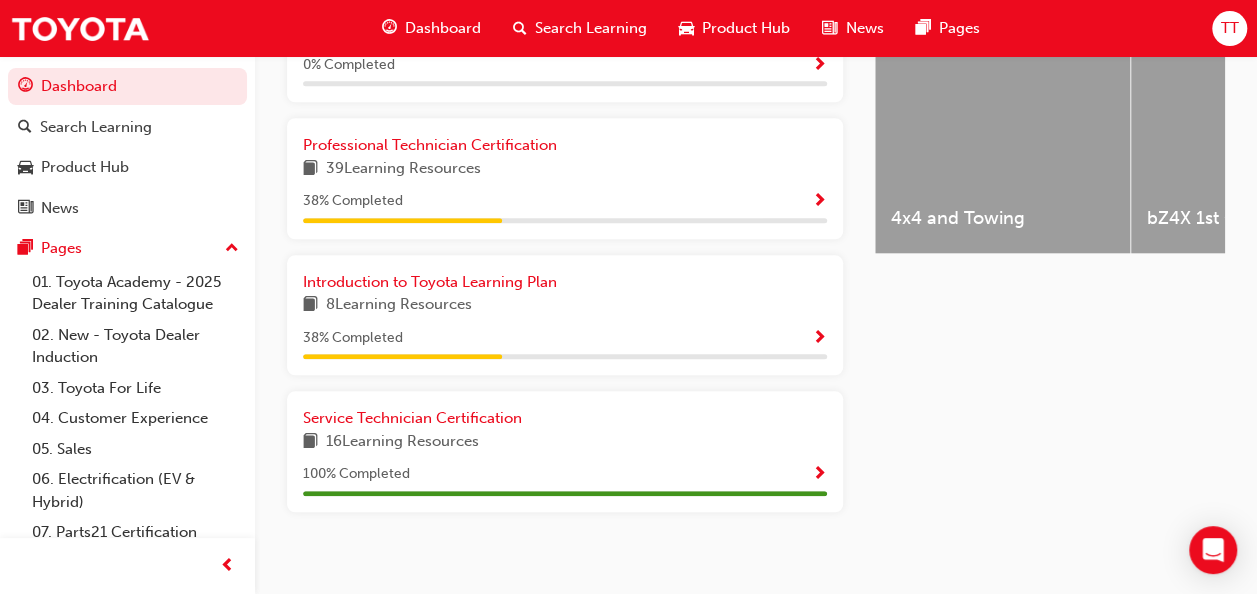 scroll, scrollTop: 862, scrollLeft: 0, axis: vertical 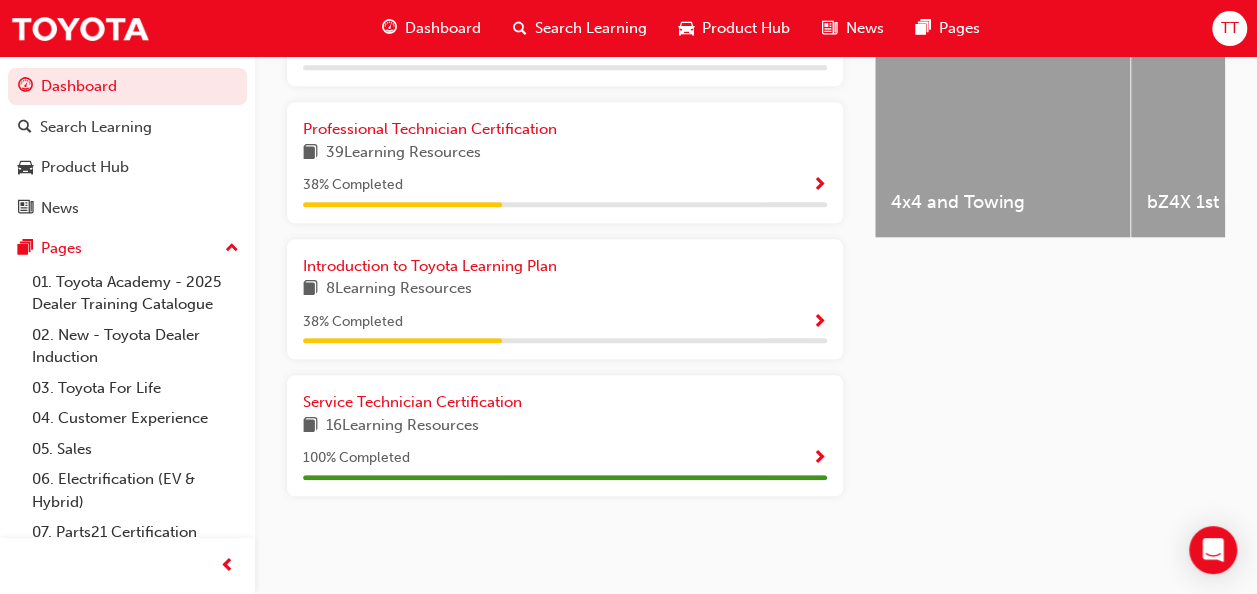click on "16  Learning Resources" at bounding box center [565, 426] 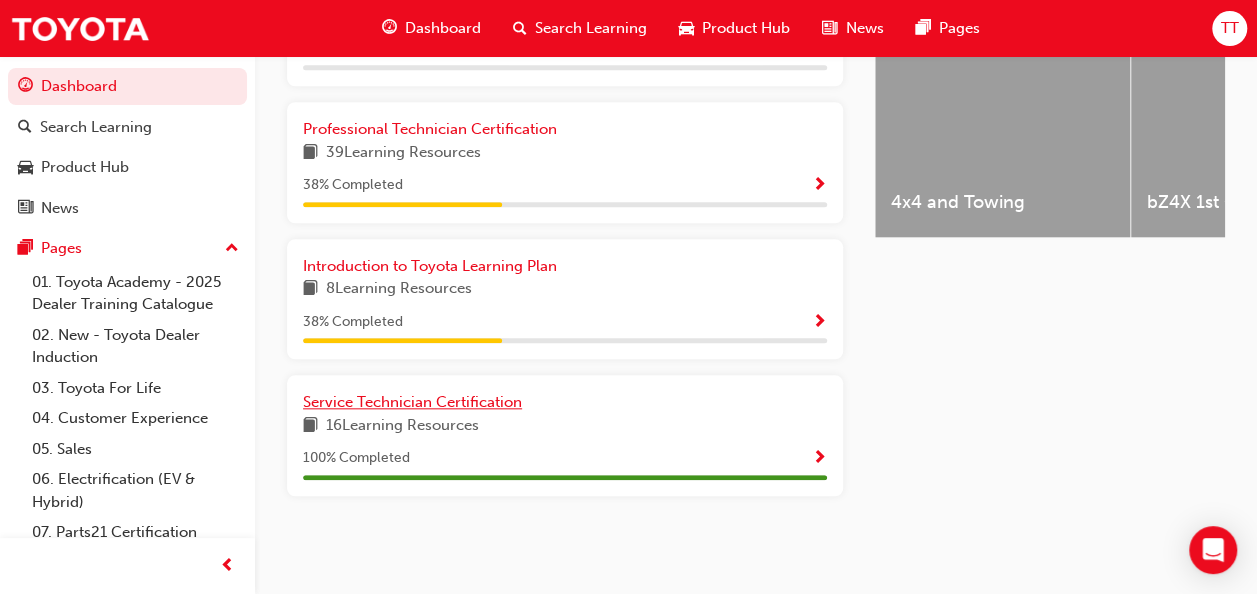 click on "Service Technician Certification" at bounding box center [412, 402] 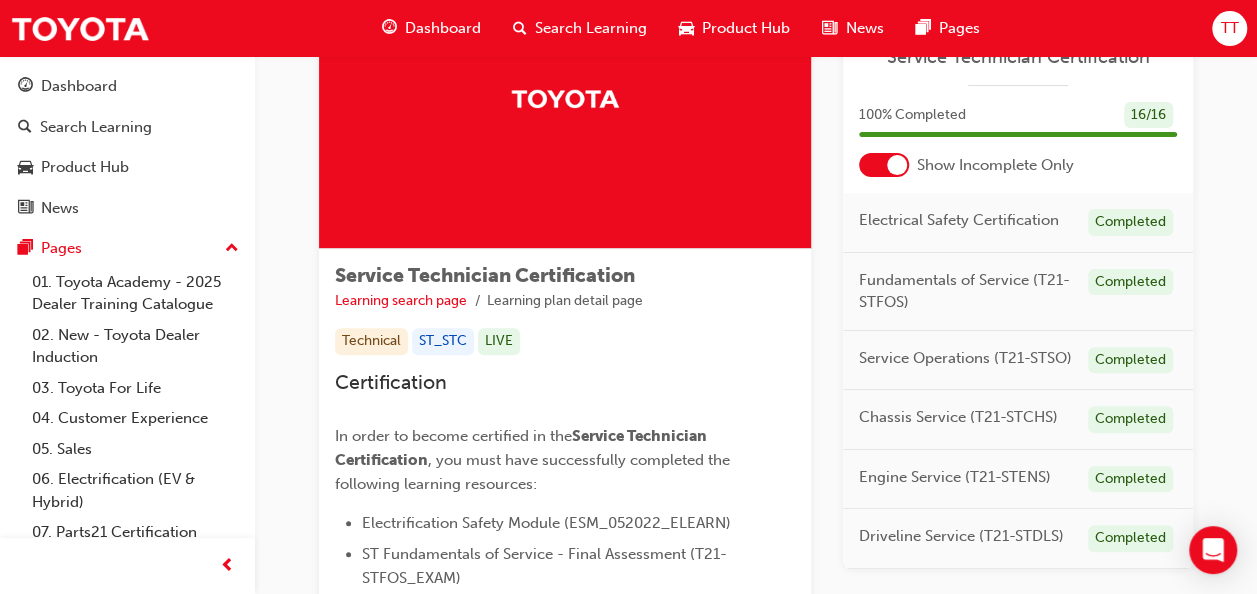 scroll, scrollTop: 0, scrollLeft: 0, axis: both 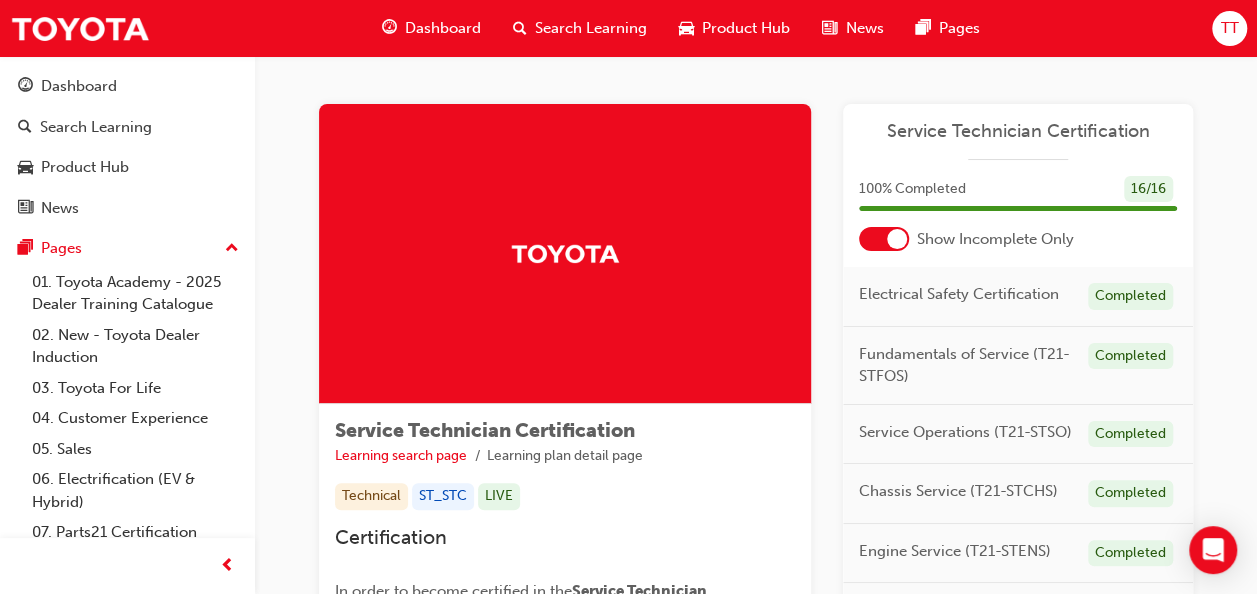 click on "Dashboard" at bounding box center (443, 28) 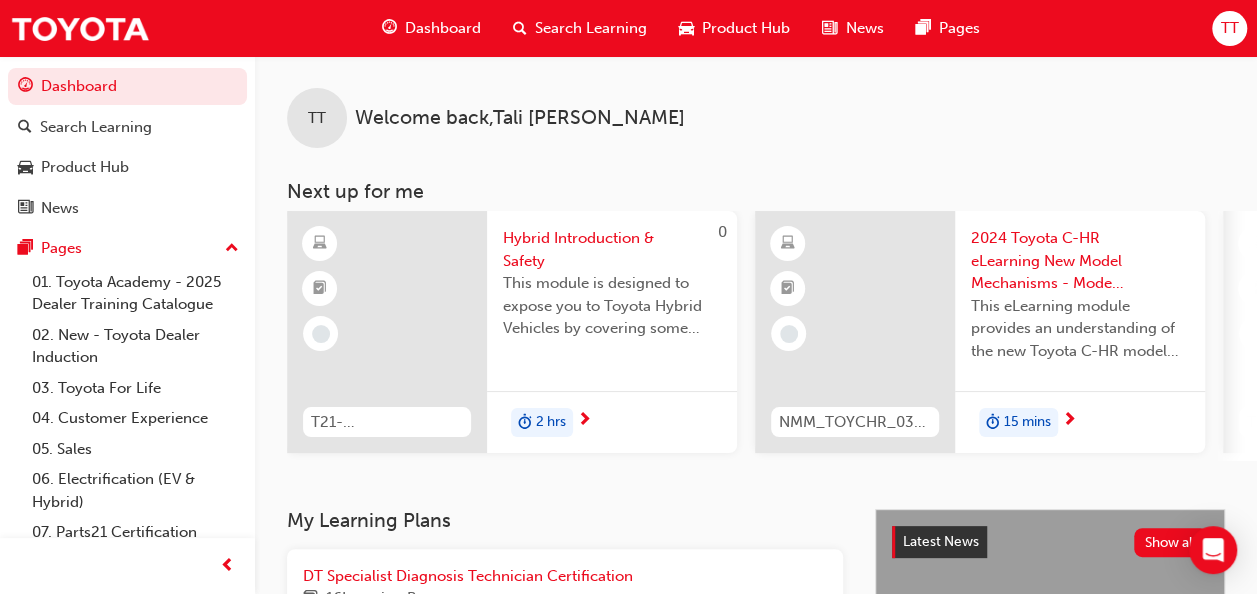 click at bounding box center (387, 332) 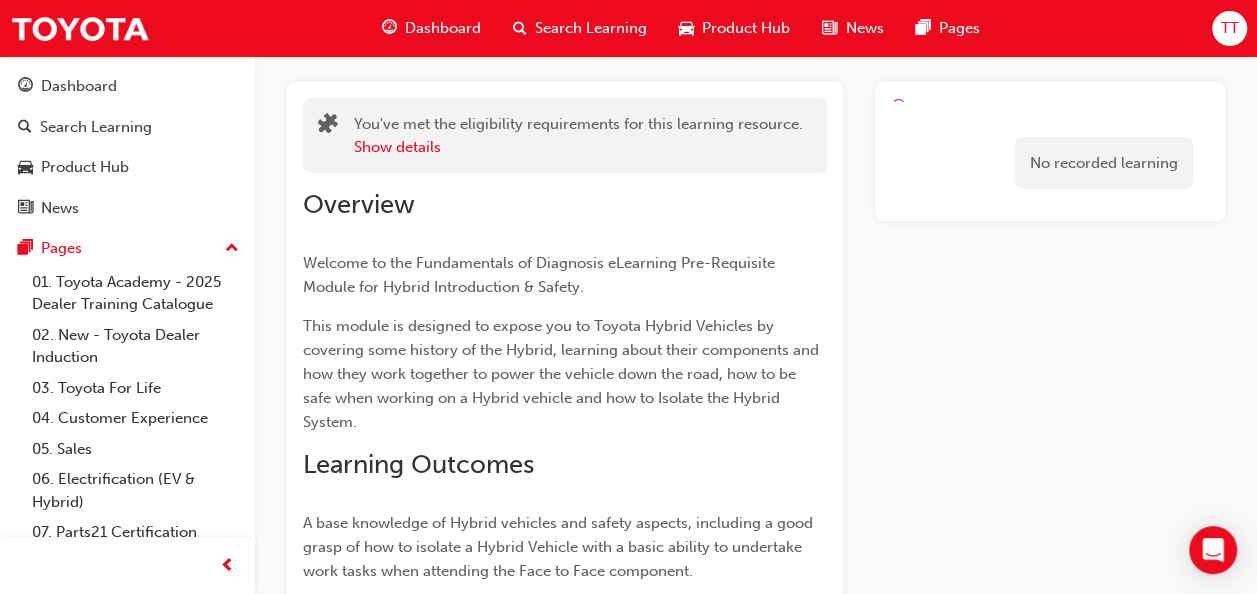 scroll, scrollTop: 0, scrollLeft: 0, axis: both 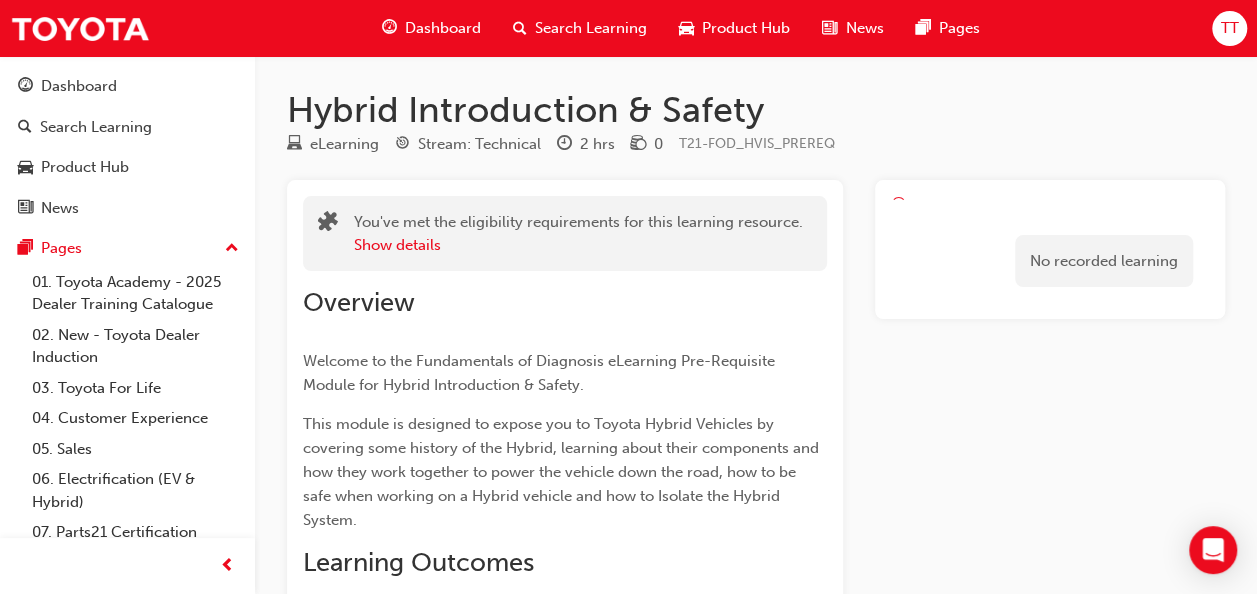 click on "Dashboard" at bounding box center (443, 28) 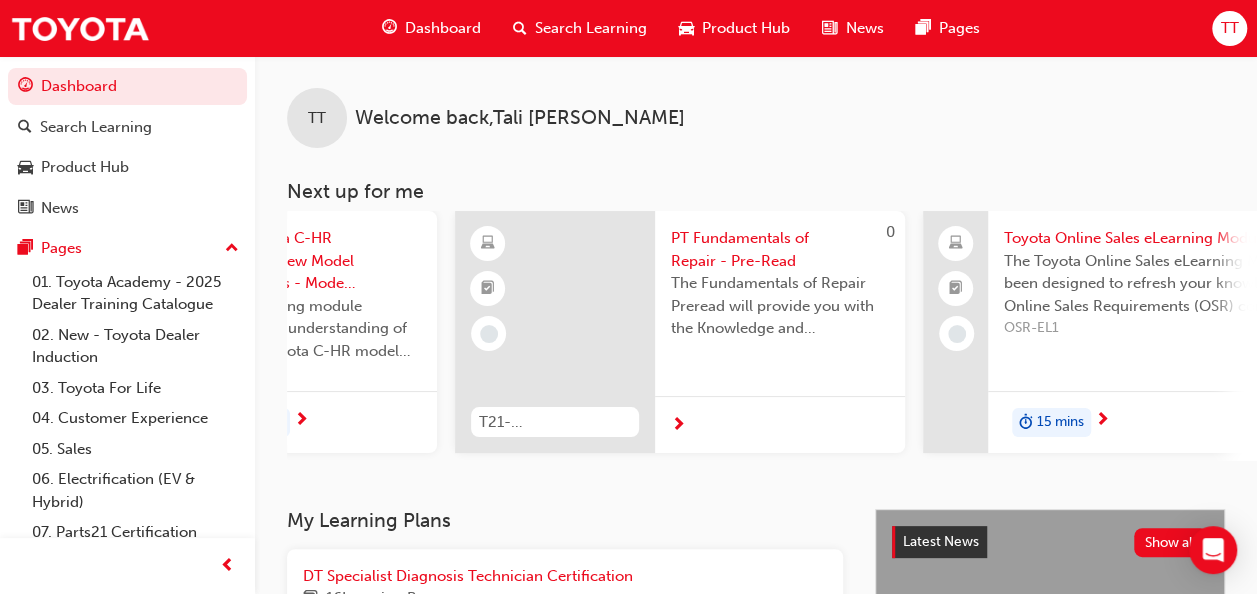 scroll, scrollTop: 0, scrollLeft: 0, axis: both 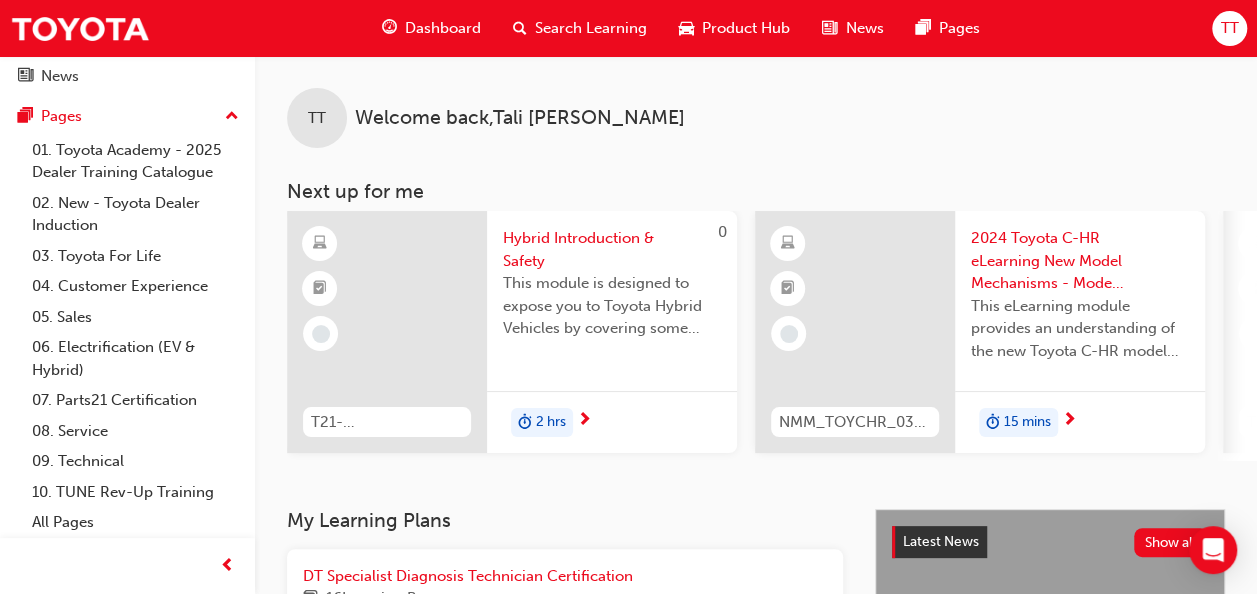 click on "09. Technical" at bounding box center [135, 461] 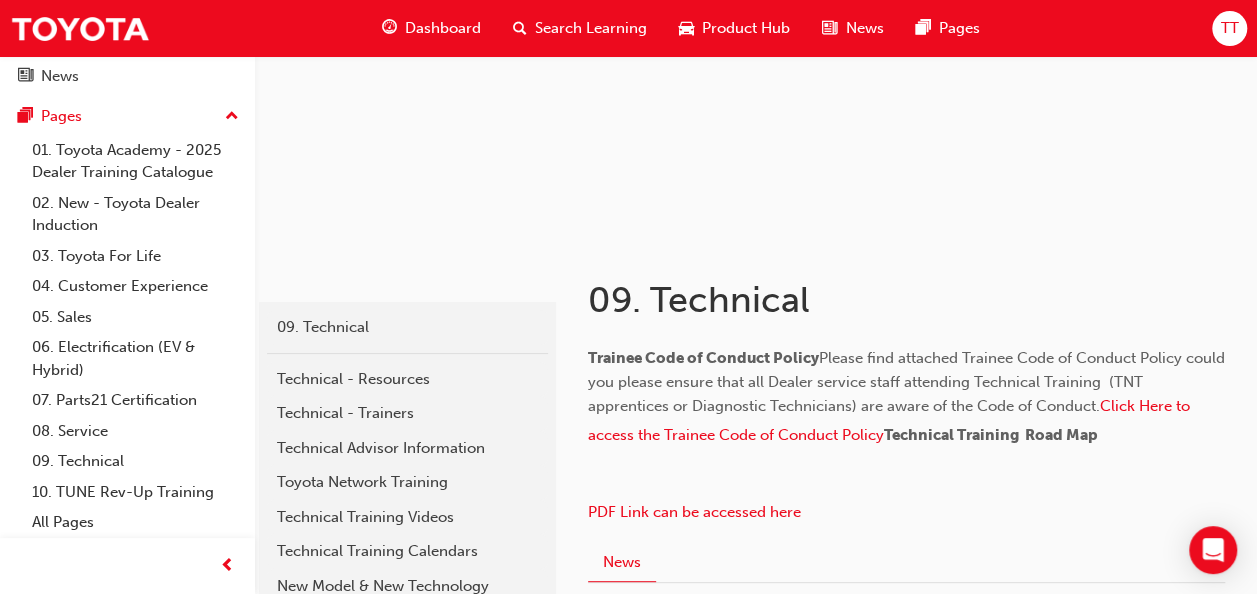 scroll, scrollTop: 121, scrollLeft: 0, axis: vertical 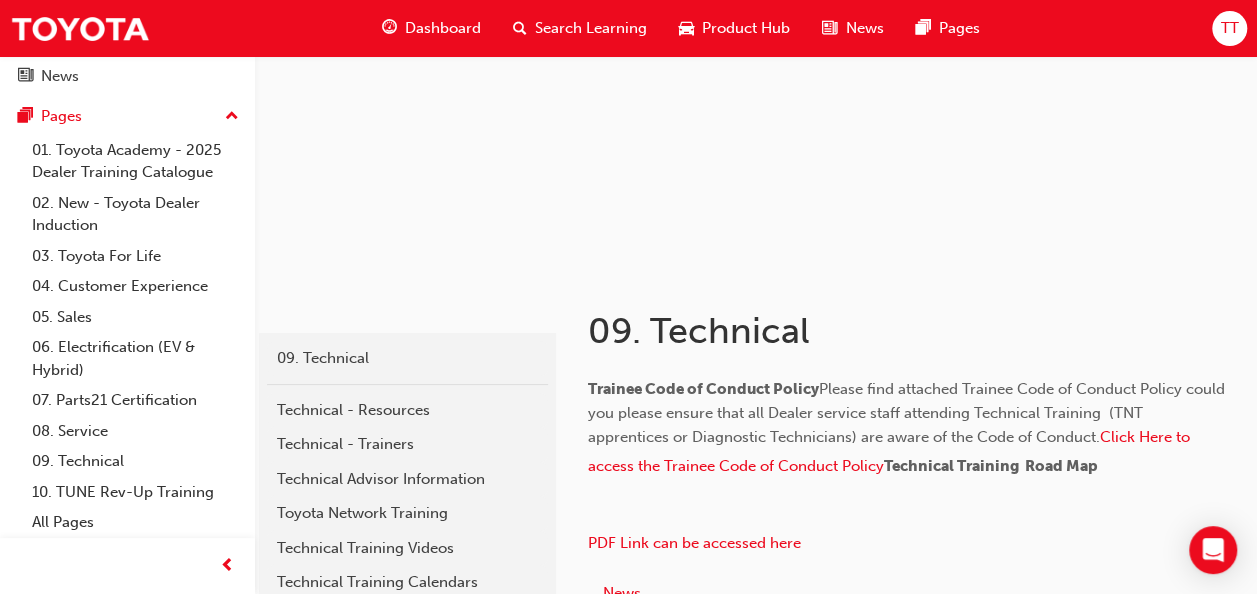 click on "Dashboard" at bounding box center [443, 28] 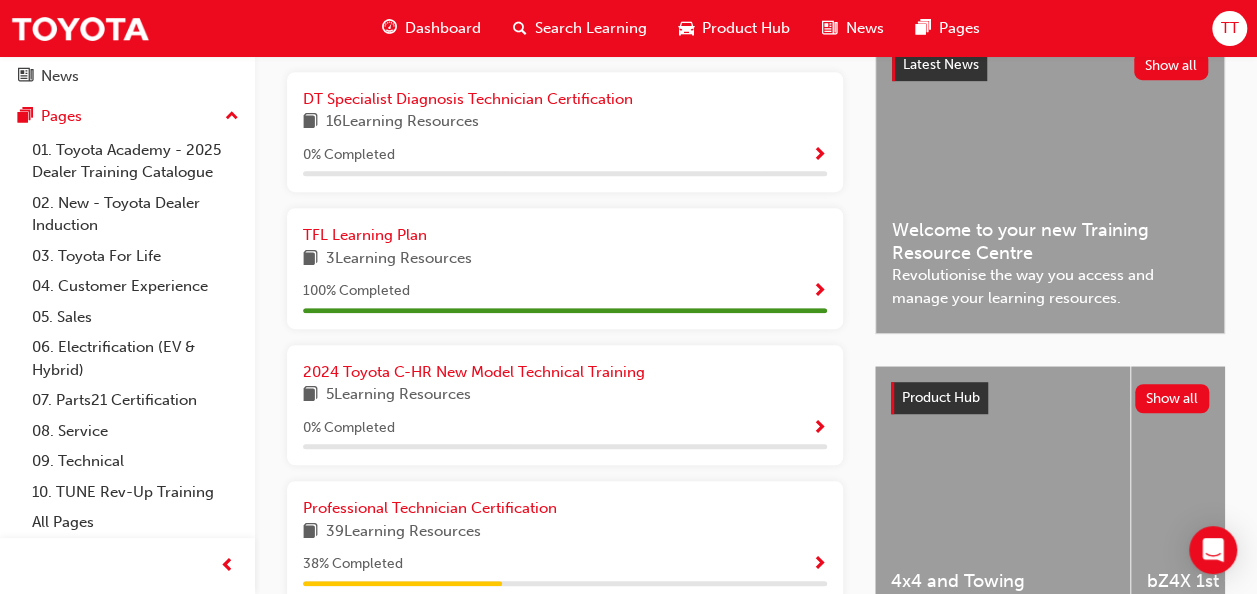 scroll, scrollTop: 521, scrollLeft: 0, axis: vertical 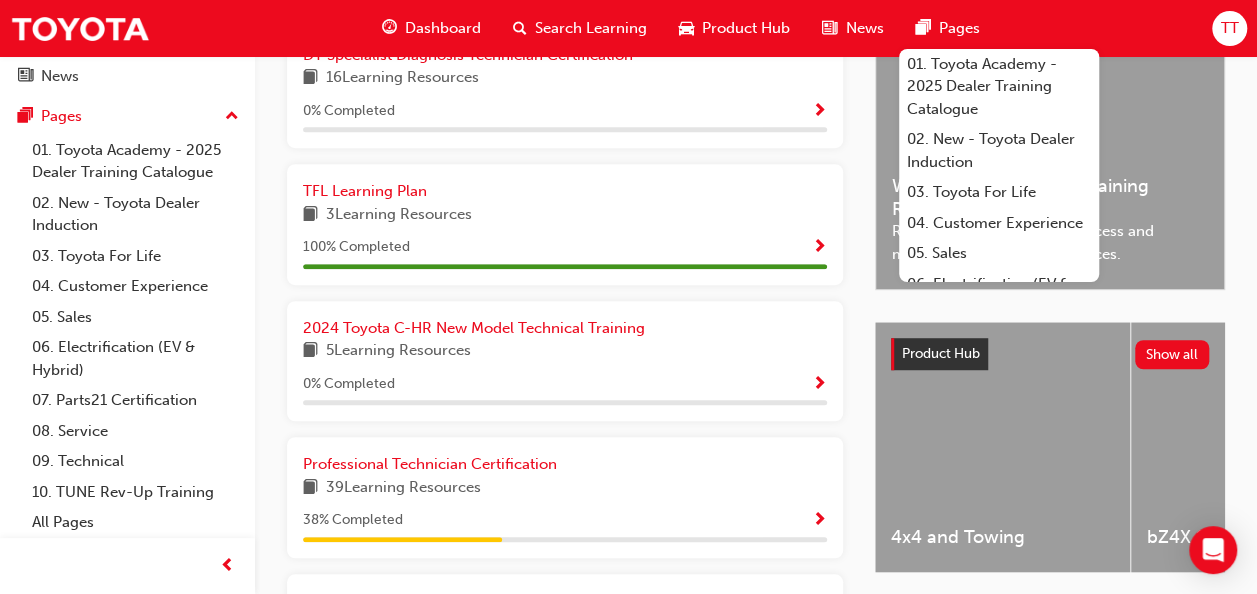 click on "2024 Toyota C-HR New Model Technical Training 5  Learning Resources 0 % Completed" at bounding box center [565, 369] 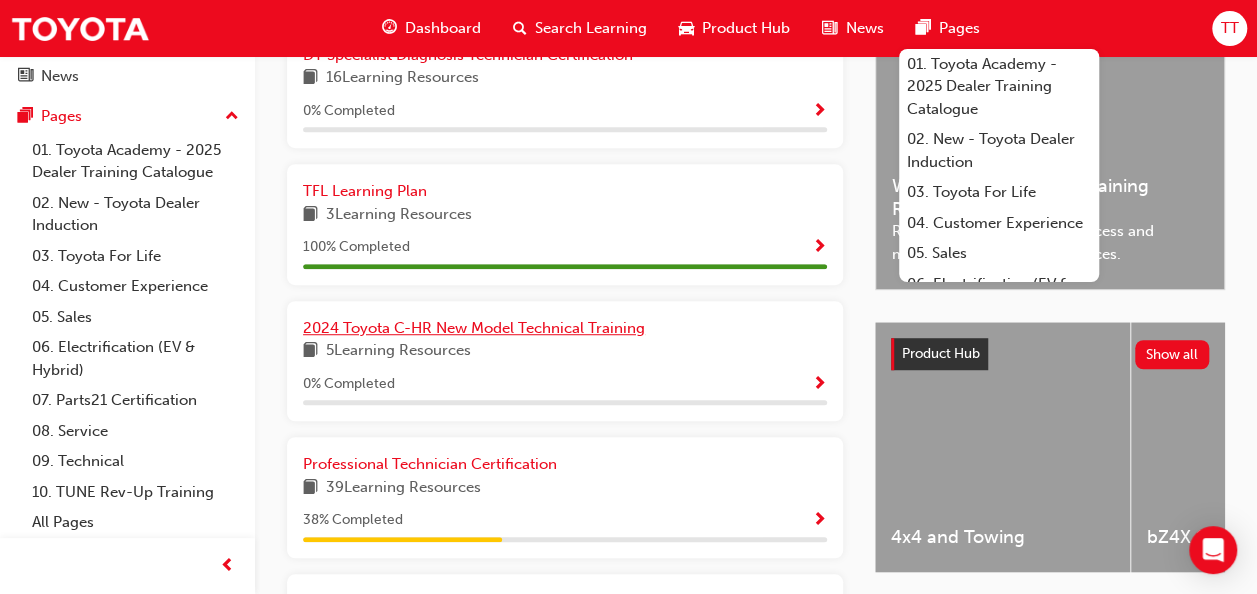 click on "2024 Toyota C-HR New Model Technical Training" at bounding box center (474, 328) 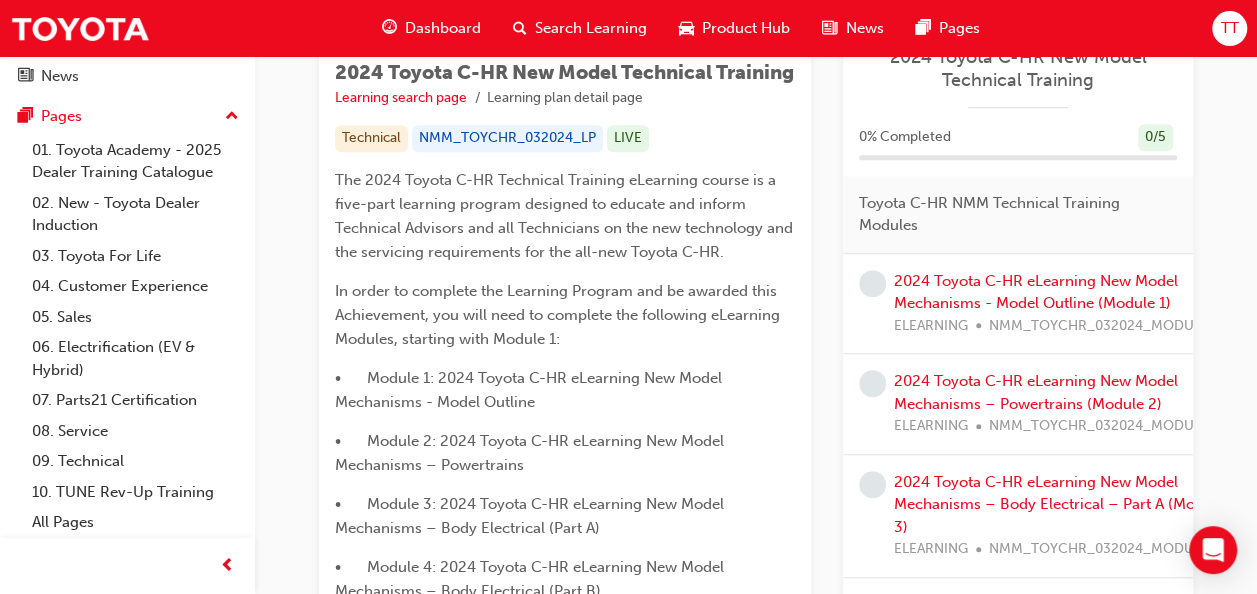 scroll, scrollTop: 400, scrollLeft: 0, axis: vertical 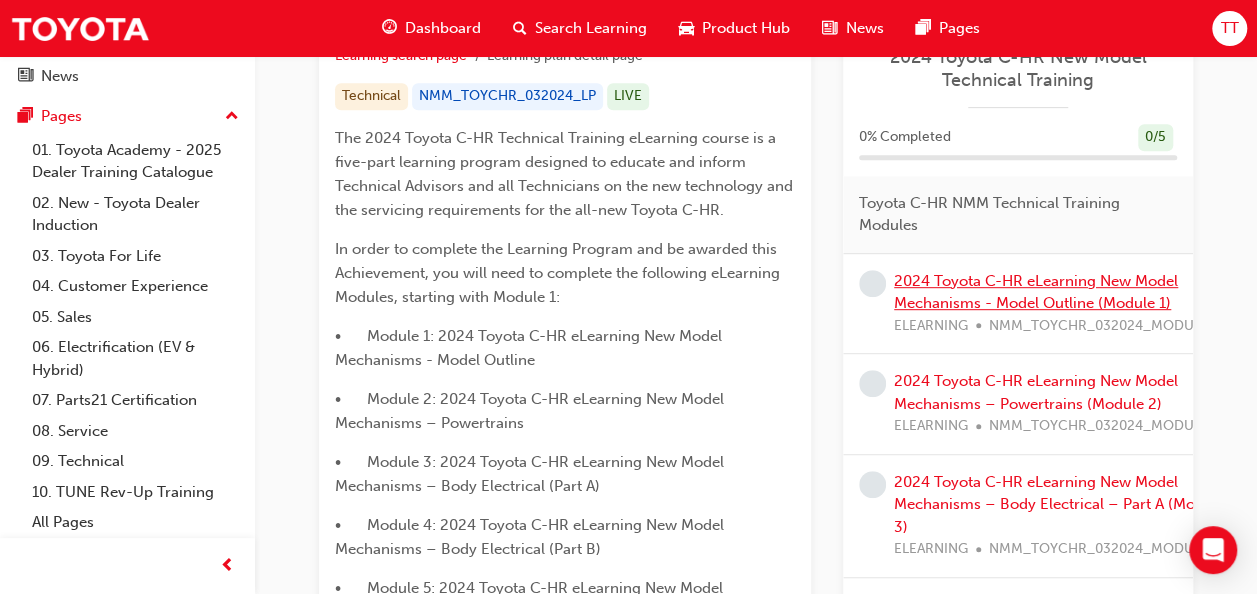 click on "2024 Toyota C-HR eLearning New Model Mechanisms - Model Outline (Module 1)" at bounding box center [1036, 292] 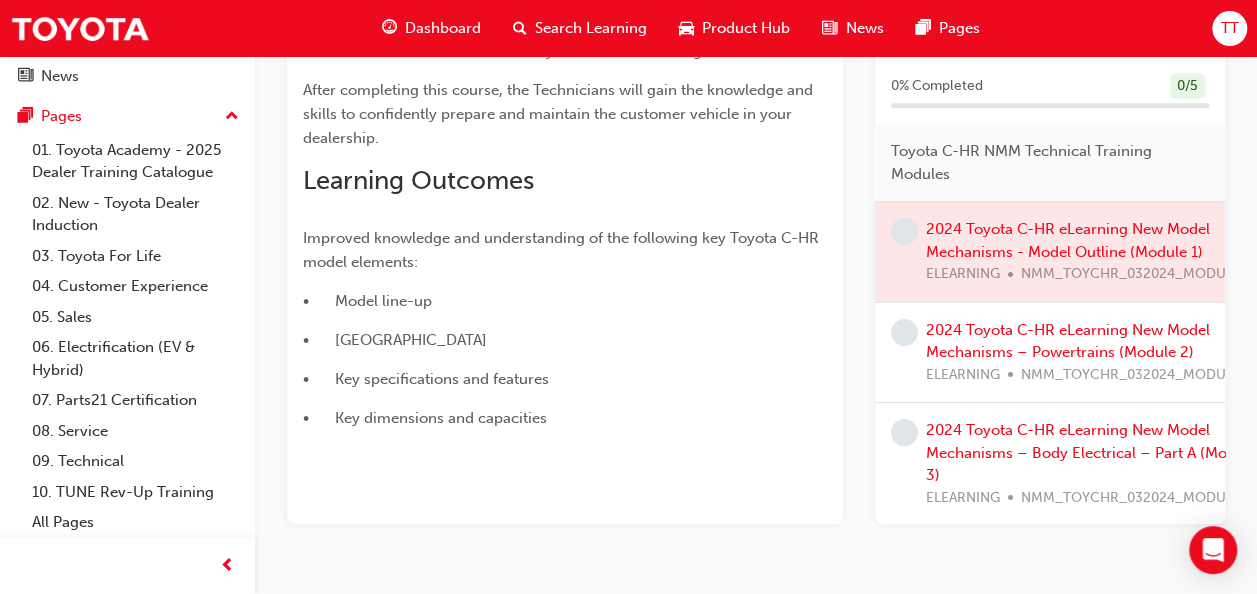 scroll, scrollTop: 0, scrollLeft: 0, axis: both 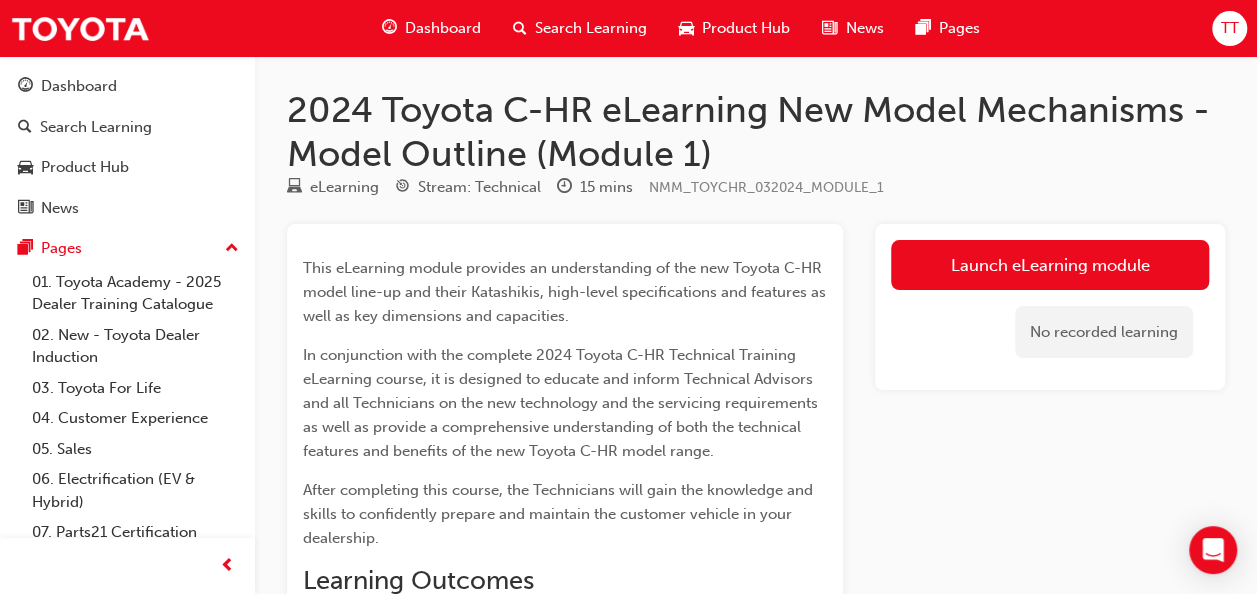 click on "Launch eLearning module" at bounding box center [1050, 265] 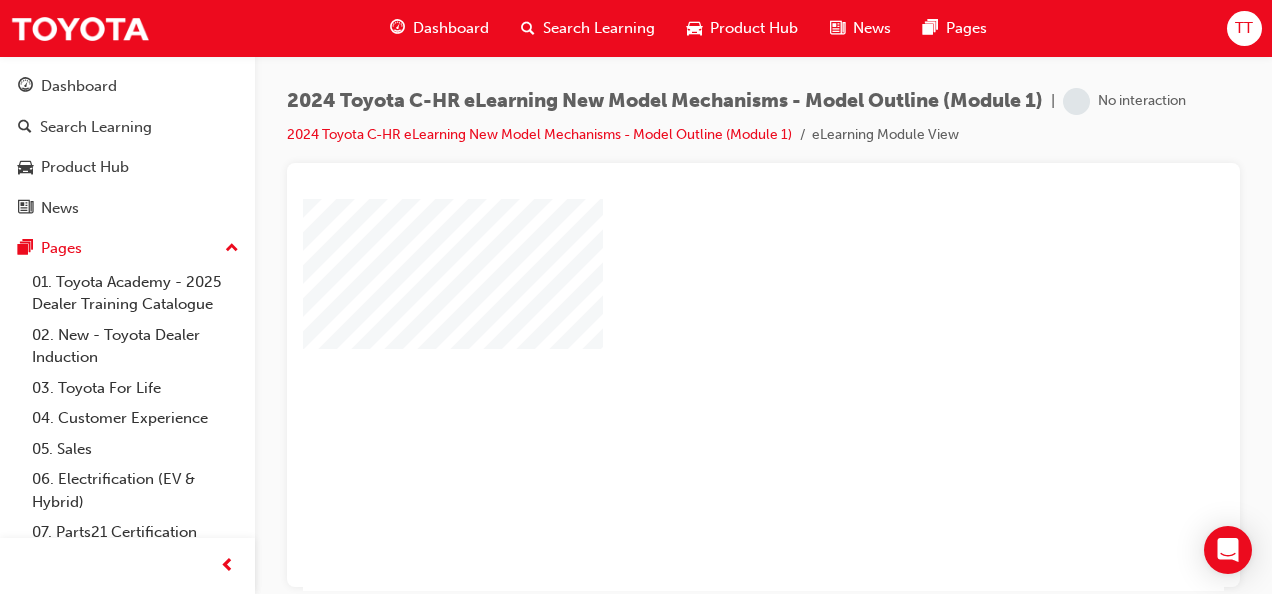 scroll, scrollTop: 0, scrollLeft: 0, axis: both 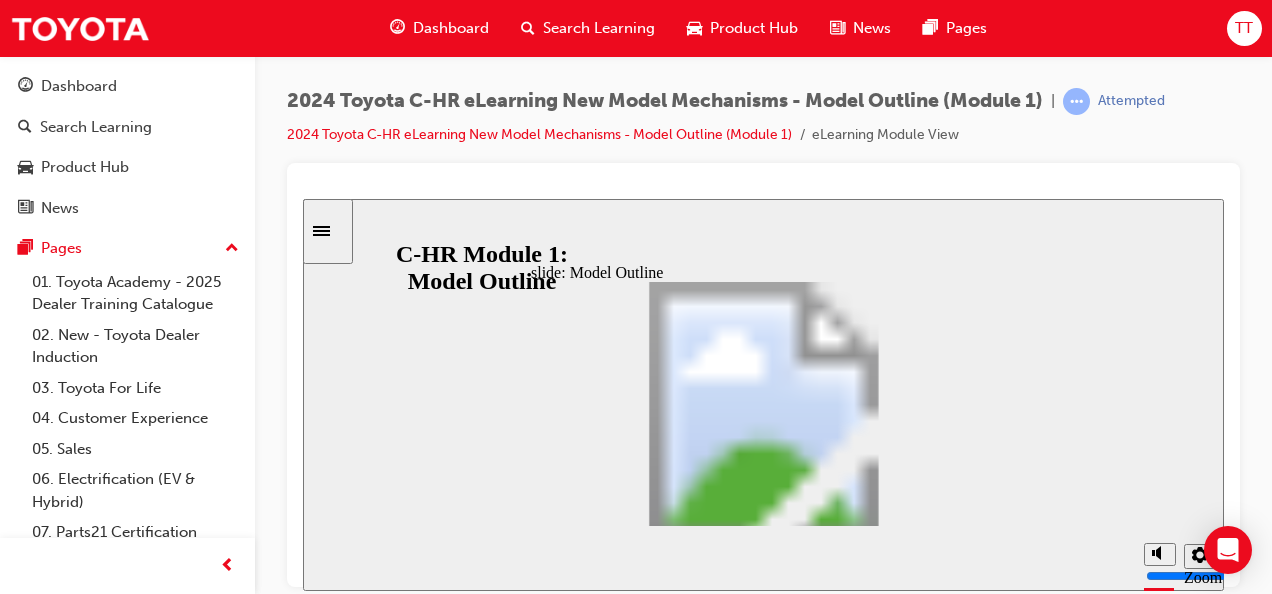 click 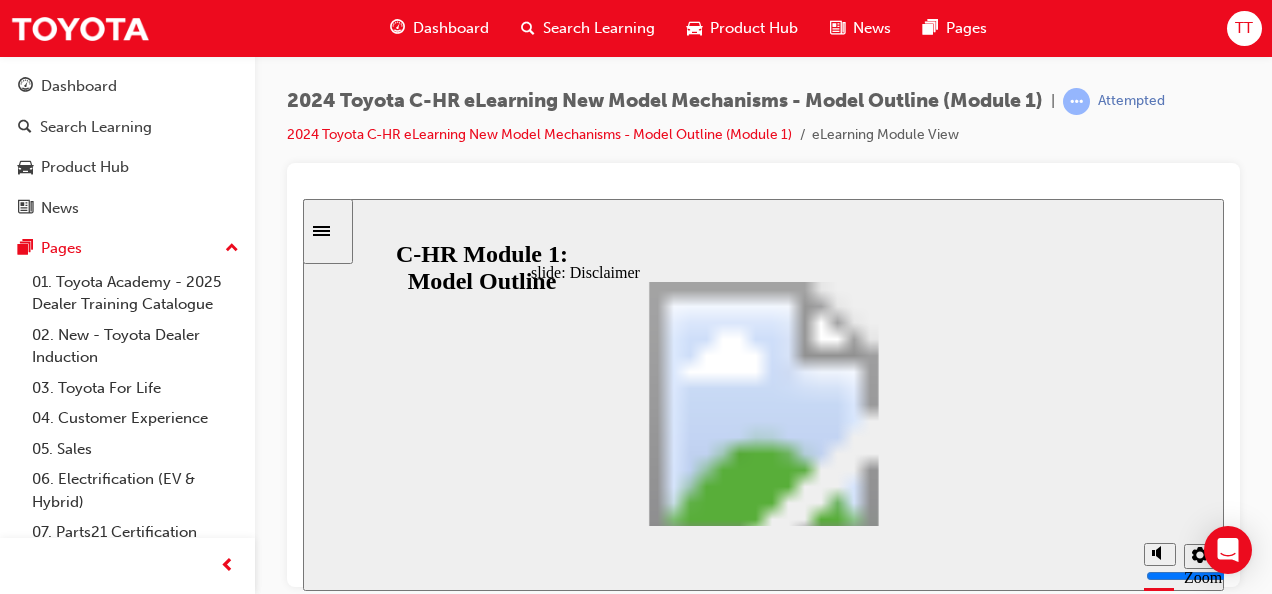 drag, startPoint x: 997, startPoint y: 370, endPoint x: 1024, endPoint y: 385, distance: 30.88689 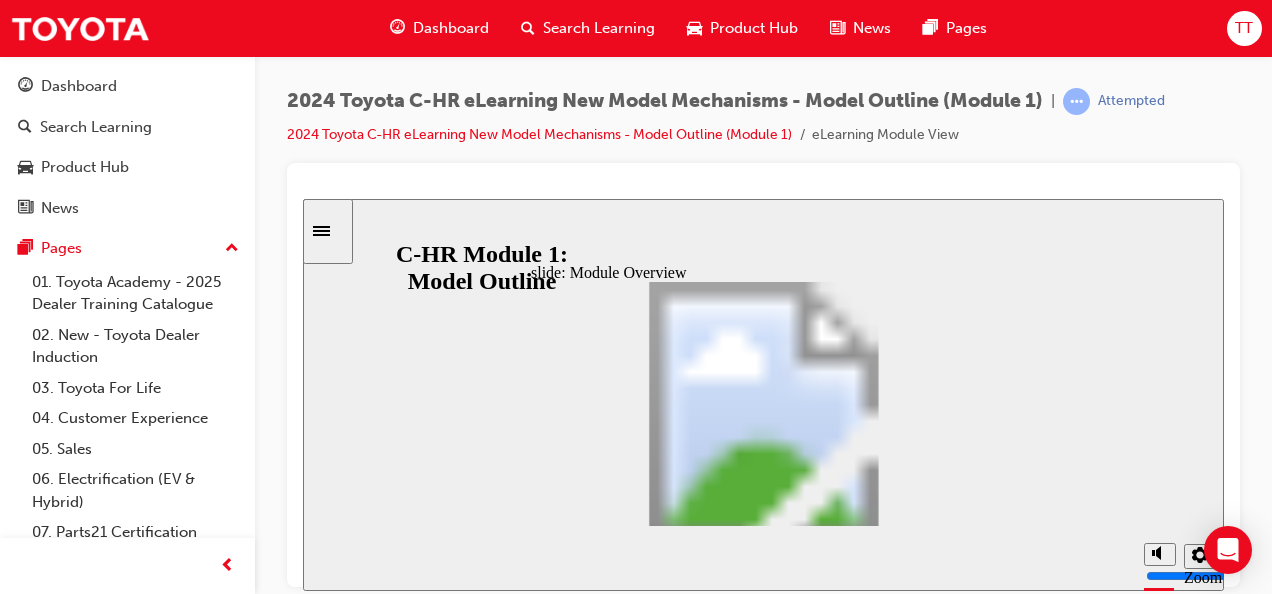 click on "slide: Module Overview
Introduction Intro Oval 2 Group
1 Oval 1 Line 1 Welcome to the Model Outline. This is the first module  in the C-HR New Model Technical Training series.   Module 1:  Model Outline Module 2:  Powertrains Module 3:  Body Electrical (Part A) Module 4:   Body Electrical (Part B) Module 5:   Serviceability   You will be required to complete an assessment at the end of this module, to confirm your understanding of the content presented. Oval 3 Rectangular Hotspot 1 Before continuing,  click here to  view module  instructions play icon 1 Oval 4 circle icon 1 Line 2 circle icon 1 arrow icon 1 circle icon 1 Oval 7 circle icon 1 Oval 5 Oval 6 NEXT BACK NEXT BACK Welcome to the Model Outline. This is the rst module  in the C-HR New Model Technical Training series. Module 1:  Model Outline Module 2:  Powertrains Module 3:  Body Electrical (Part A) Module 4:  Body Electrical (Part B) Module 5:  Serviceability Introduction Before continuing," at bounding box center (763, 394) 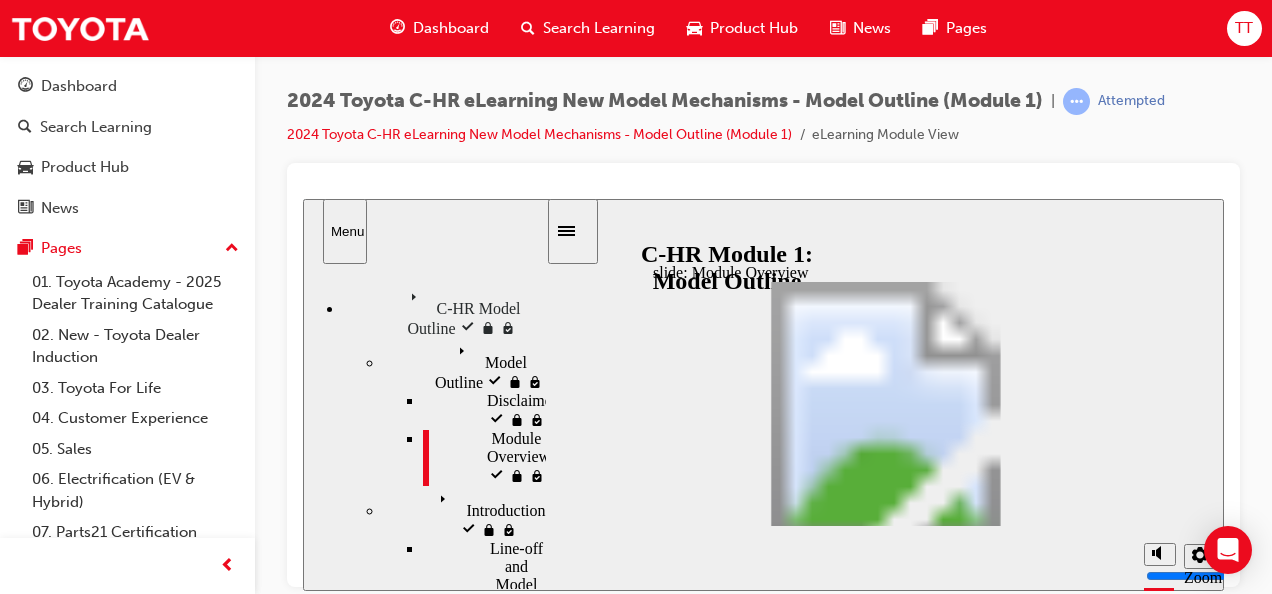 scroll, scrollTop: 0, scrollLeft: 0, axis: both 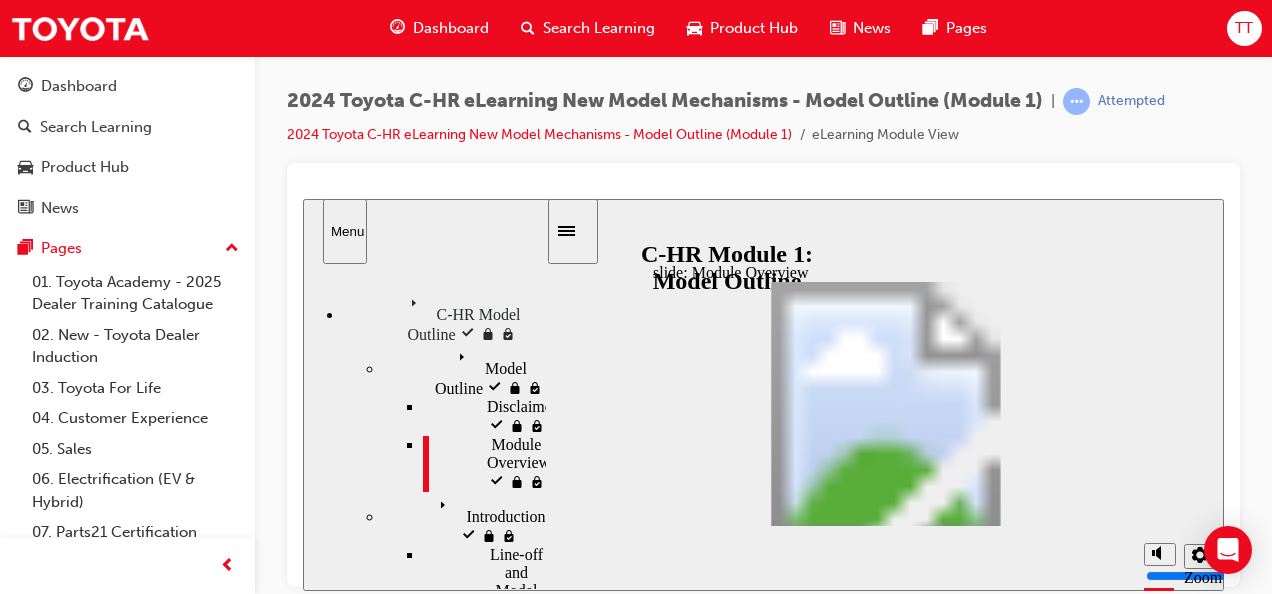 click at bounding box center (886, 1627) 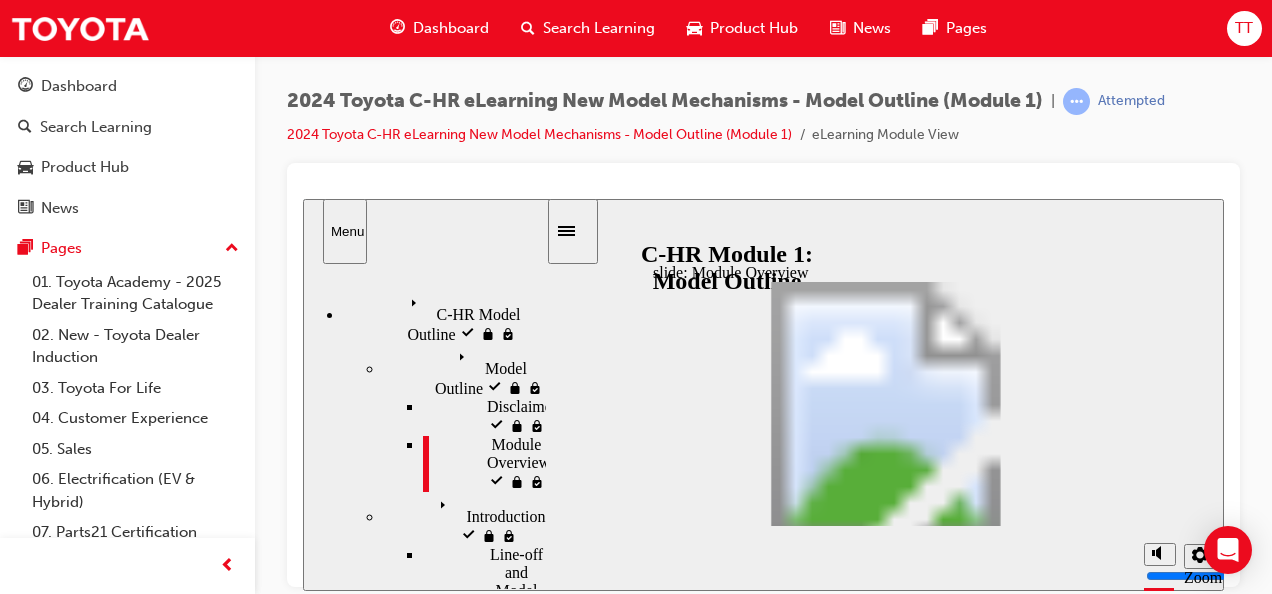 click 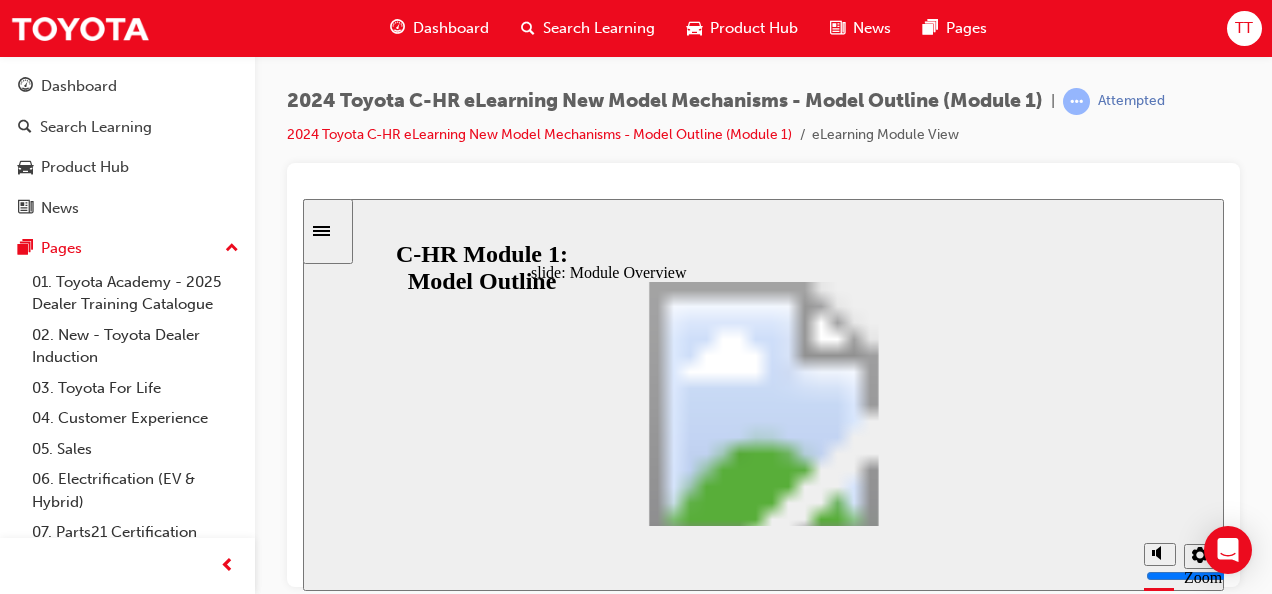 drag, startPoint x: 1186, startPoint y: 315, endPoint x: 707, endPoint y: 258, distance: 482.37952 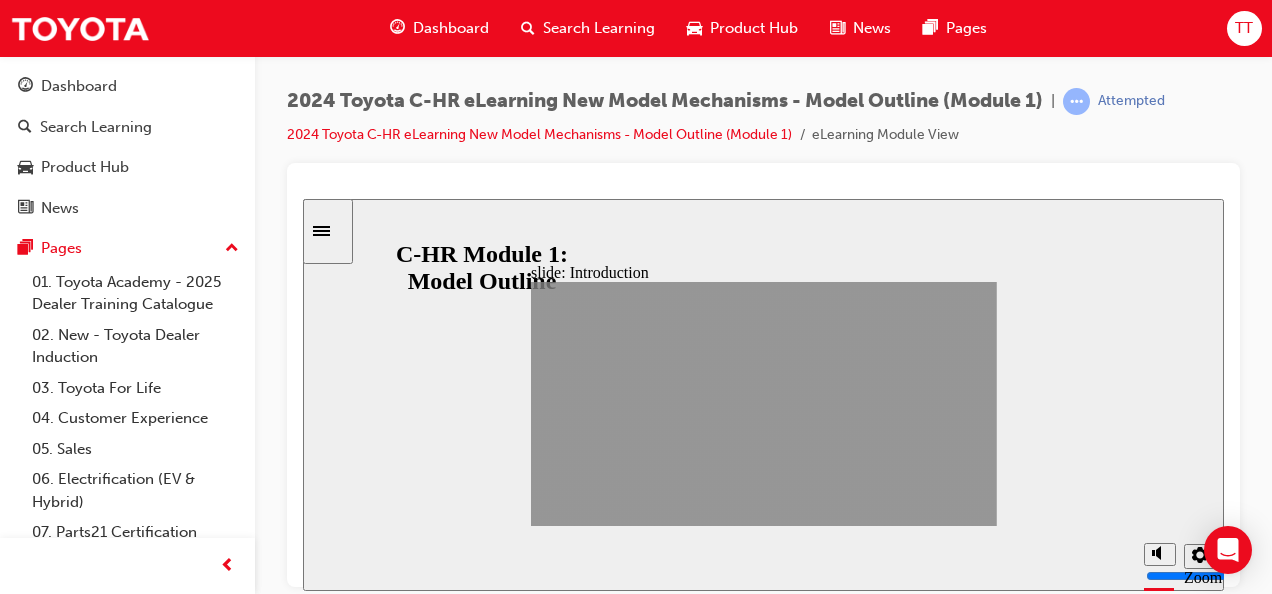 click 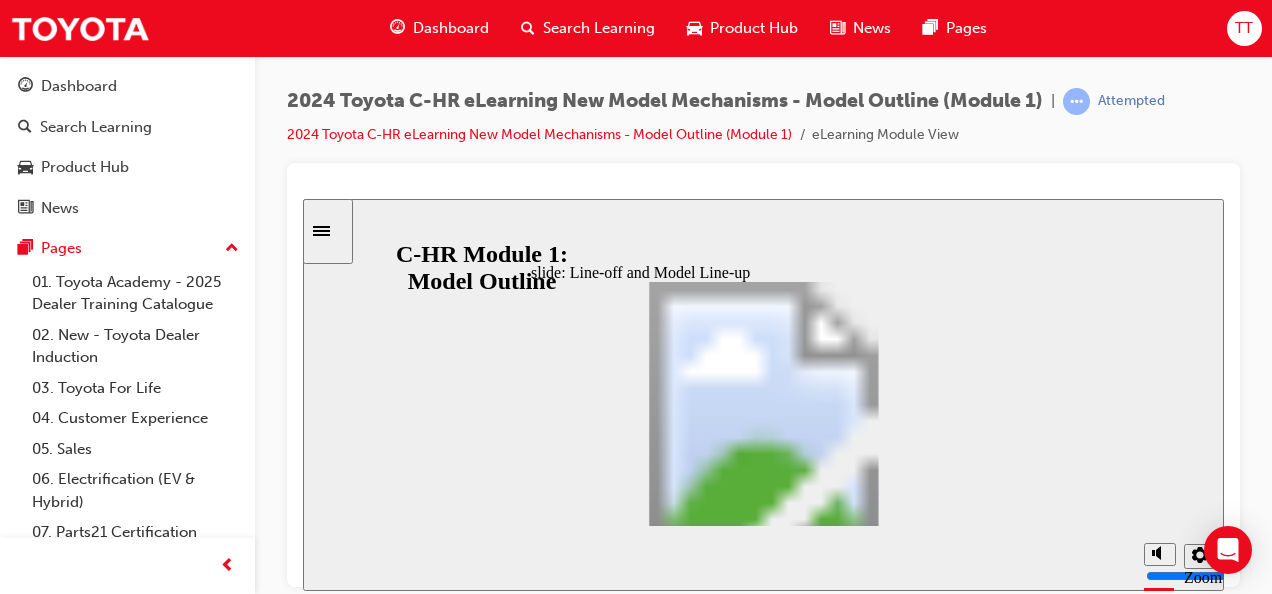 click 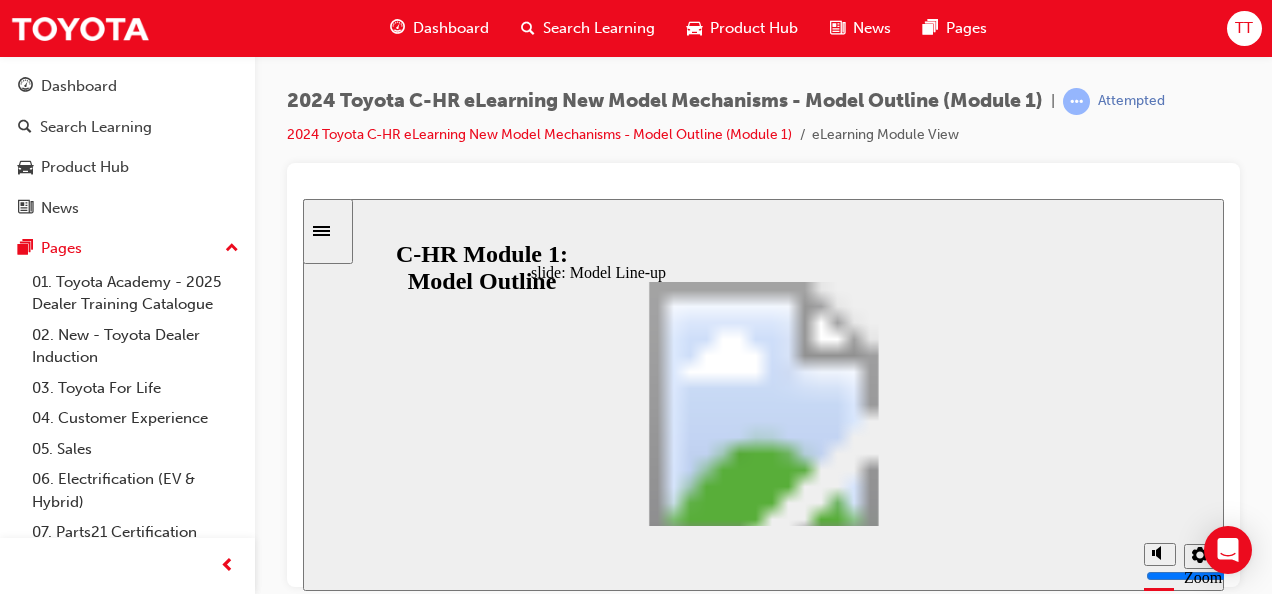 click 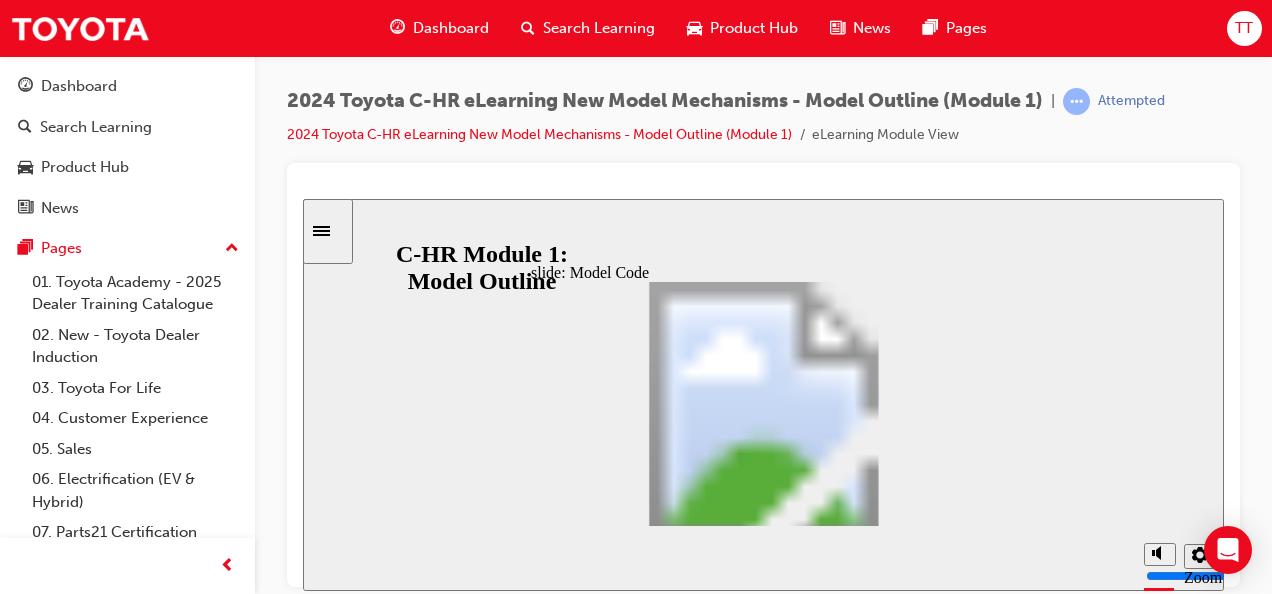 click 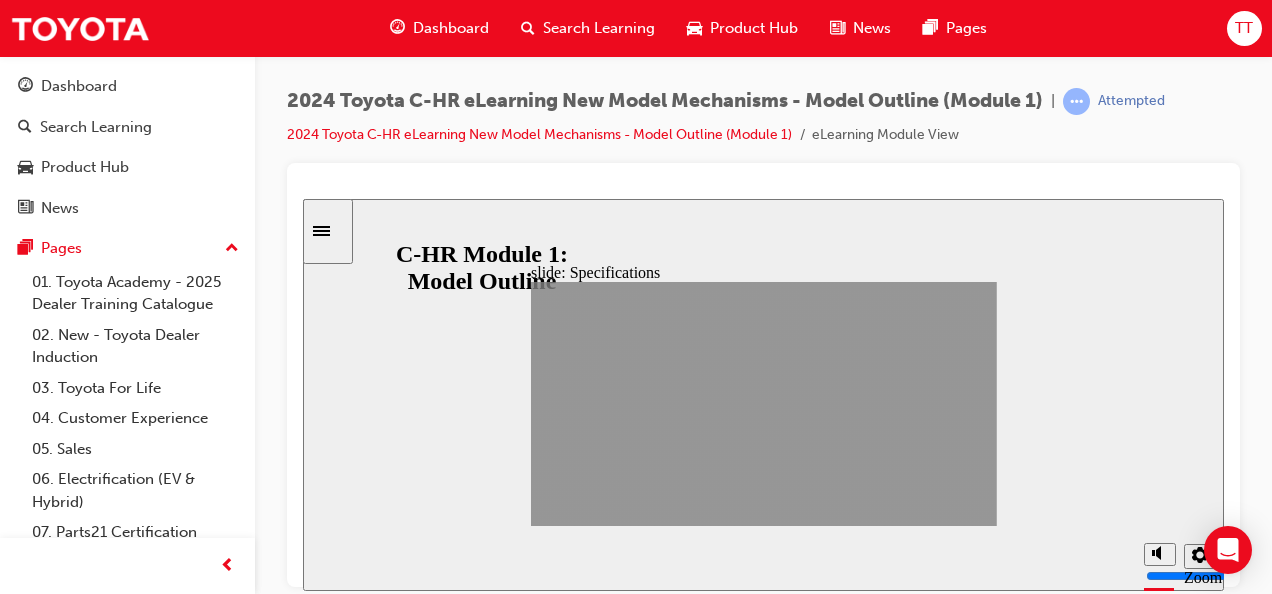 click 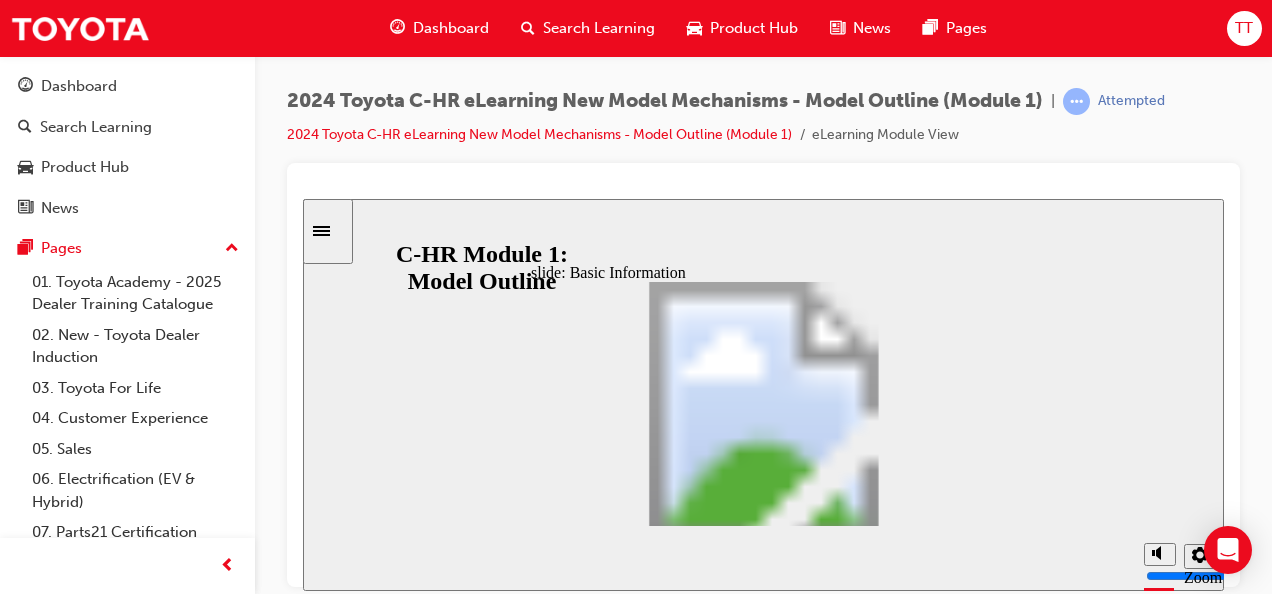 click 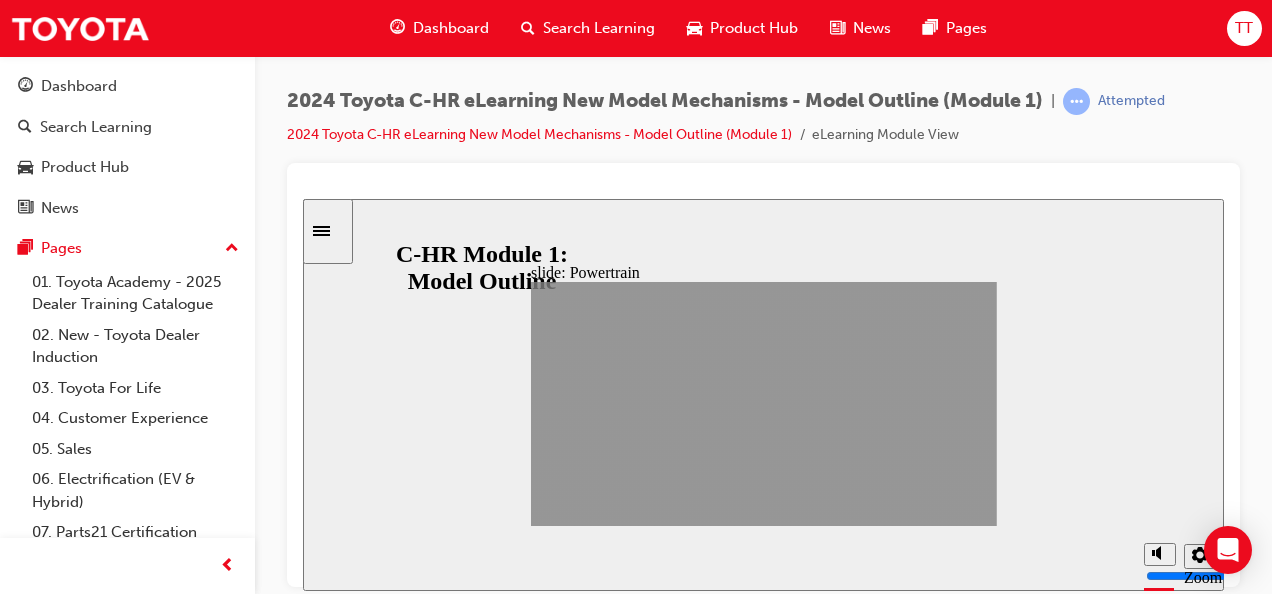 click 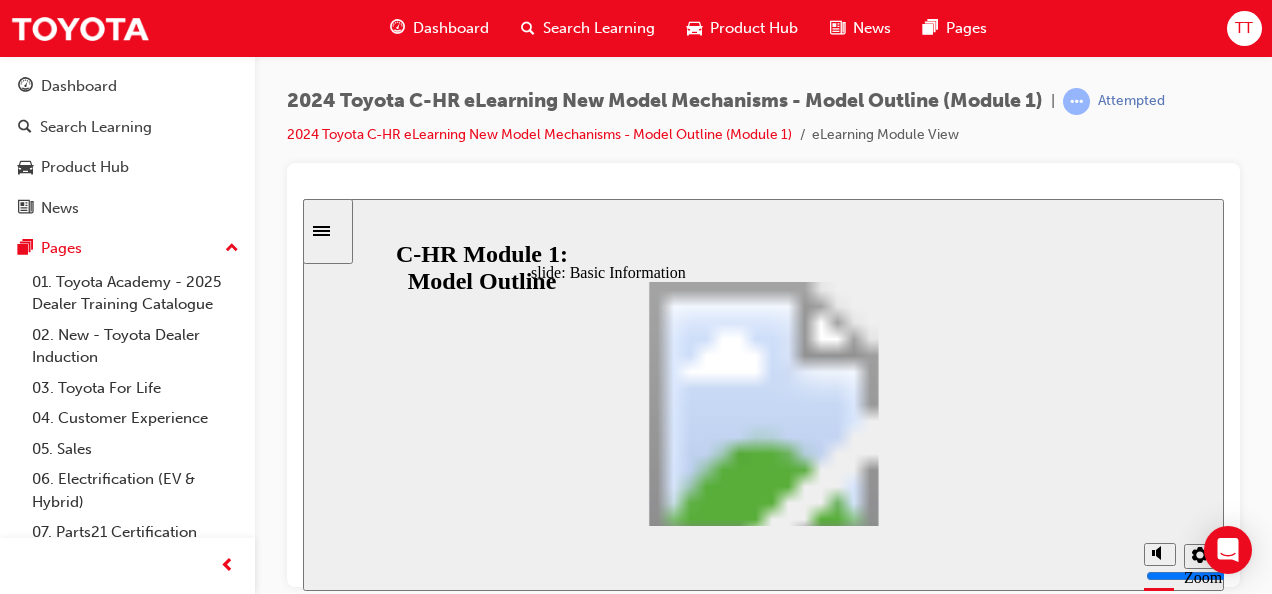 scroll, scrollTop: 256, scrollLeft: 0, axis: vertical 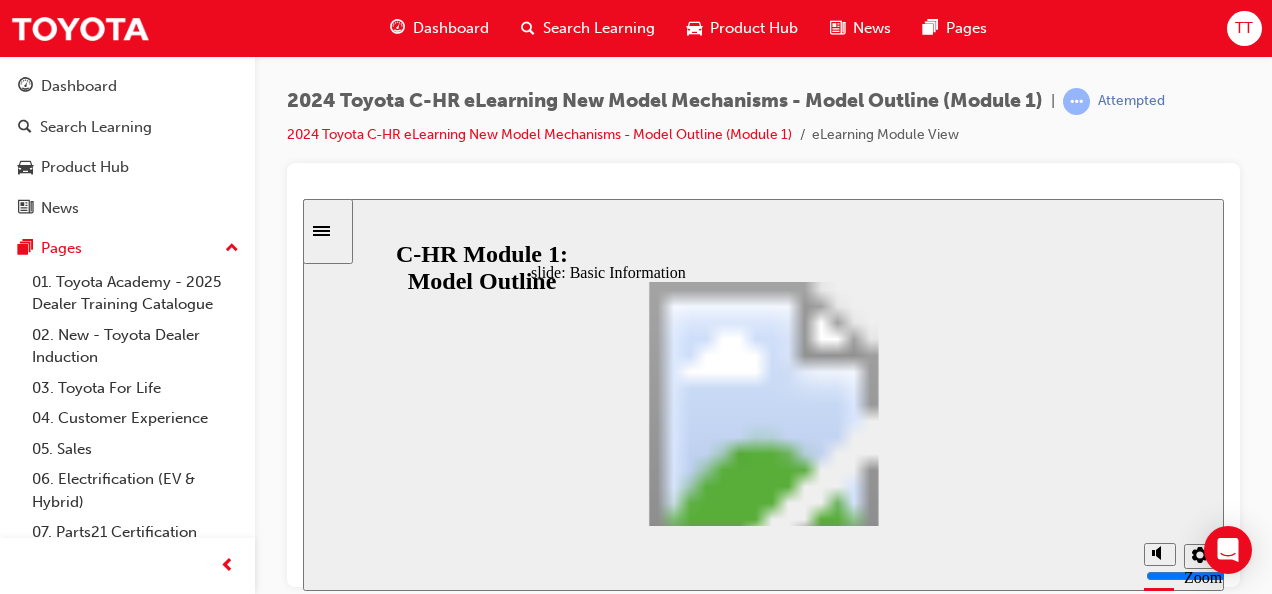 click at bounding box center (763, 189) 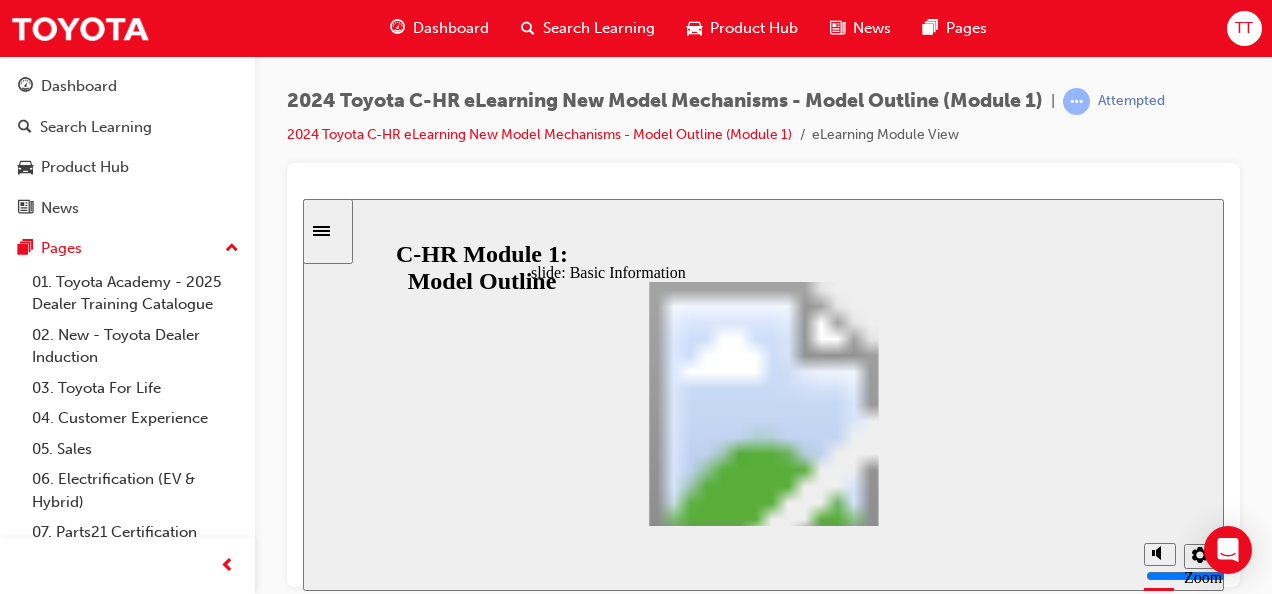 click on "Dashboard" at bounding box center (451, 28) 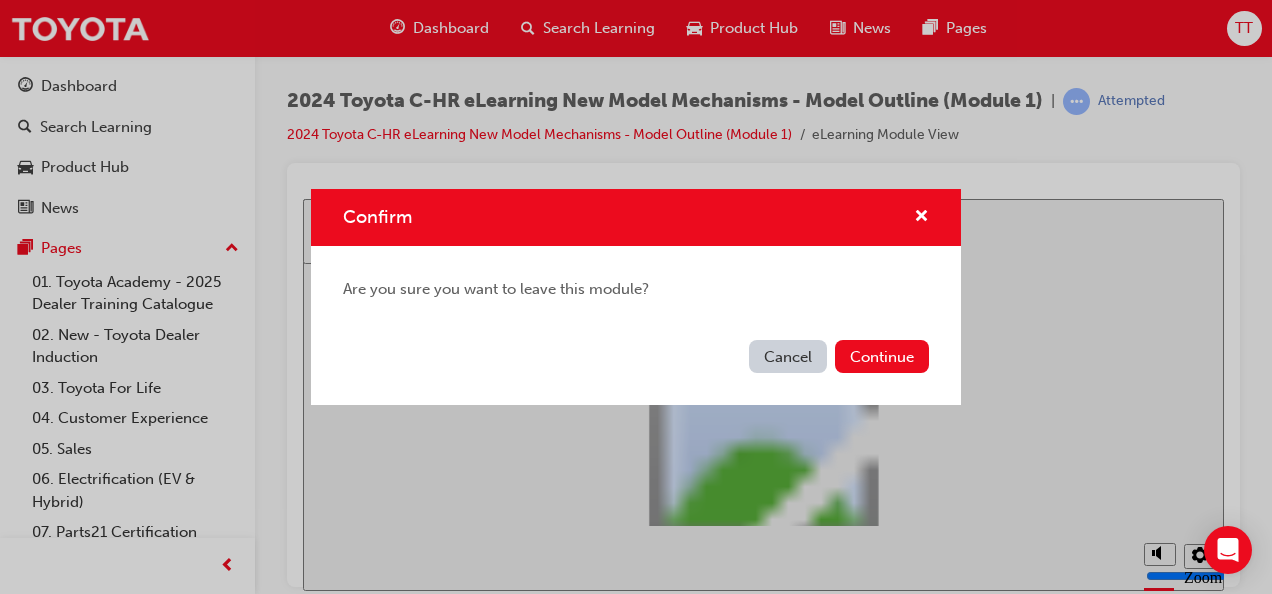 click on "Continue" at bounding box center [882, 356] 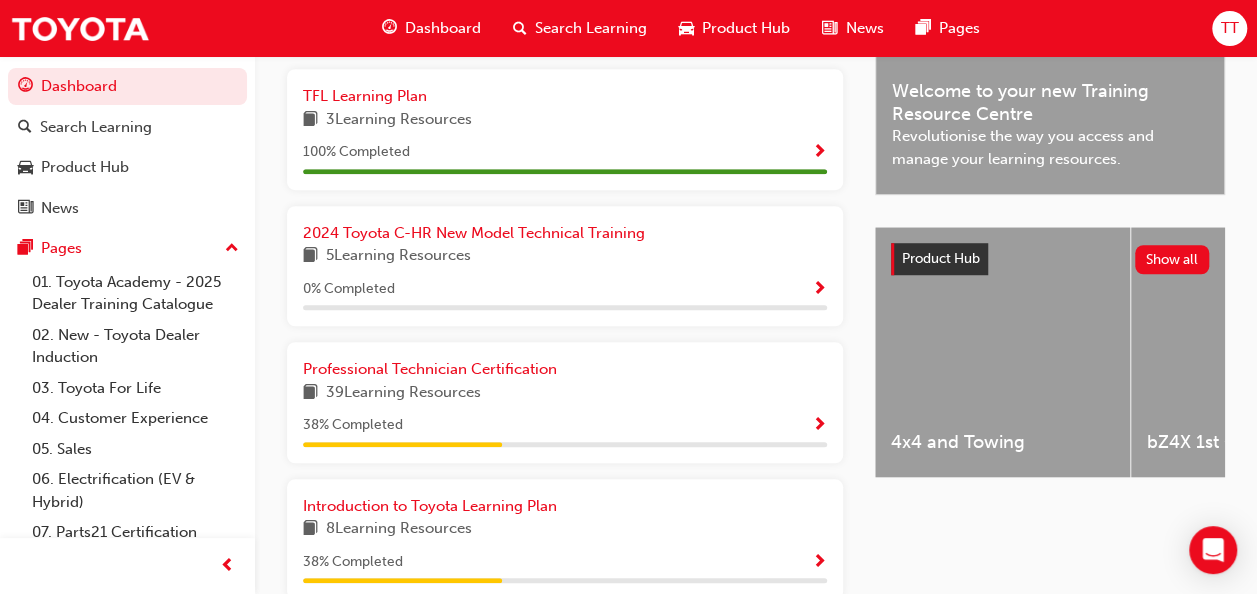 scroll, scrollTop: 592, scrollLeft: 0, axis: vertical 